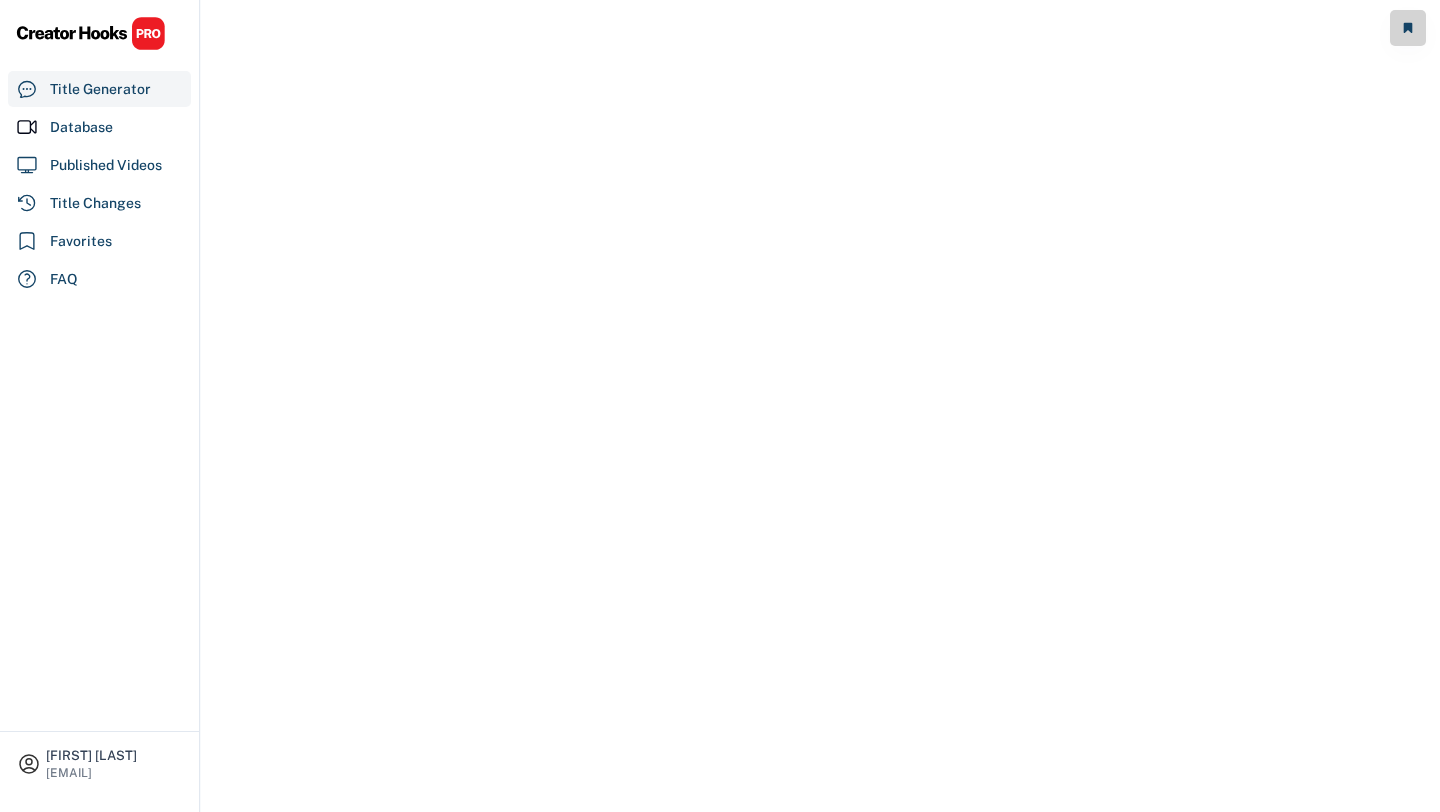 scroll, scrollTop: 0, scrollLeft: 0, axis: both 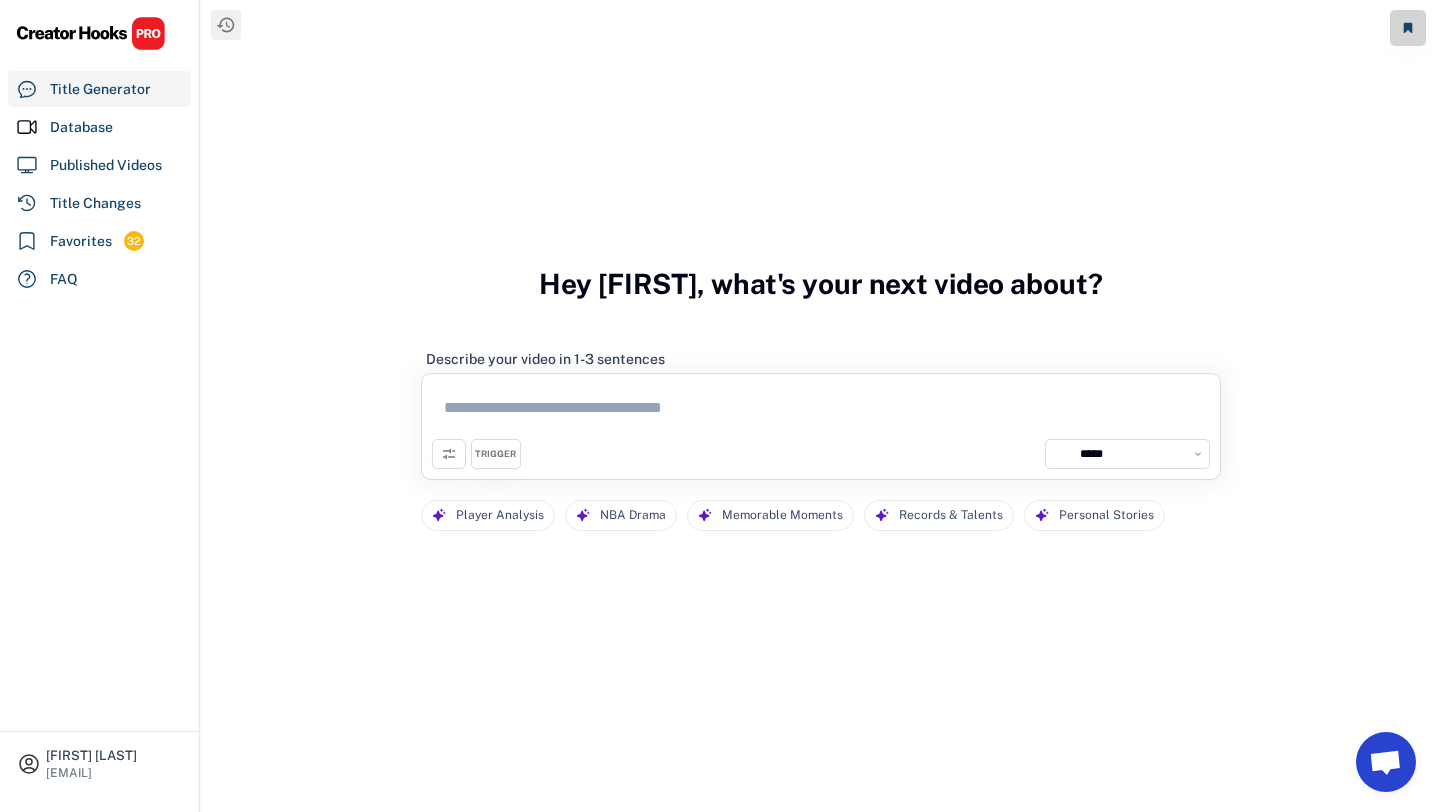 click at bounding box center (821, 411) 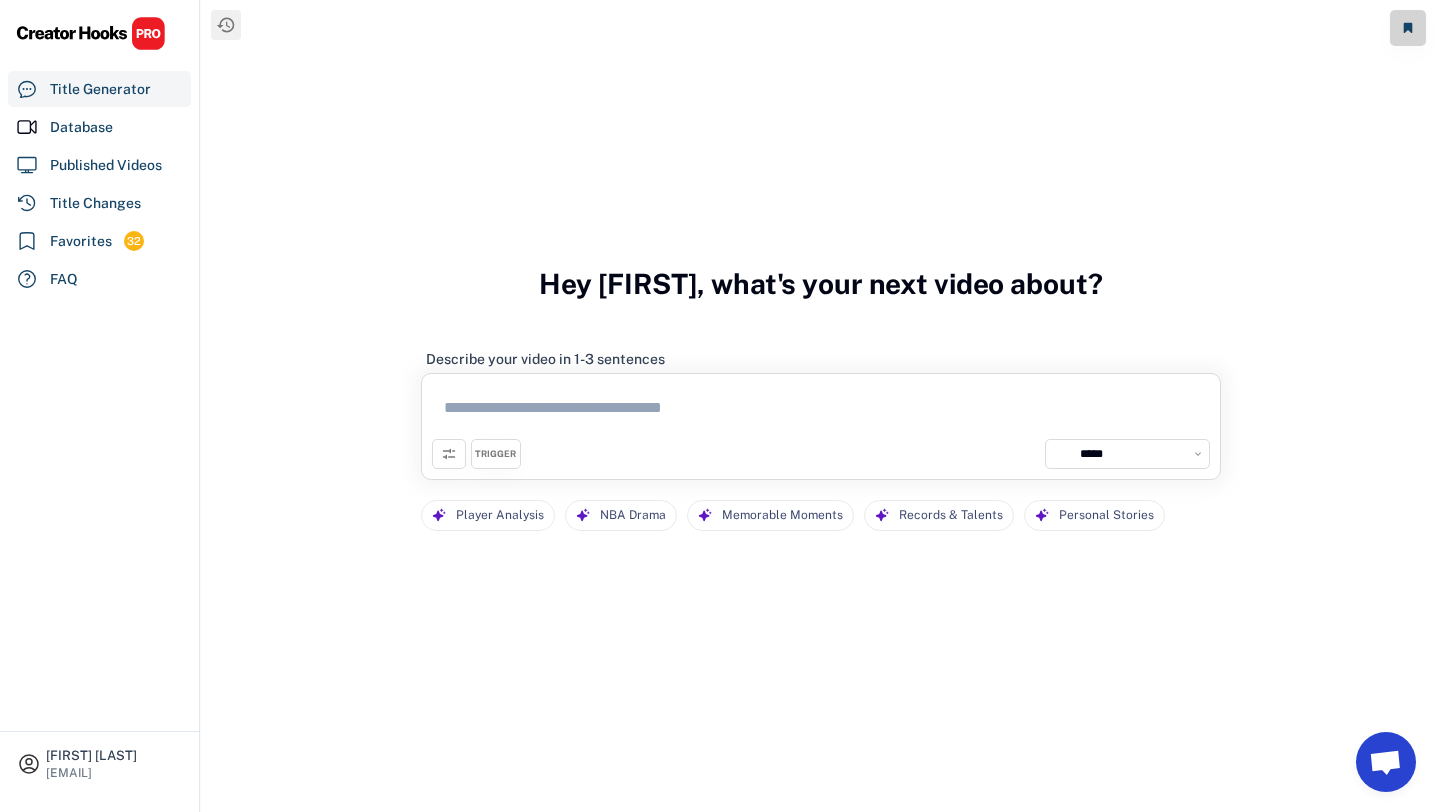 paste on "**********" 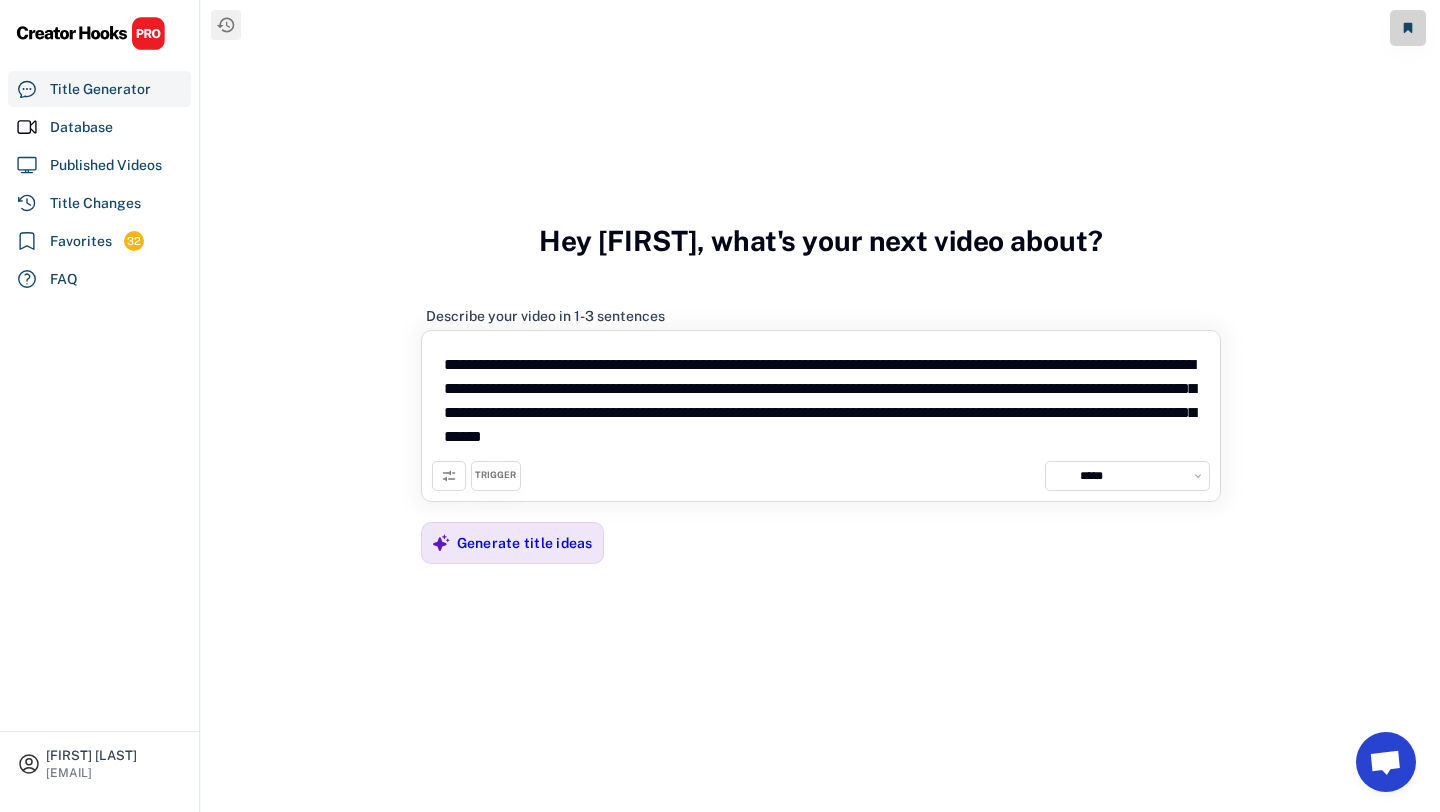 type on "**********" 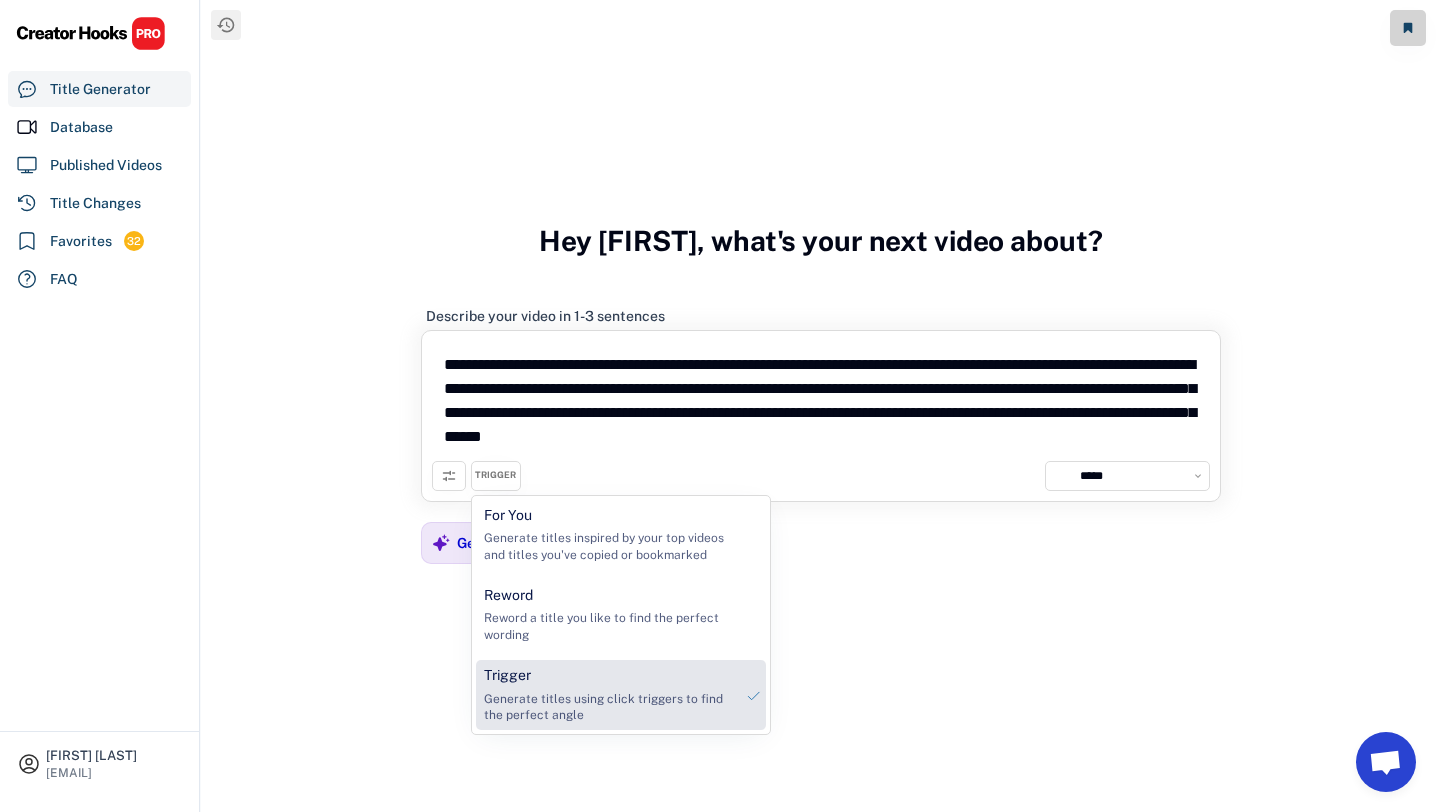 click on "Trigger Generate titles using click triggers to find the perfect angle" at bounding box center [608, 695] 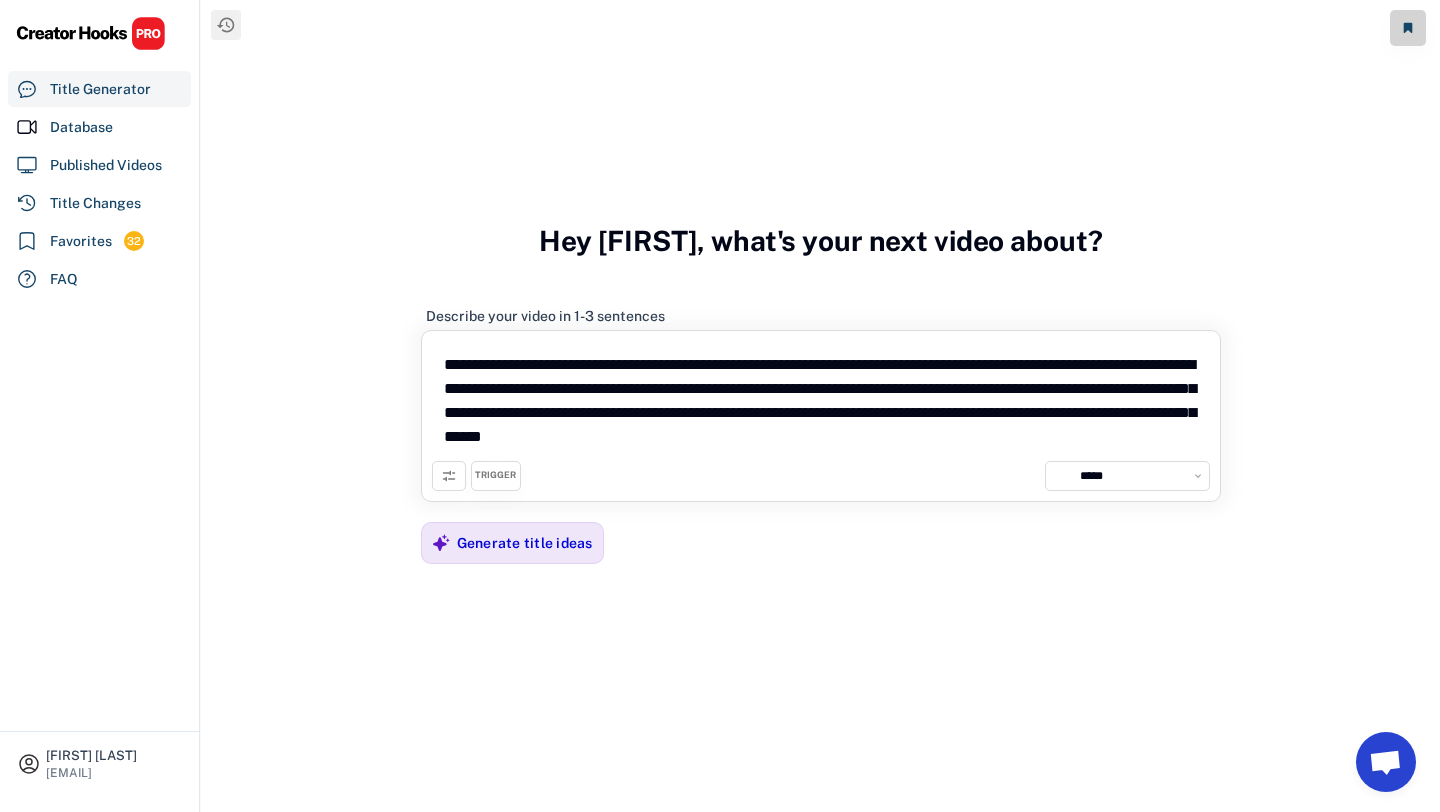 click 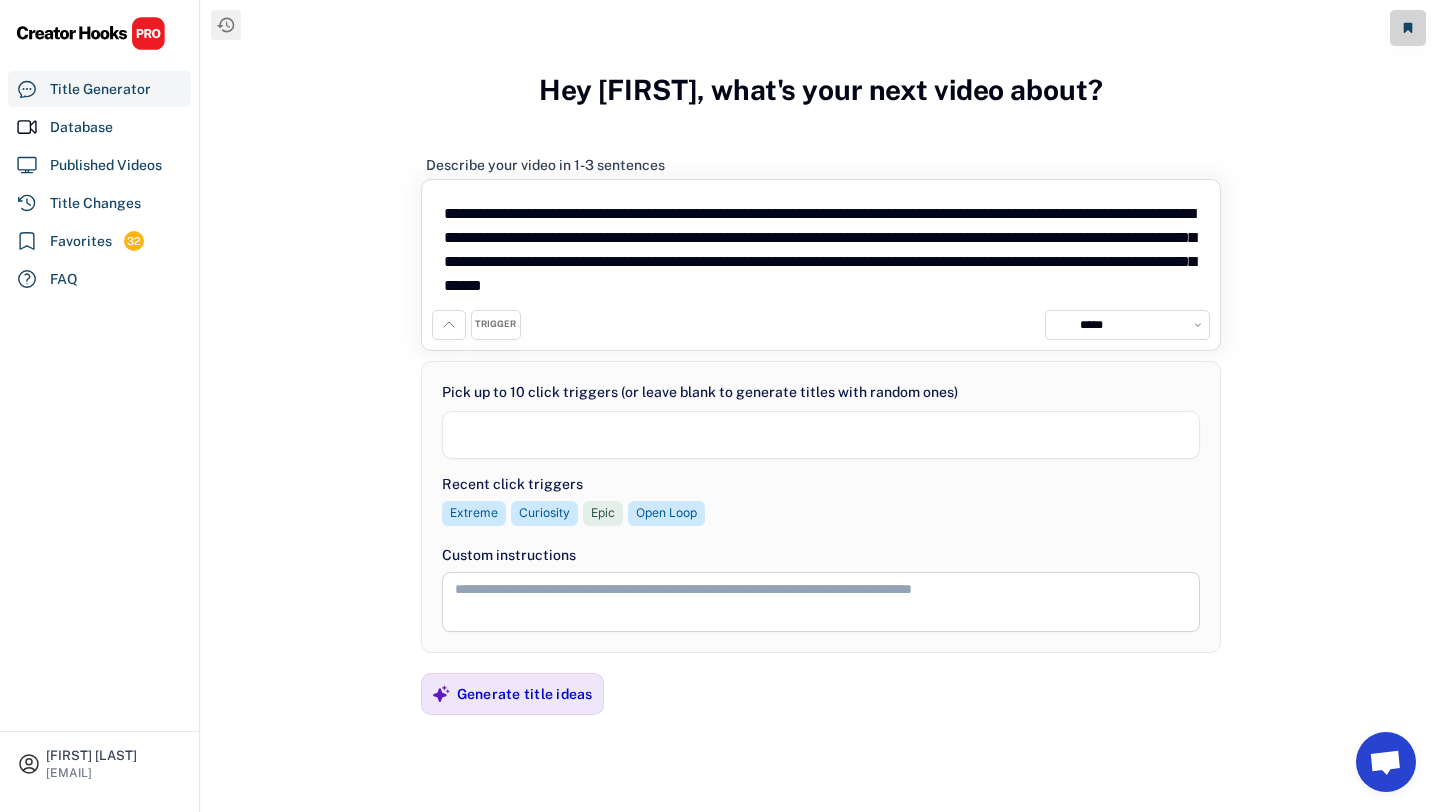 select 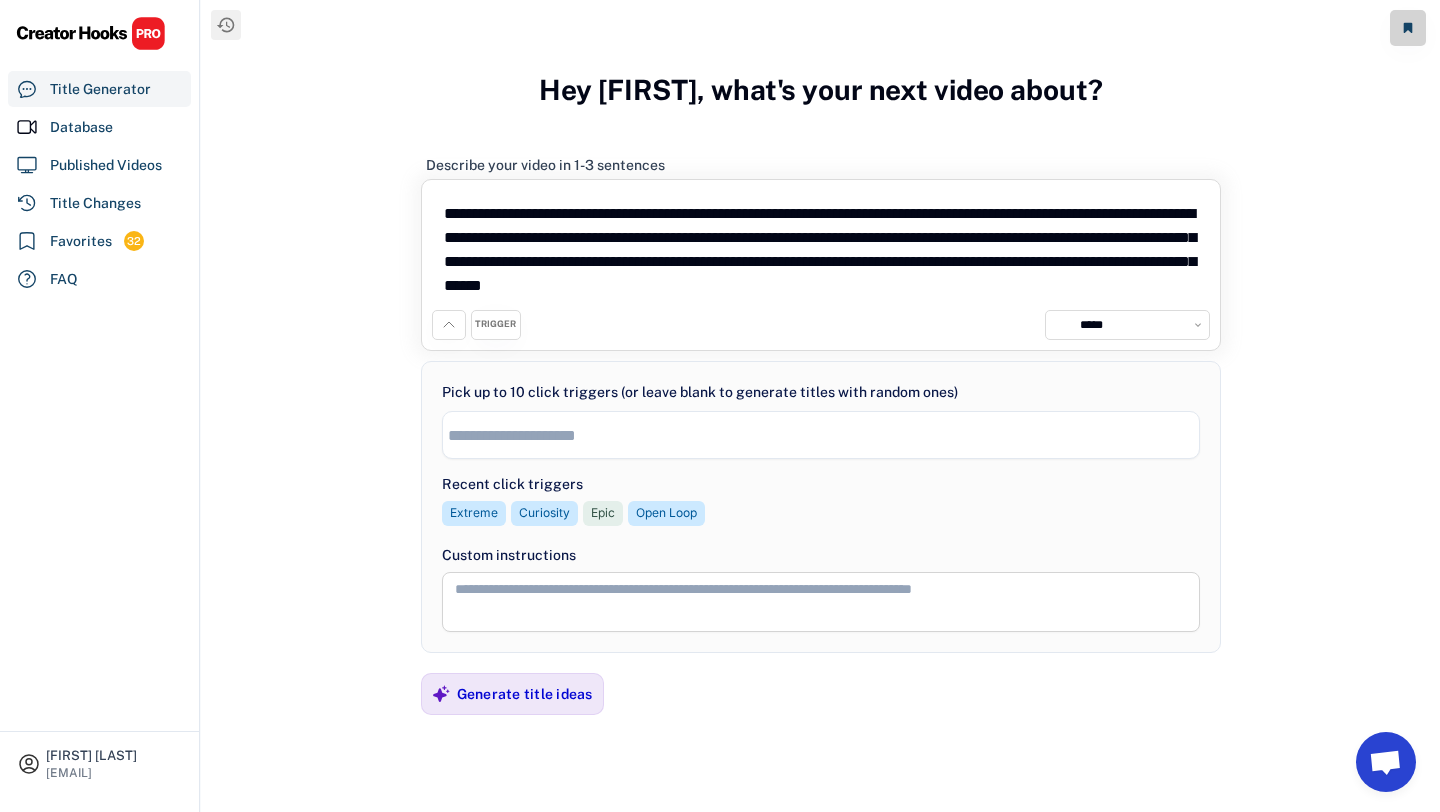click at bounding box center [826, 435] 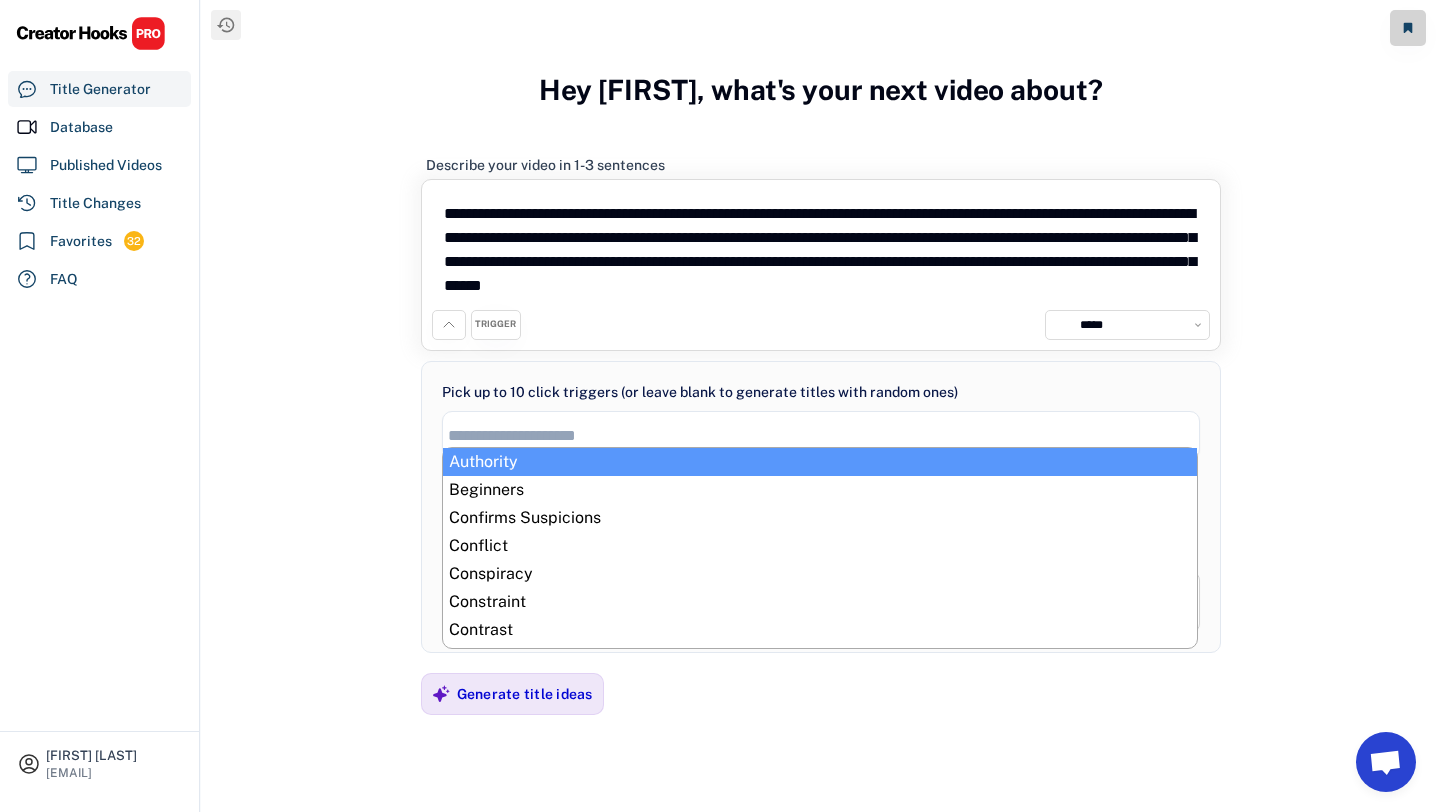 click on "Pick up to 10 click triggers (or leave blank to generate titles with random ones)" at bounding box center (700, 392) 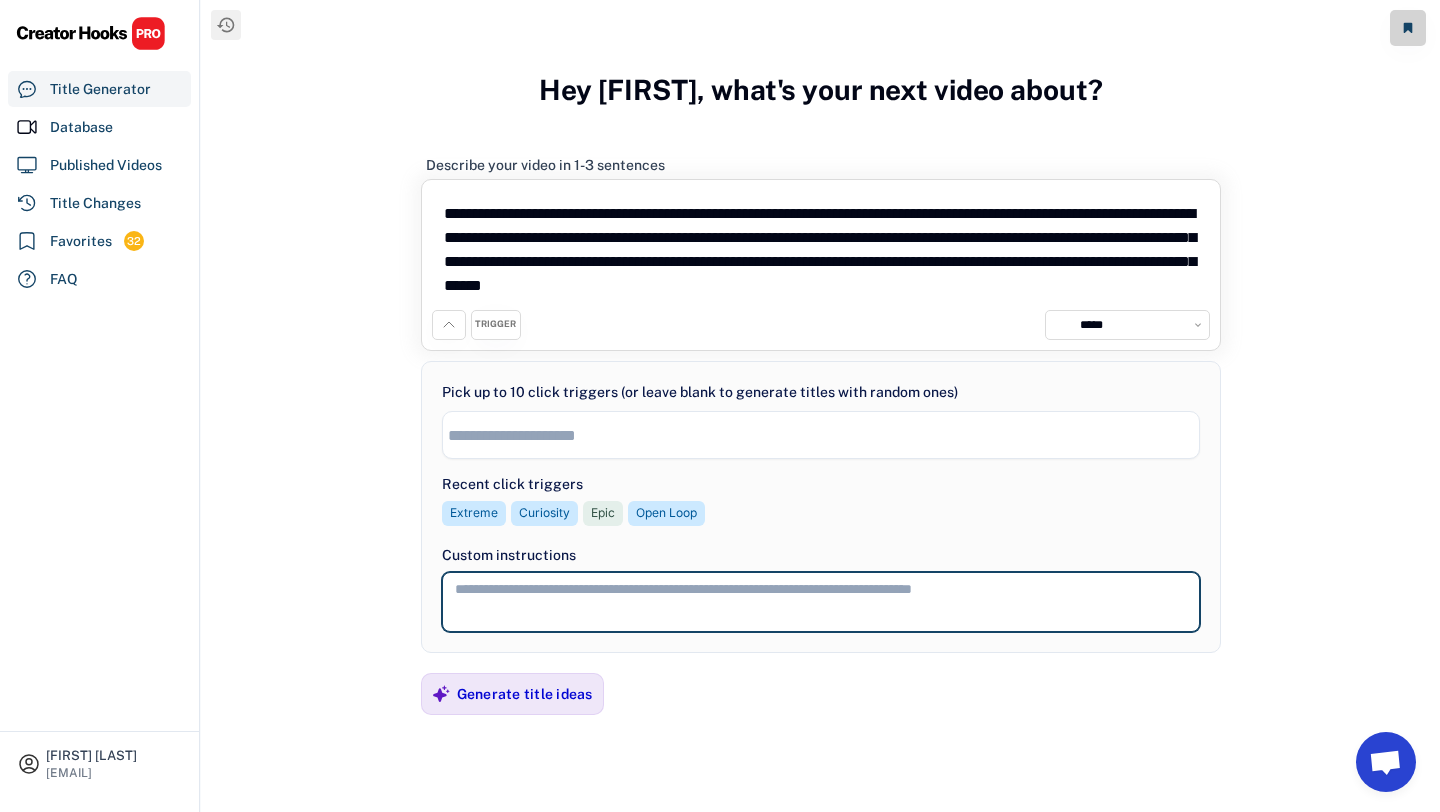click at bounding box center (821, 602) 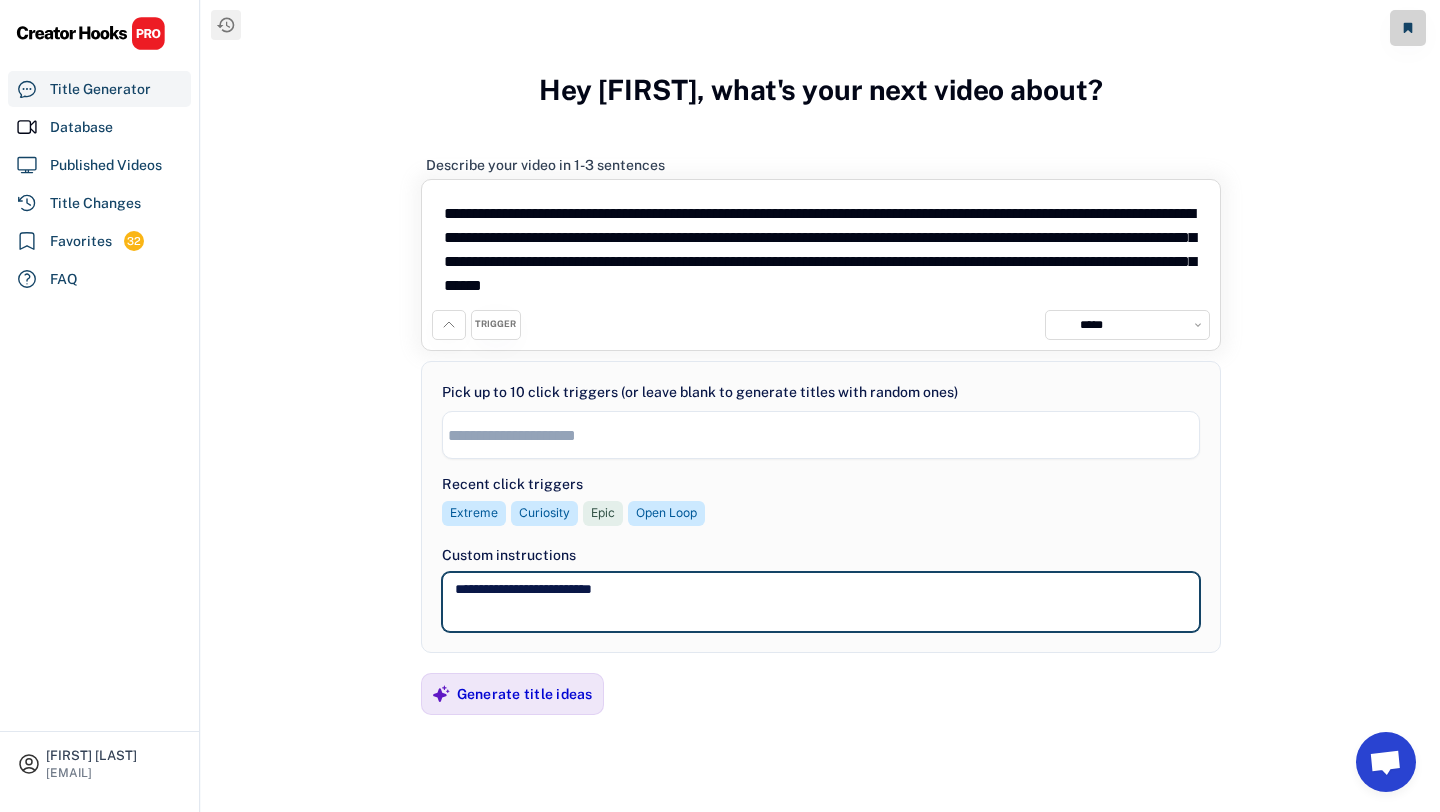 type on "**********" 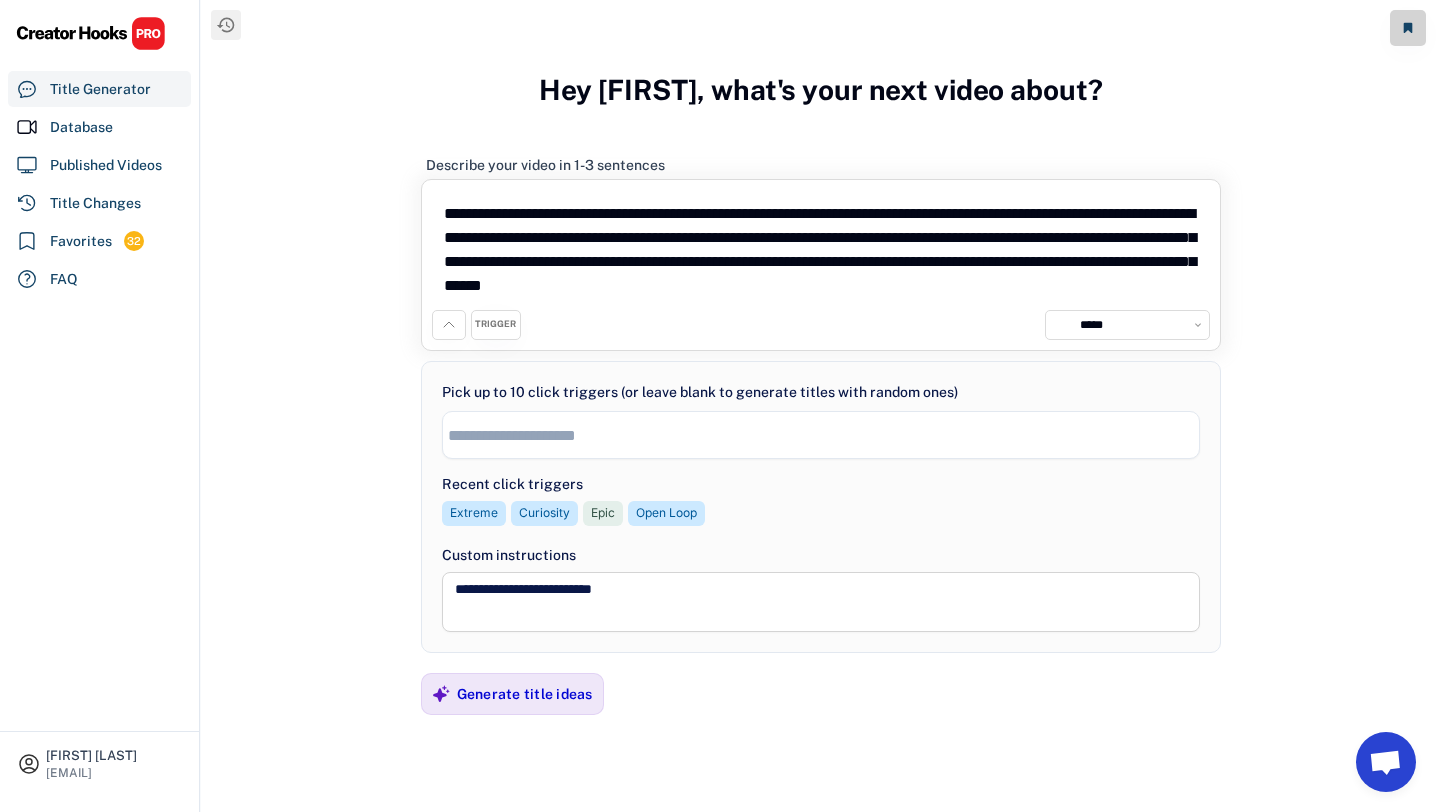 click on "Recent click triggers Extreme Curiosity Epic Open Loop" at bounding box center (821, 504) 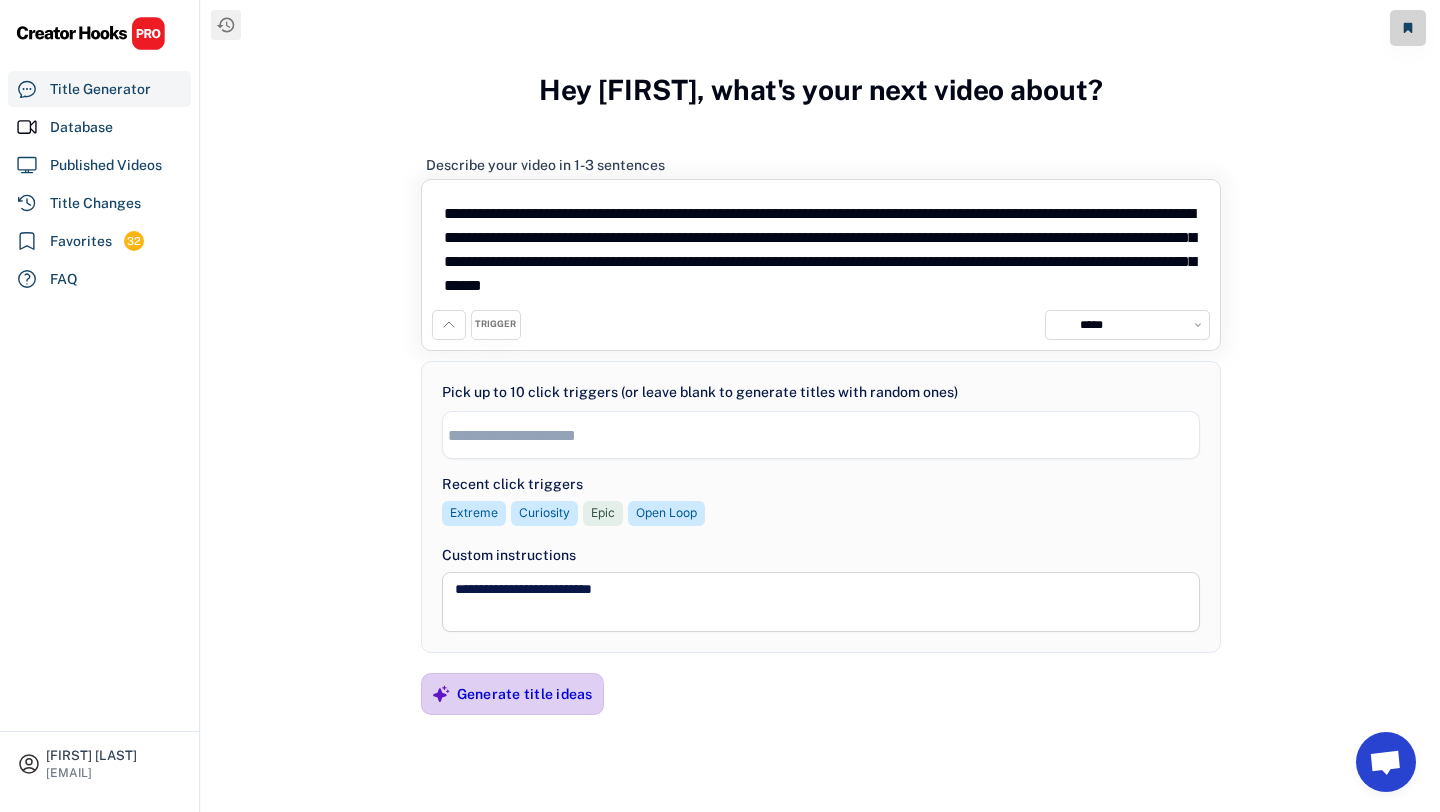 click on "Generate title ideas" at bounding box center (525, 694) 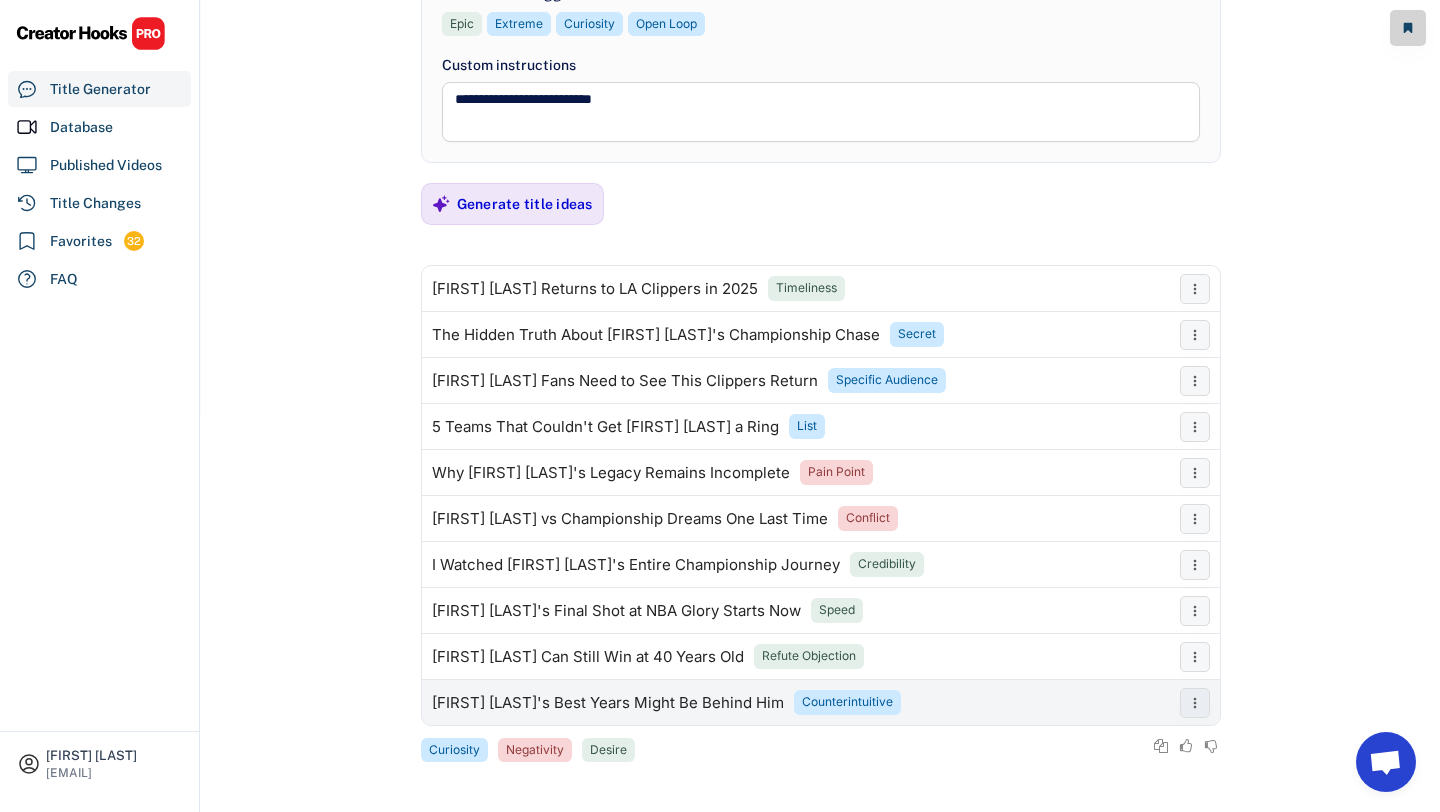 scroll, scrollTop: 398, scrollLeft: 0, axis: vertical 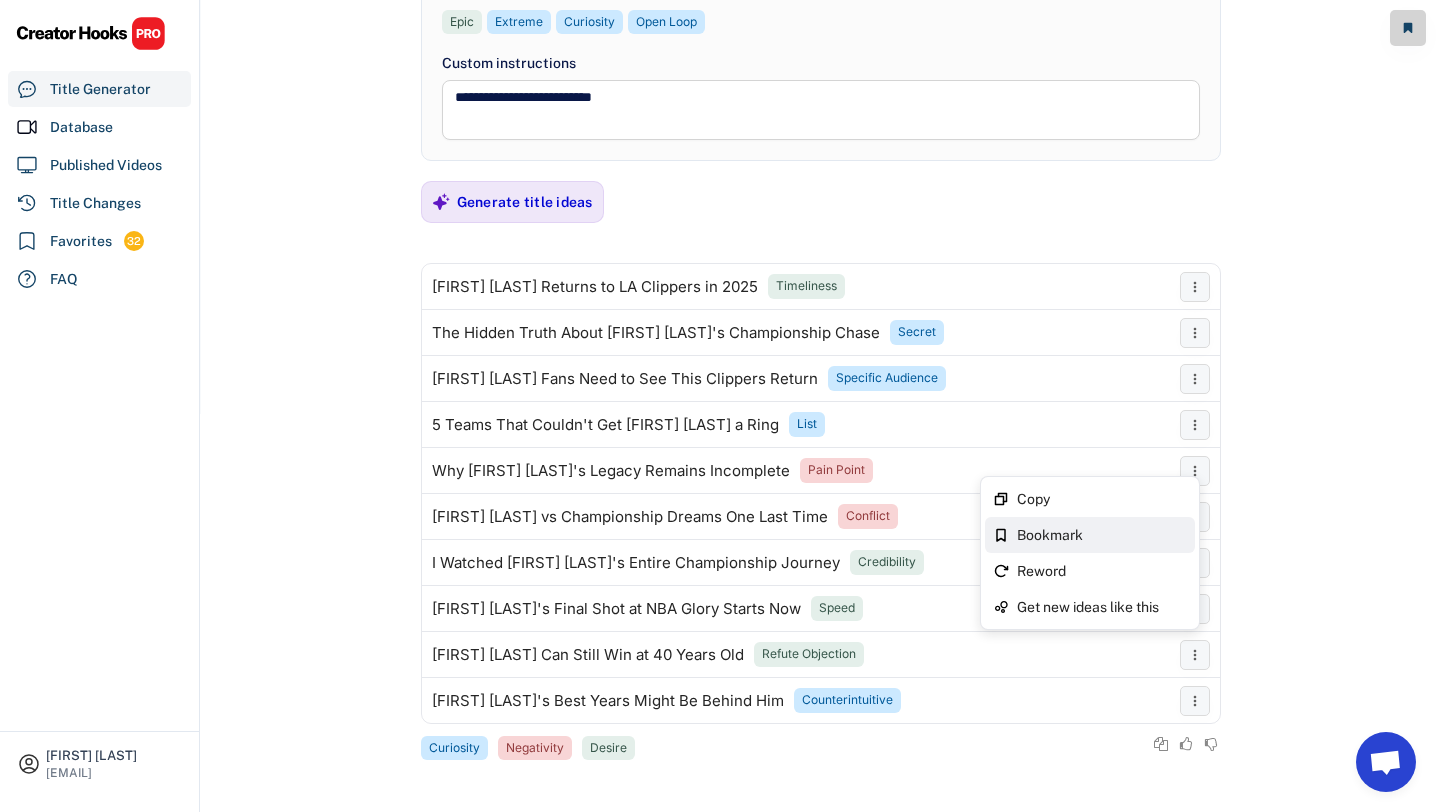 click on "Bookmark" at bounding box center (1102, 535) 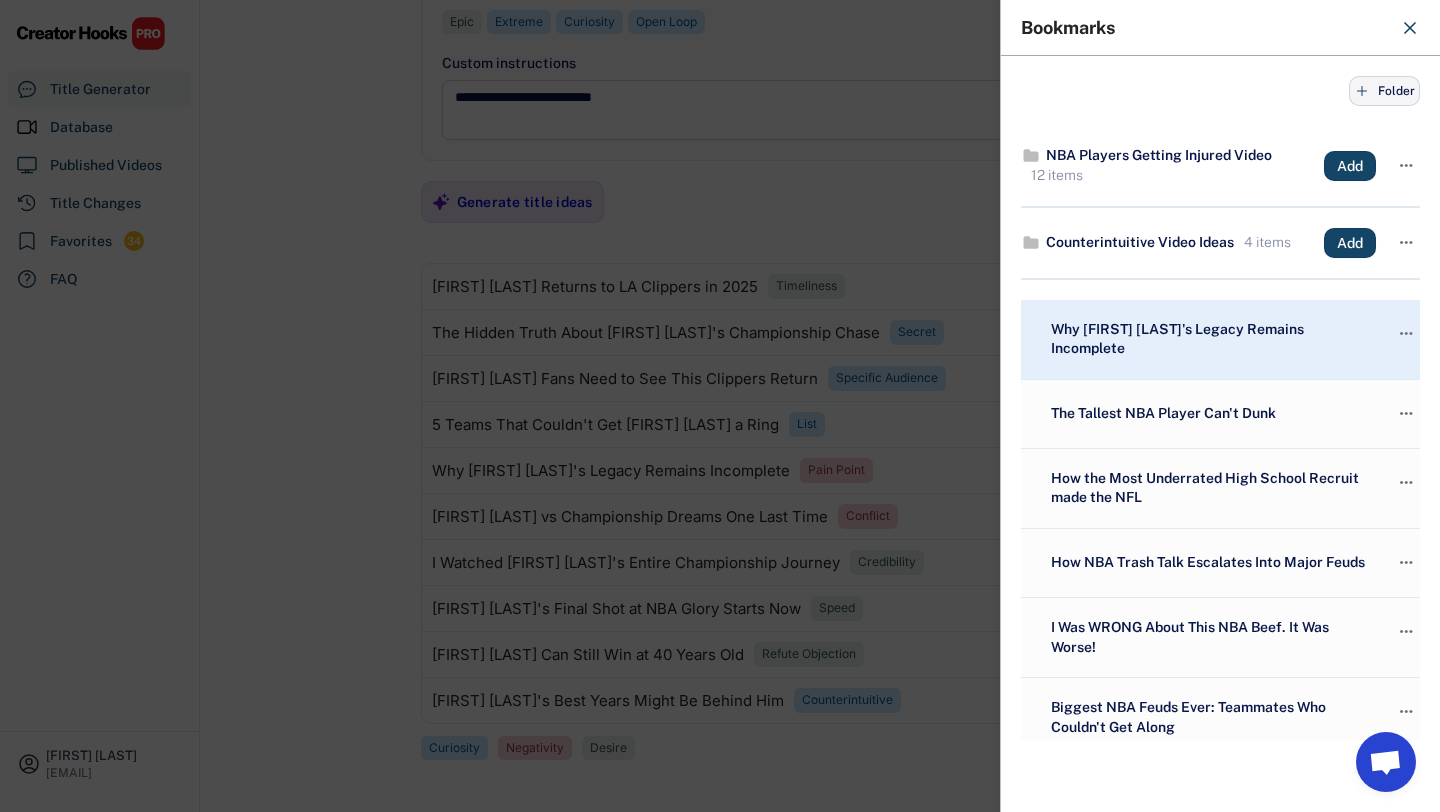 click on "Folder" at bounding box center [1396, 91] 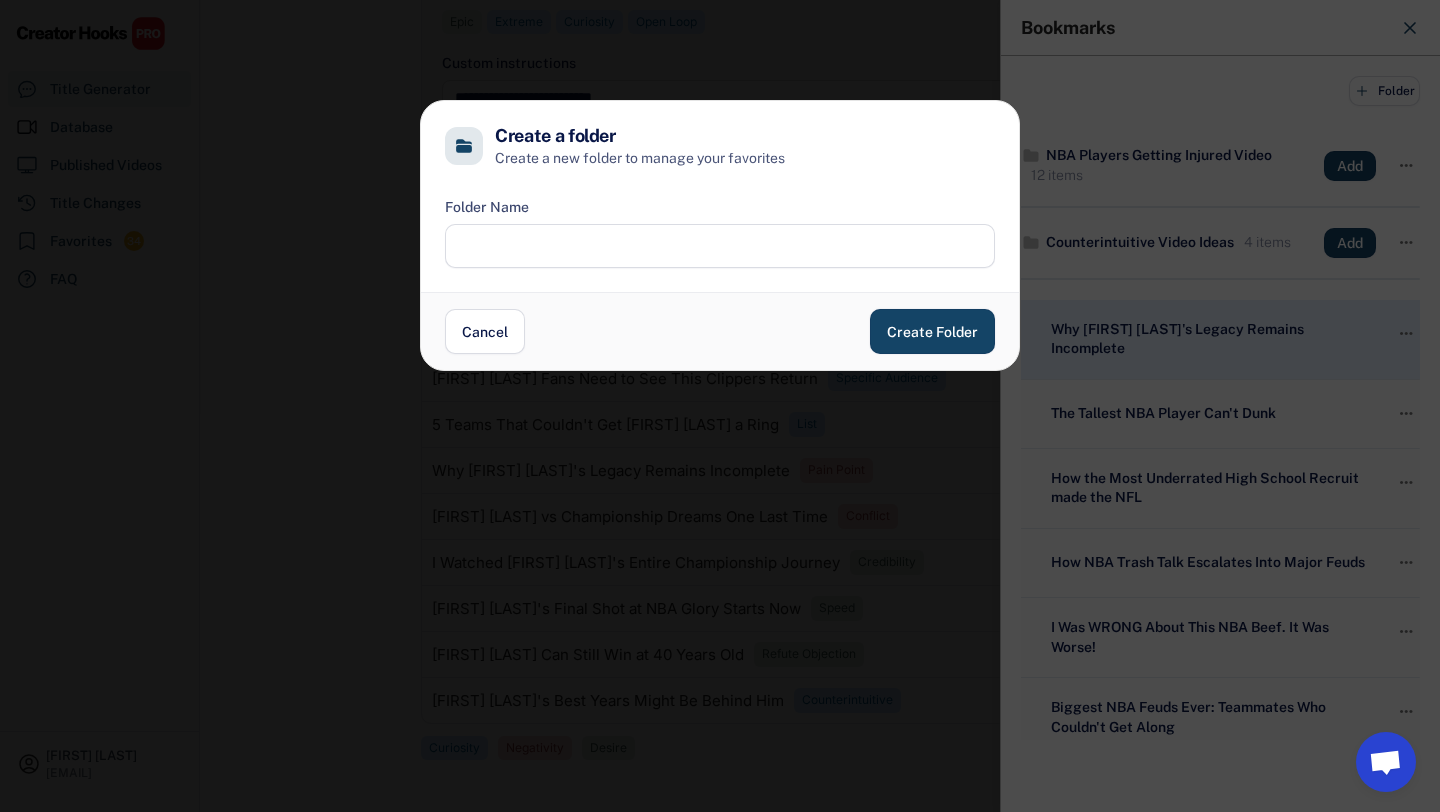 click at bounding box center [720, 246] 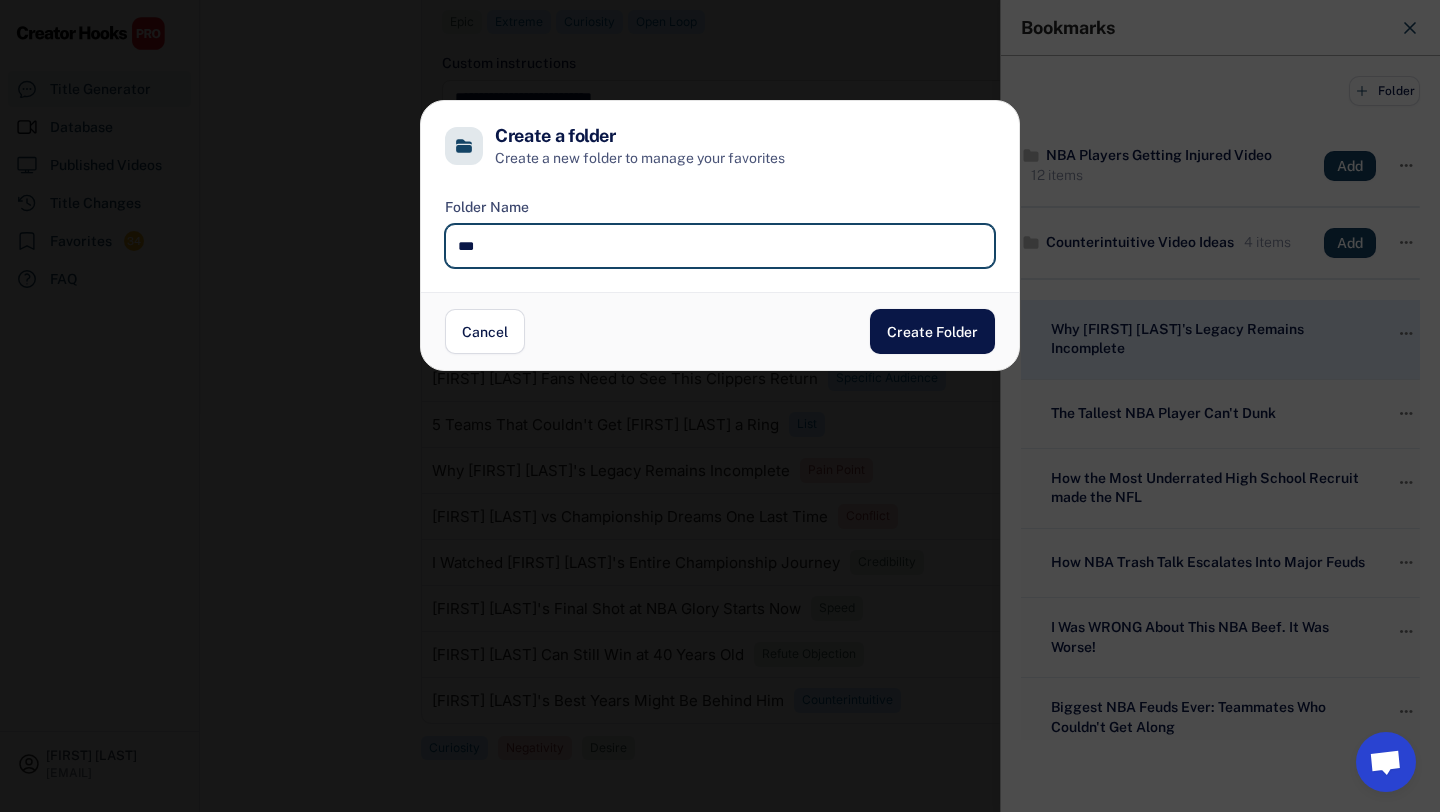 type on "***" 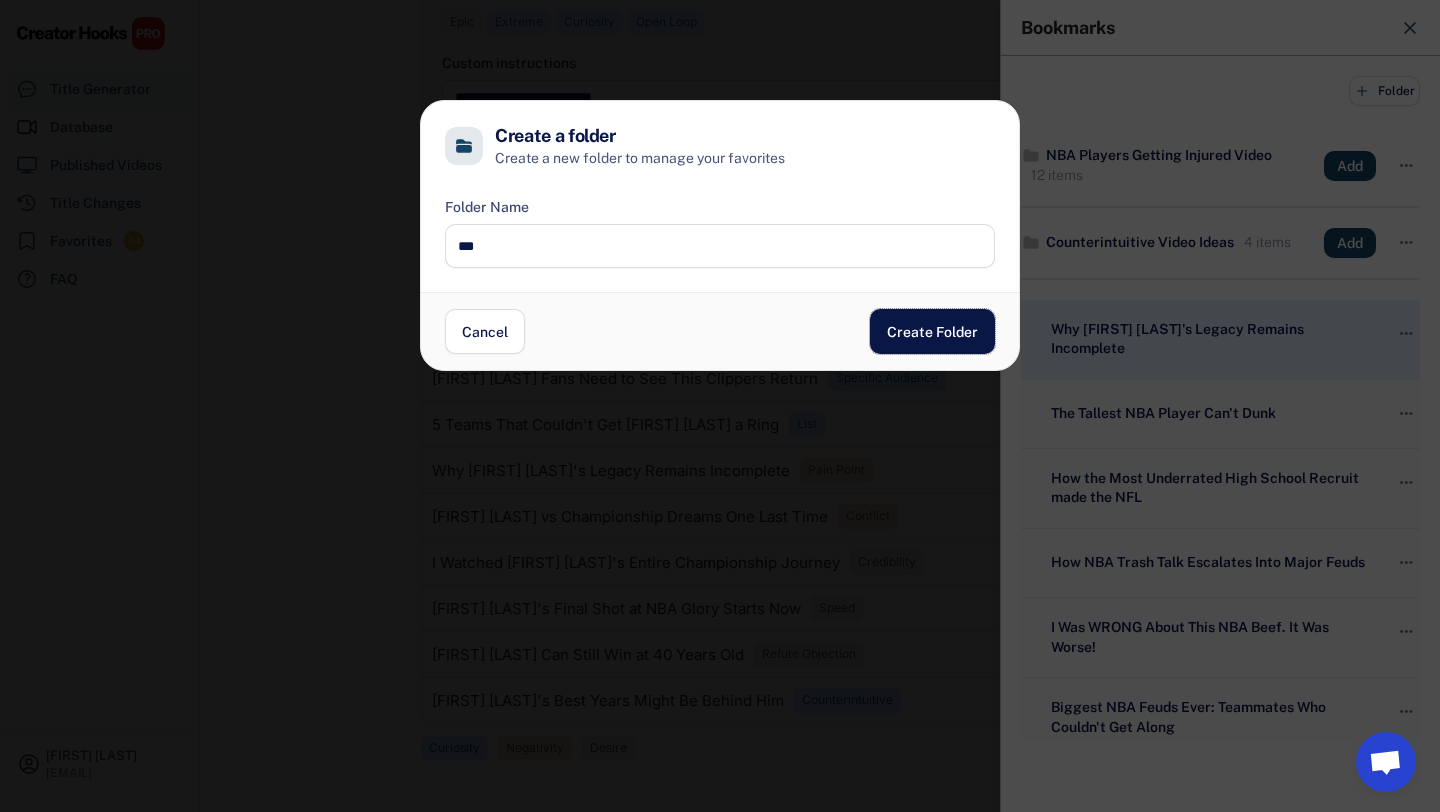 click on "Create Folder" at bounding box center (932, 331) 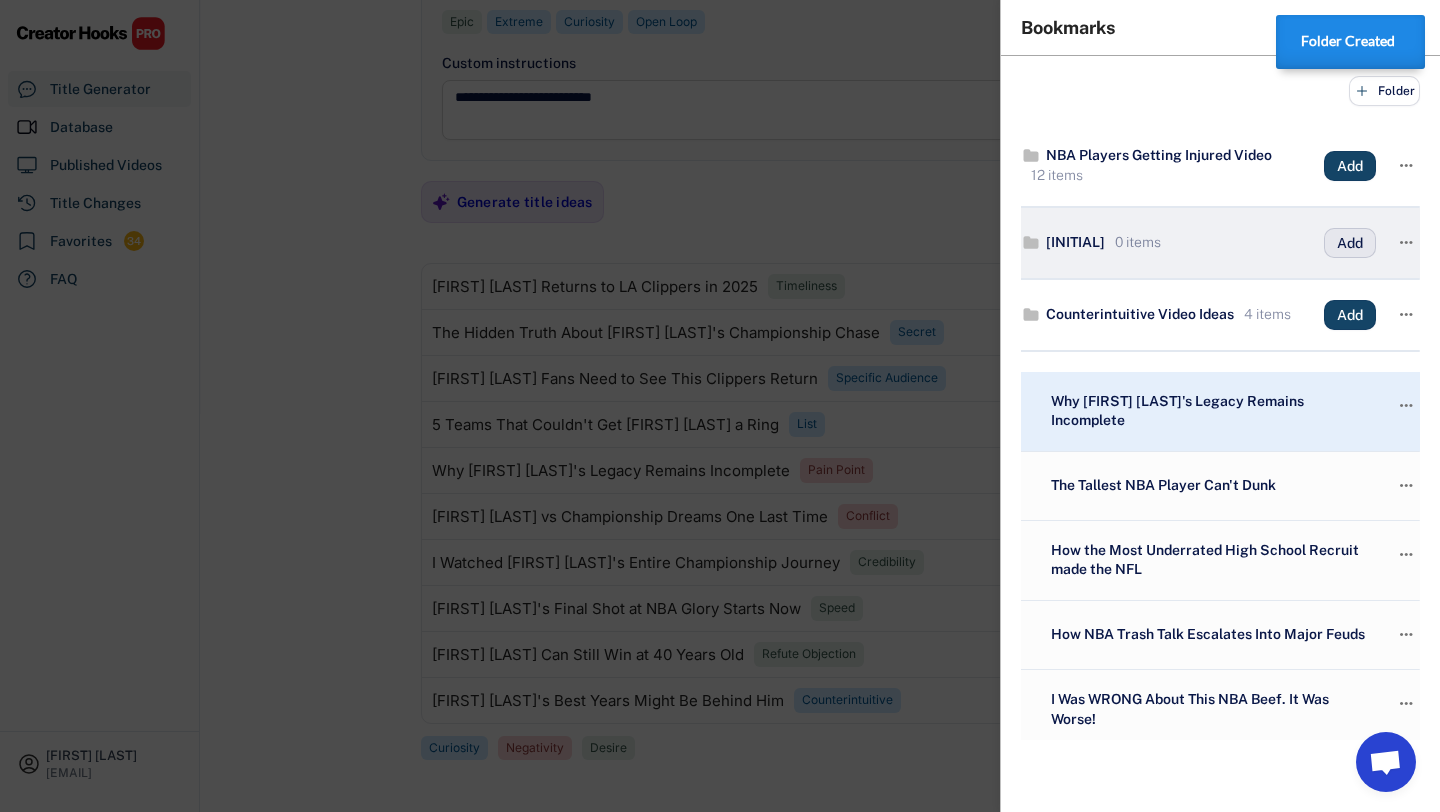 click on "Add" at bounding box center (1350, 243) 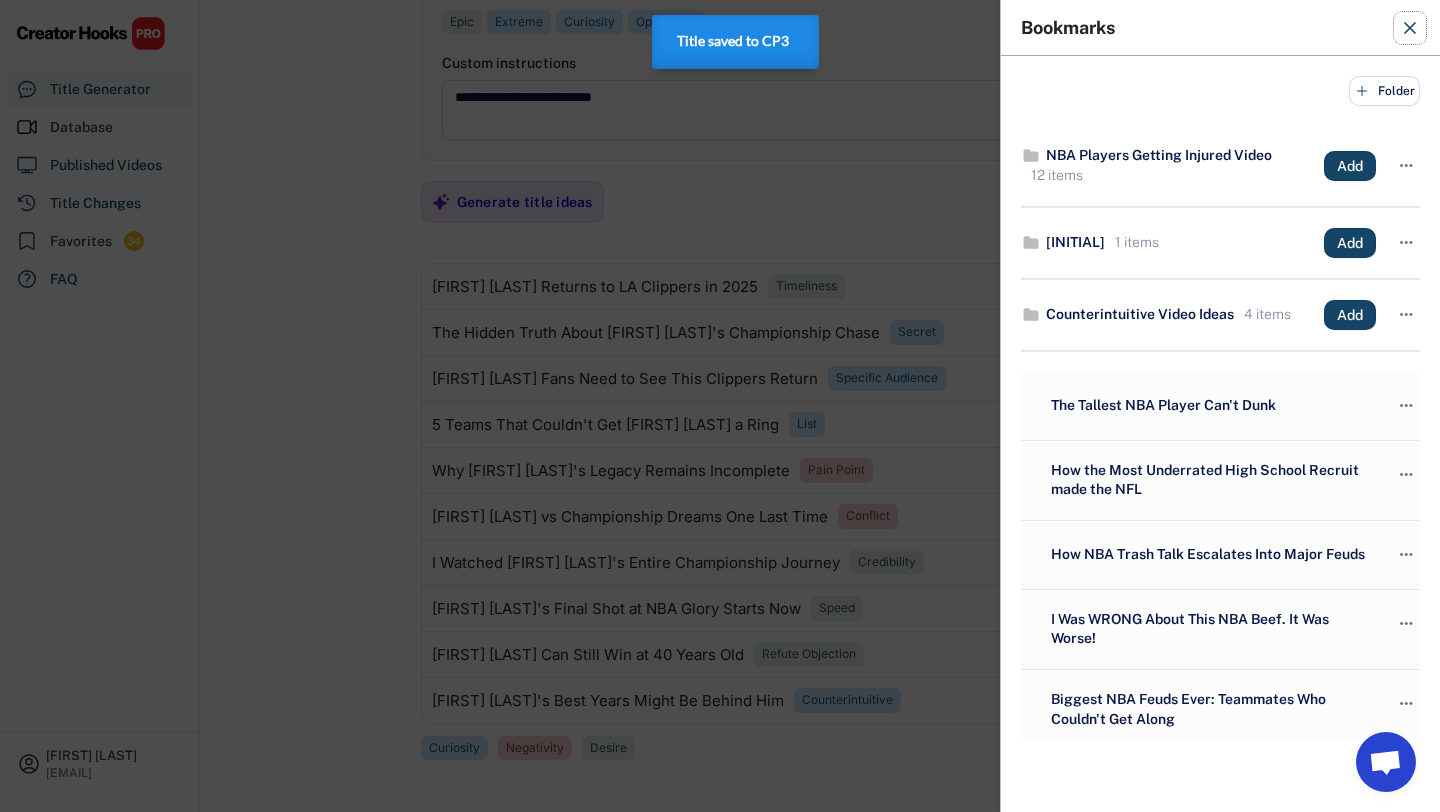 click at bounding box center [1410, 28] 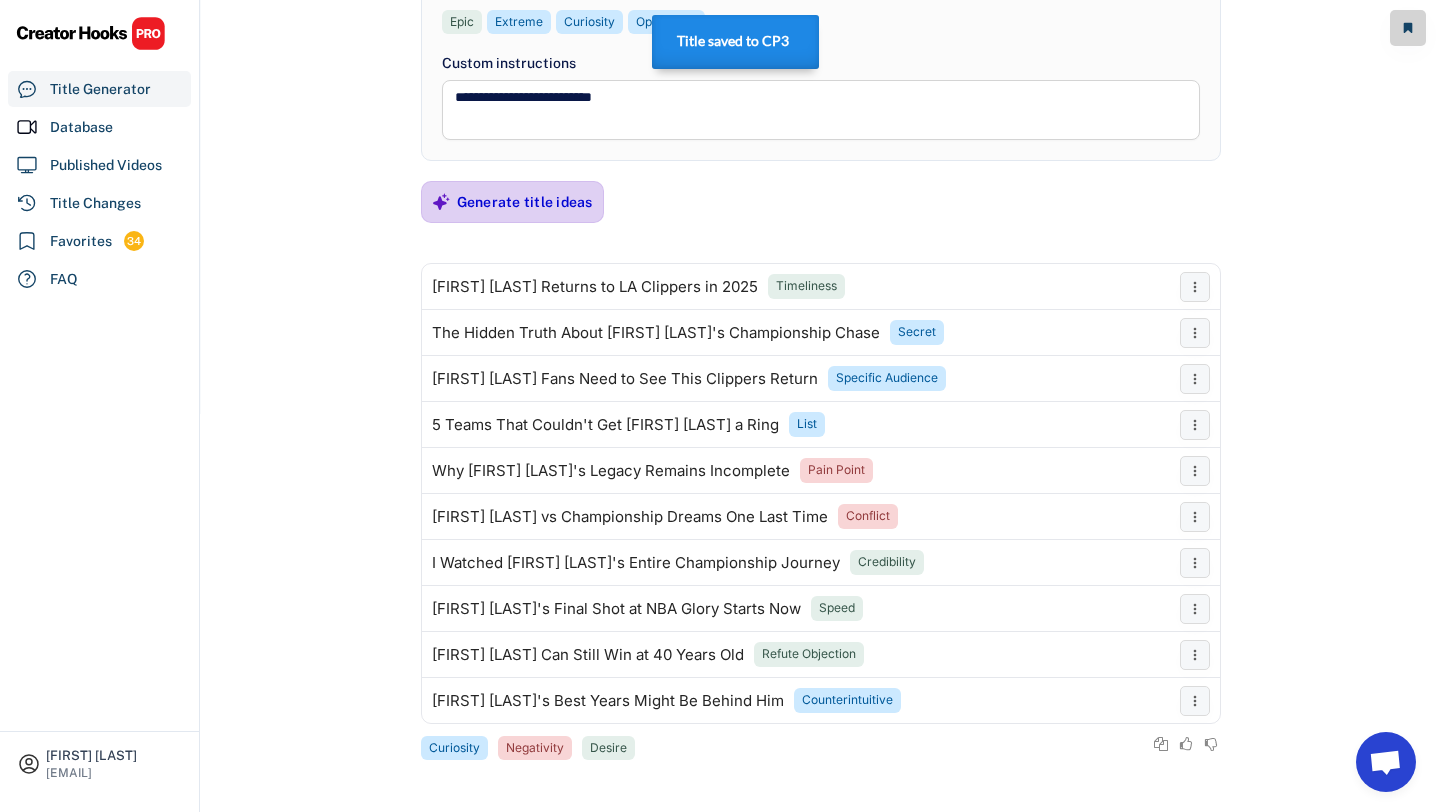 click on "Generate title ideas" at bounding box center (525, 202) 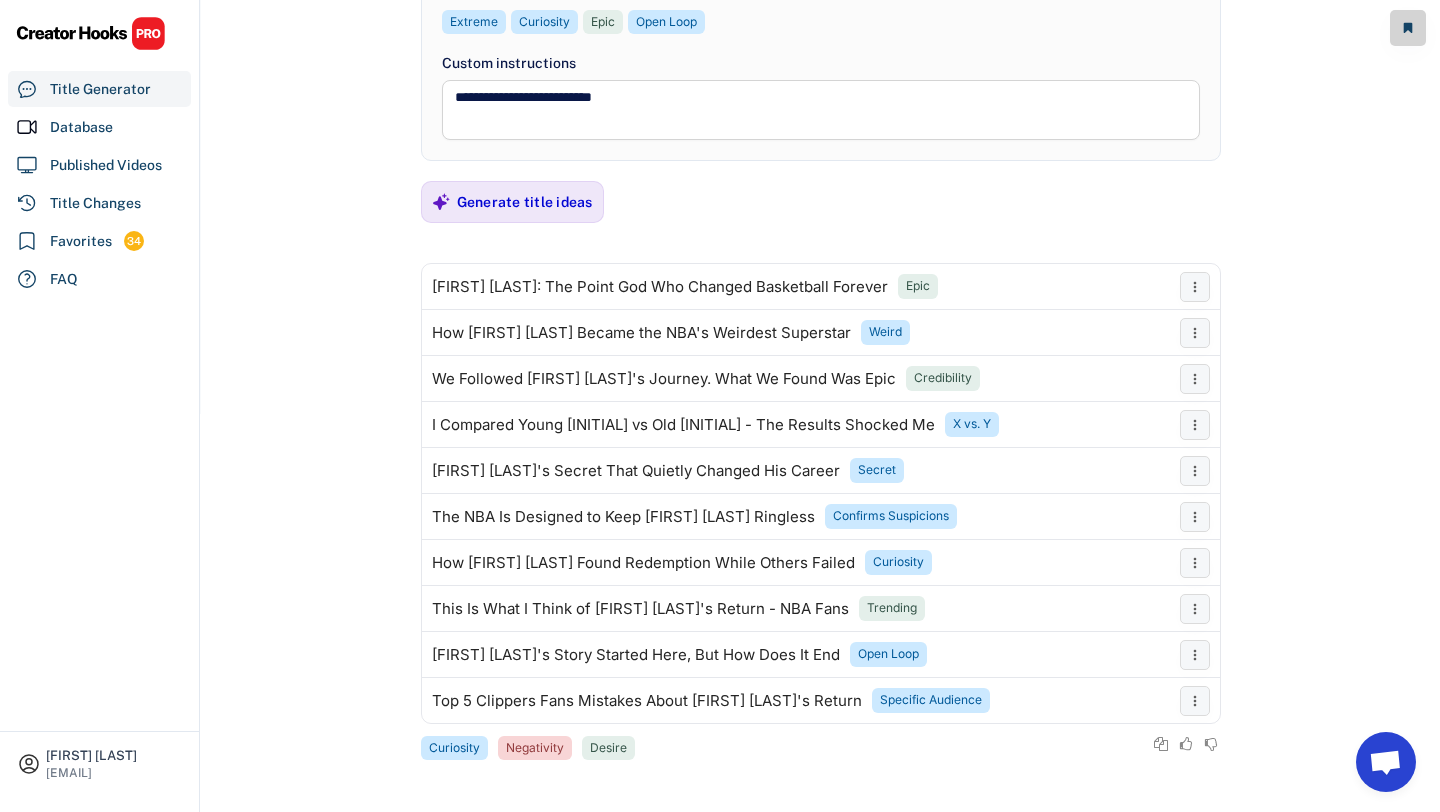 scroll, scrollTop: 397, scrollLeft: 0, axis: vertical 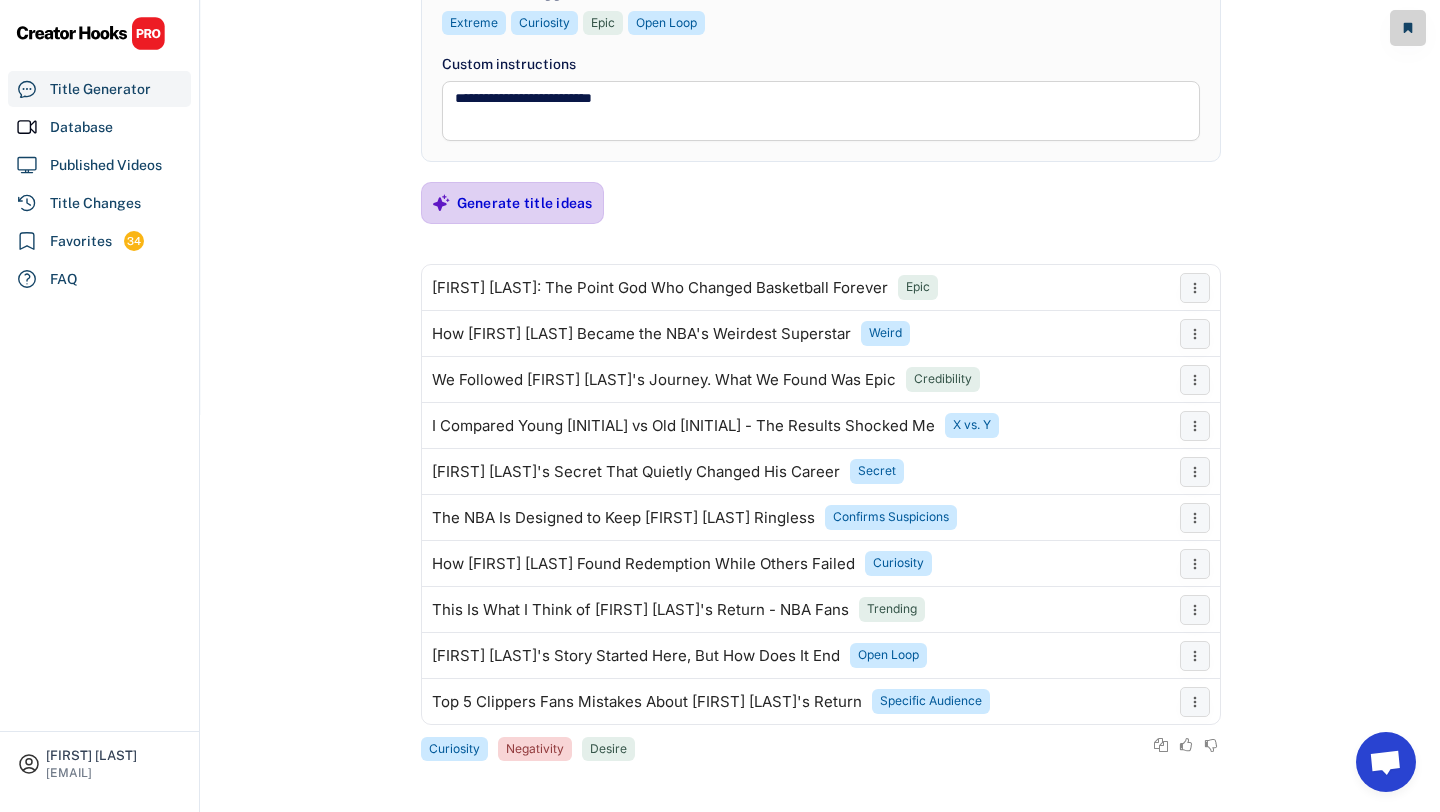 click on "Generate title ideas" at bounding box center [525, 203] 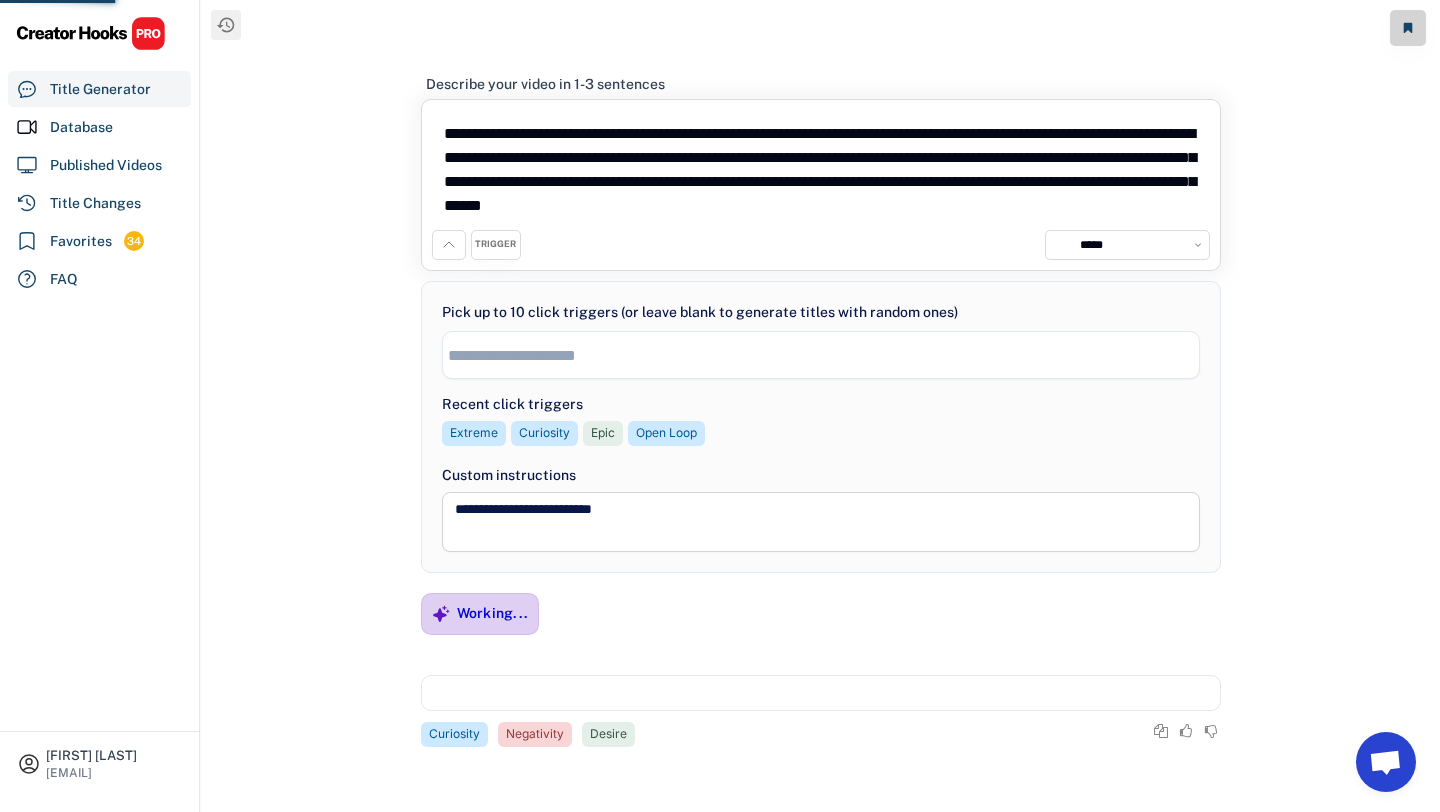 scroll, scrollTop: 0, scrollLeft: 0, axis: both 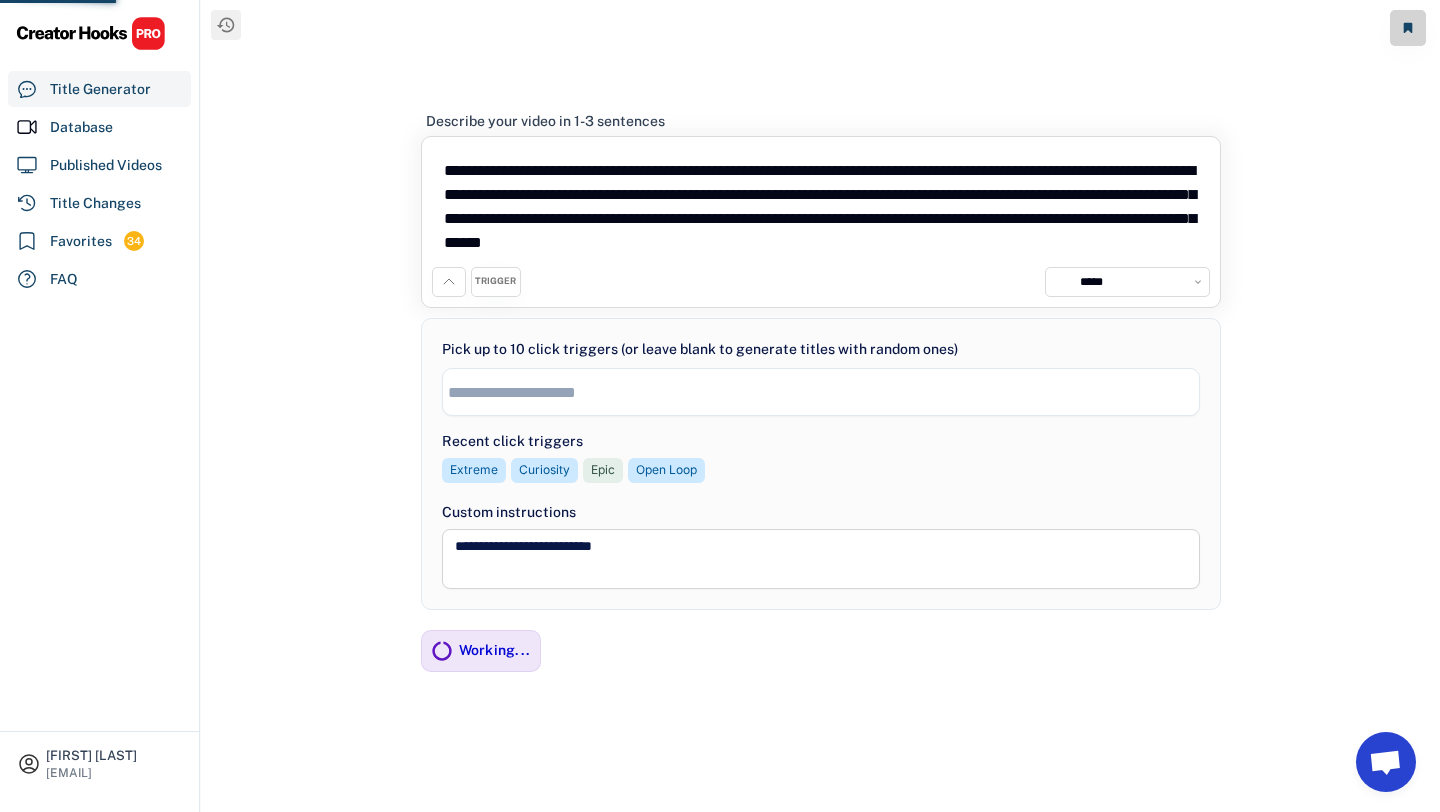 click at bounding box center [821, 391] 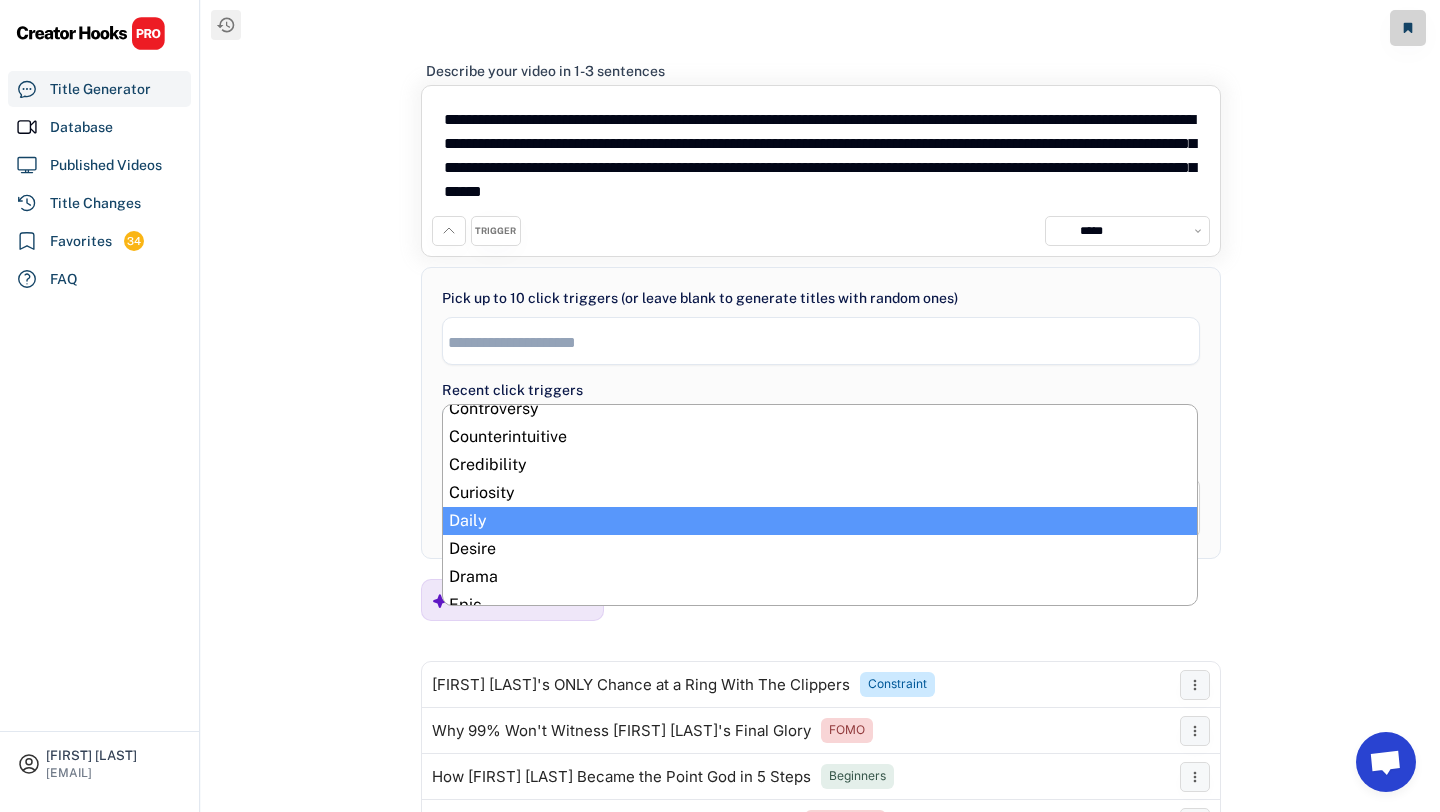 scroll, scrollTop: 212, scrollLeft: 0, axis: vertical 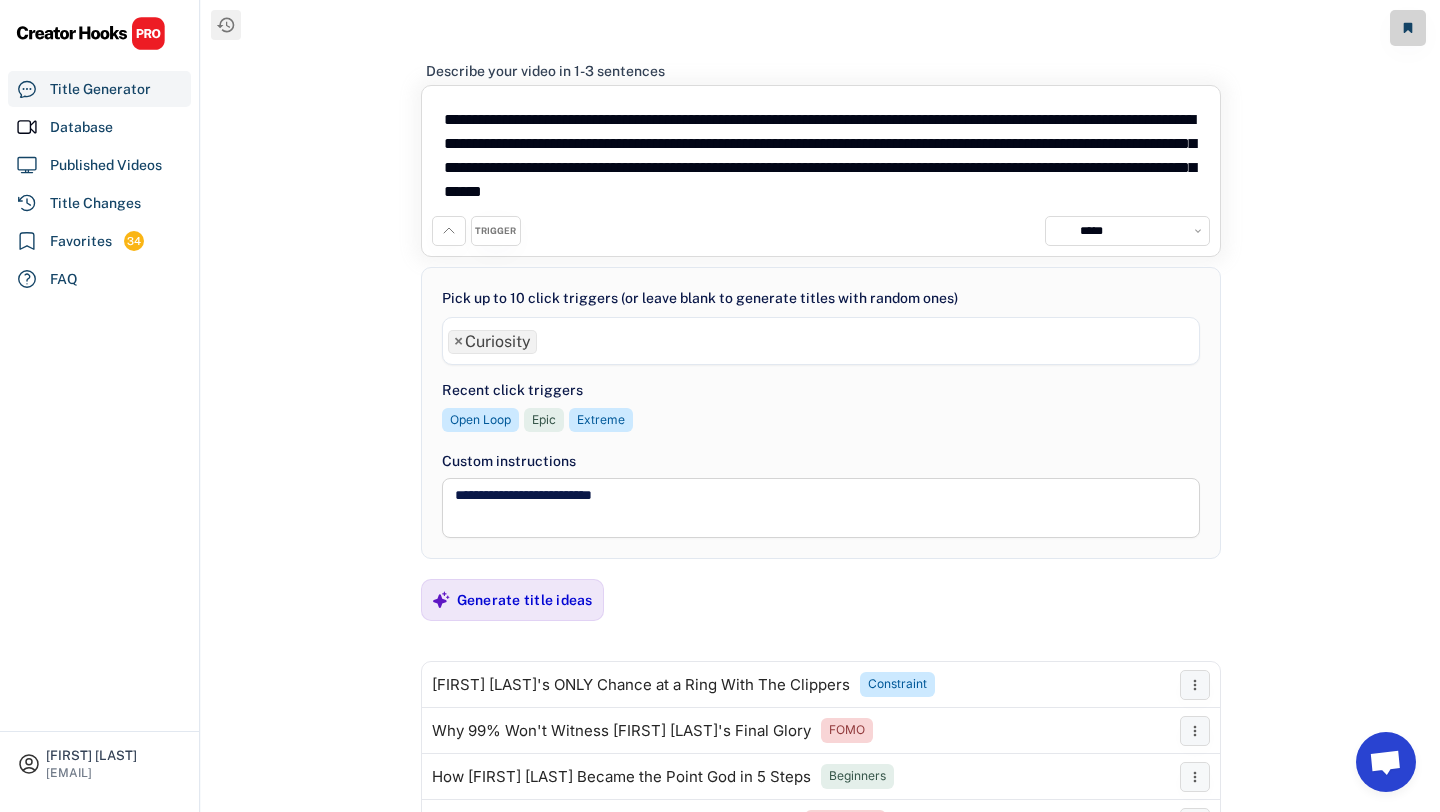 click on "× Curiosity" at bounding box center [821, 341] 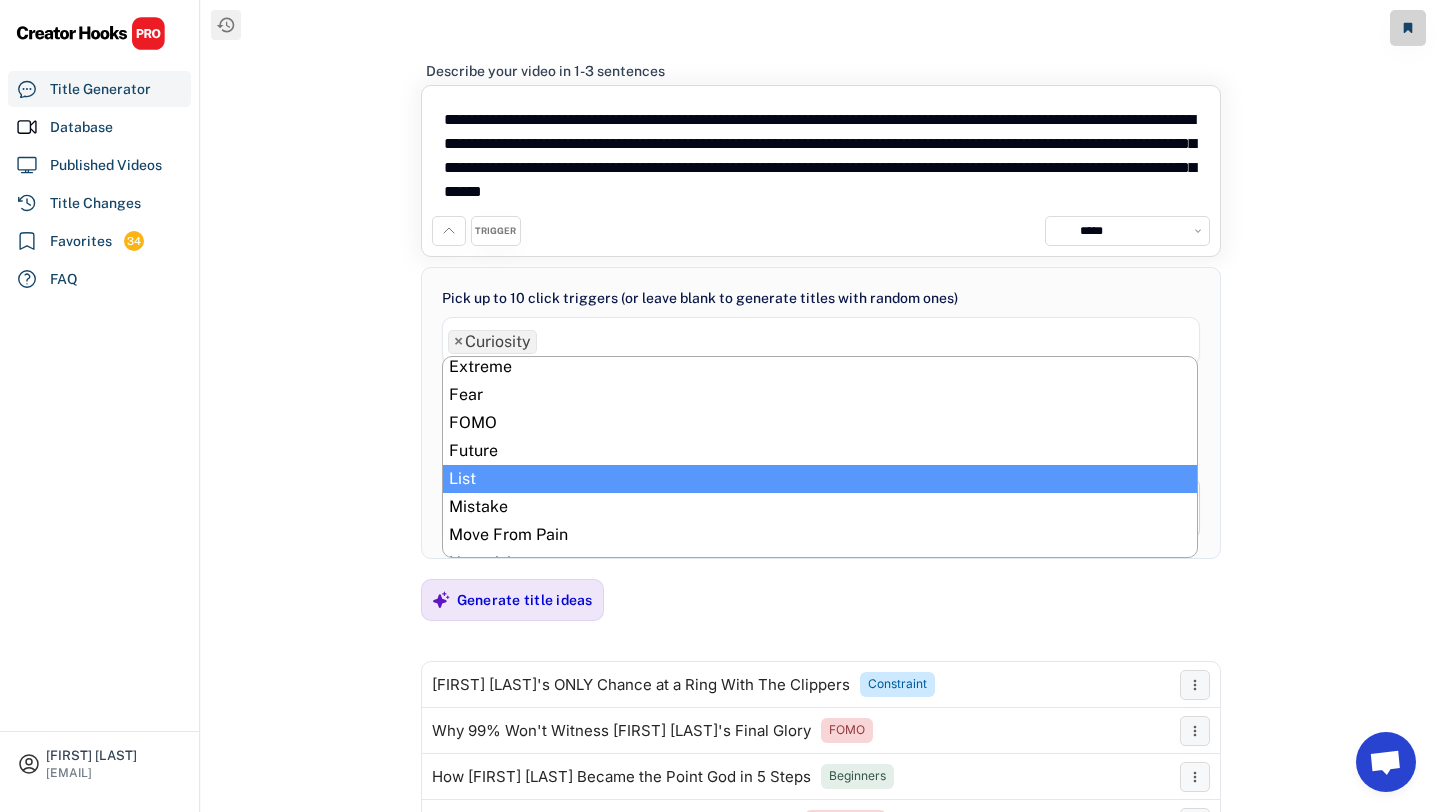 scroll, scrollTop: 429, scrollLeft: 0, axis: vertical 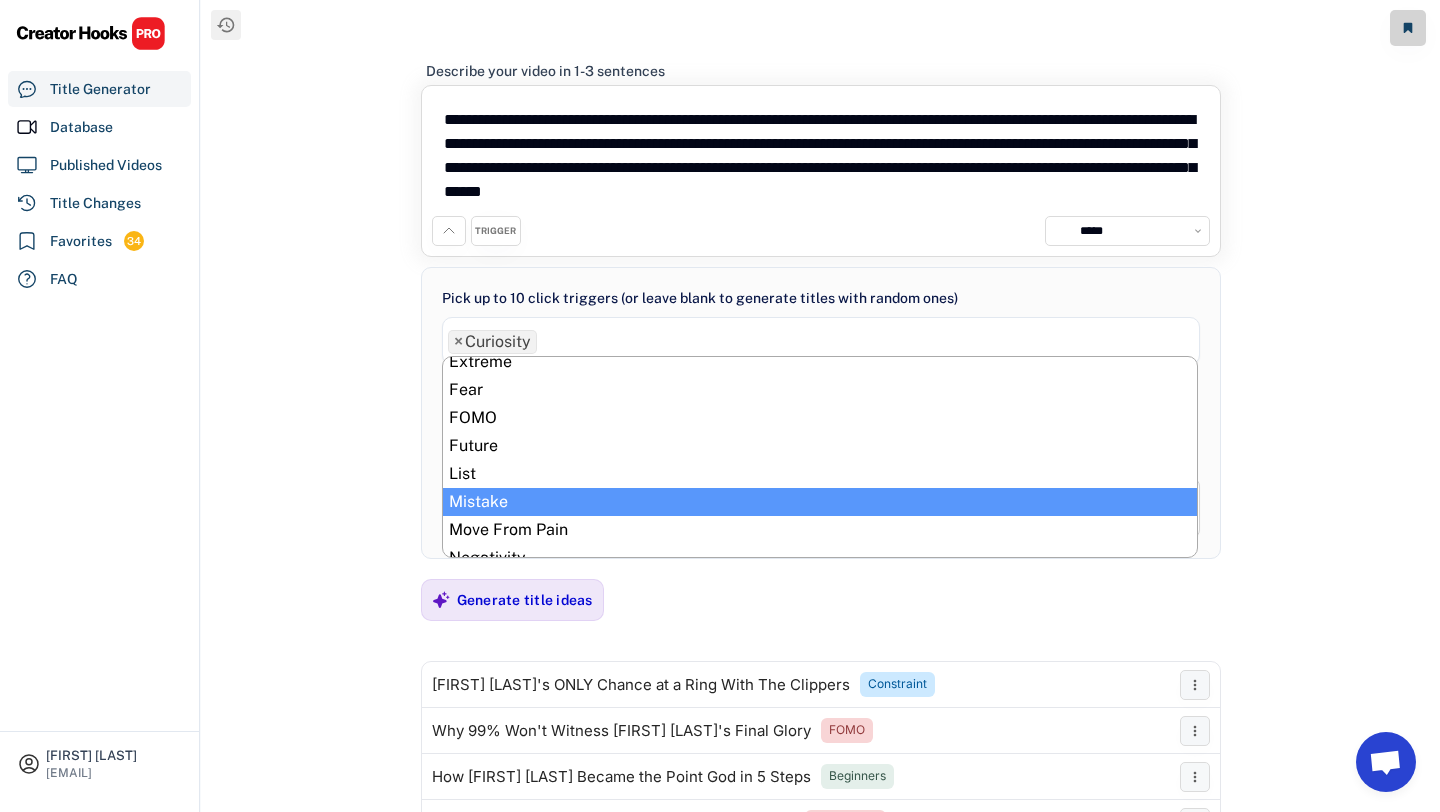 click on "**********" at bounding box center [820, 406] 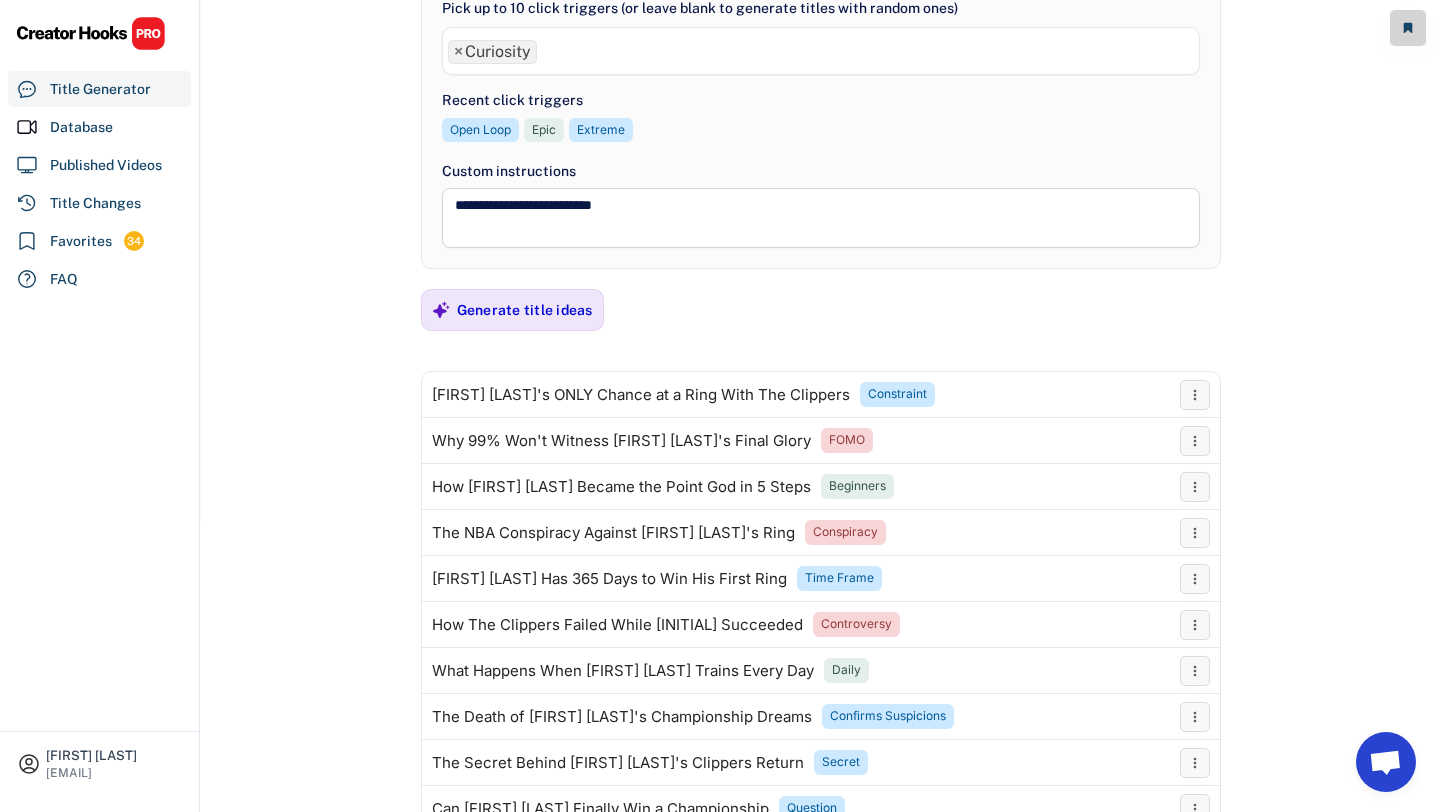 scroll, scrollTop: 294, scrollLeft: 0, axis: vertical 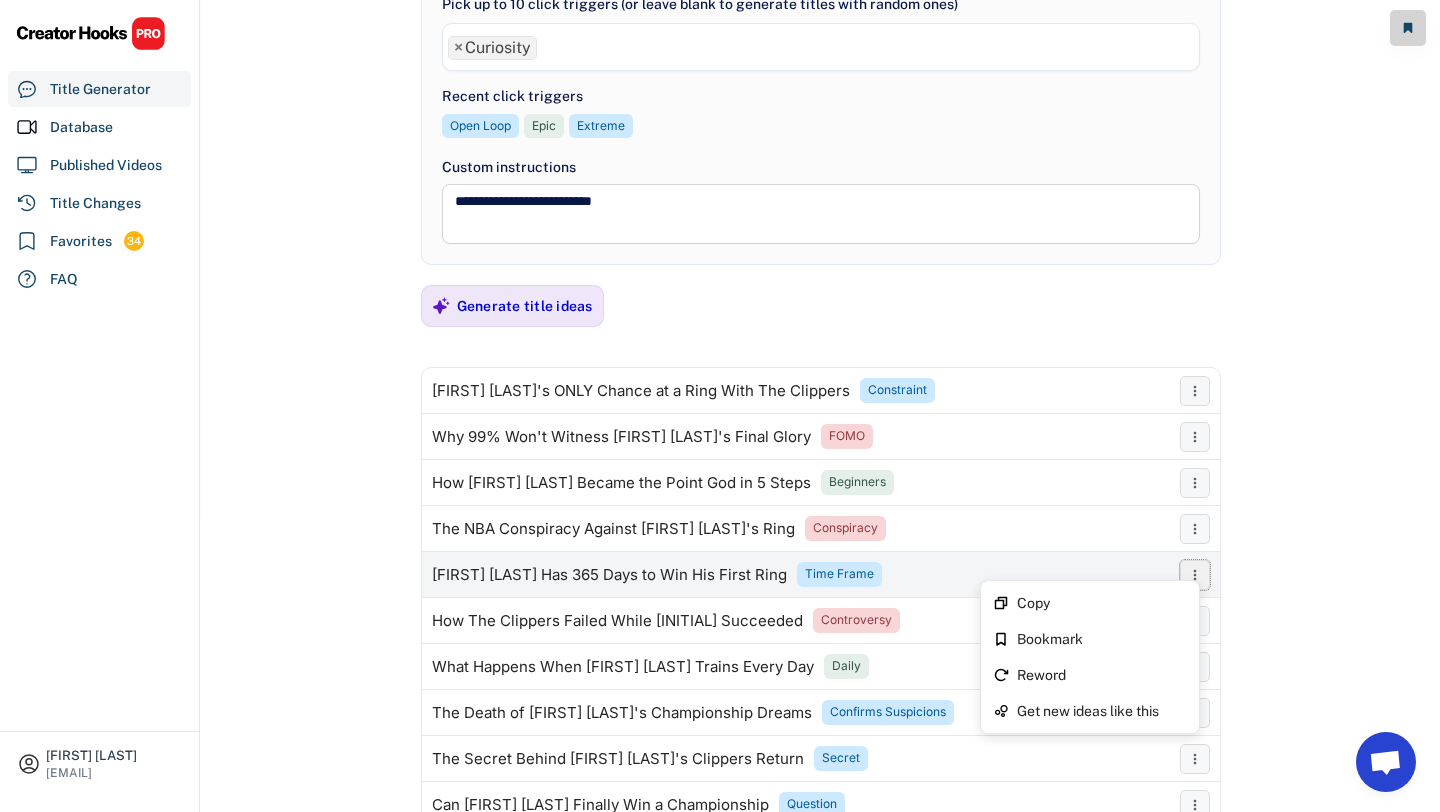 click 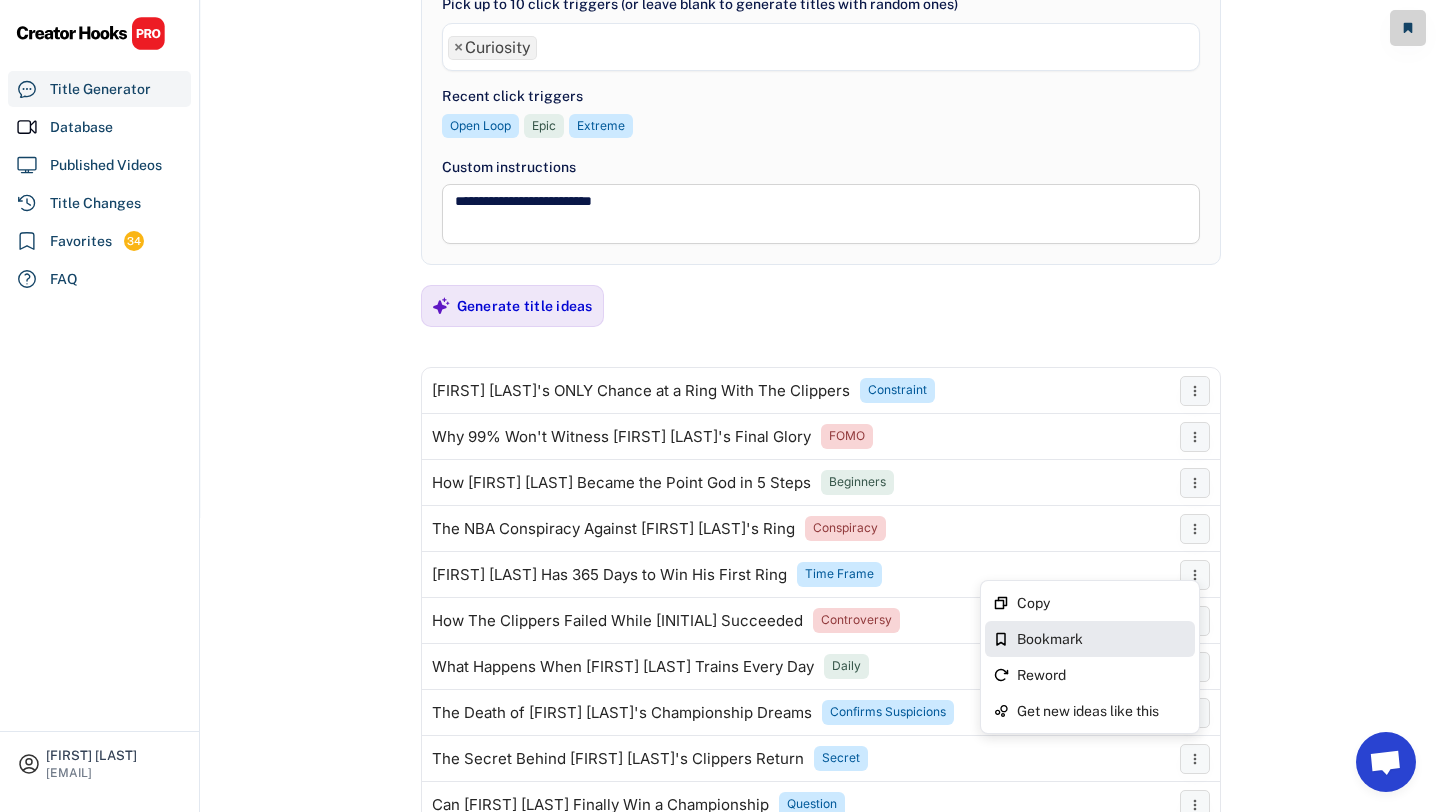 click on "Bookmark" at bounding box center (1102, 639) 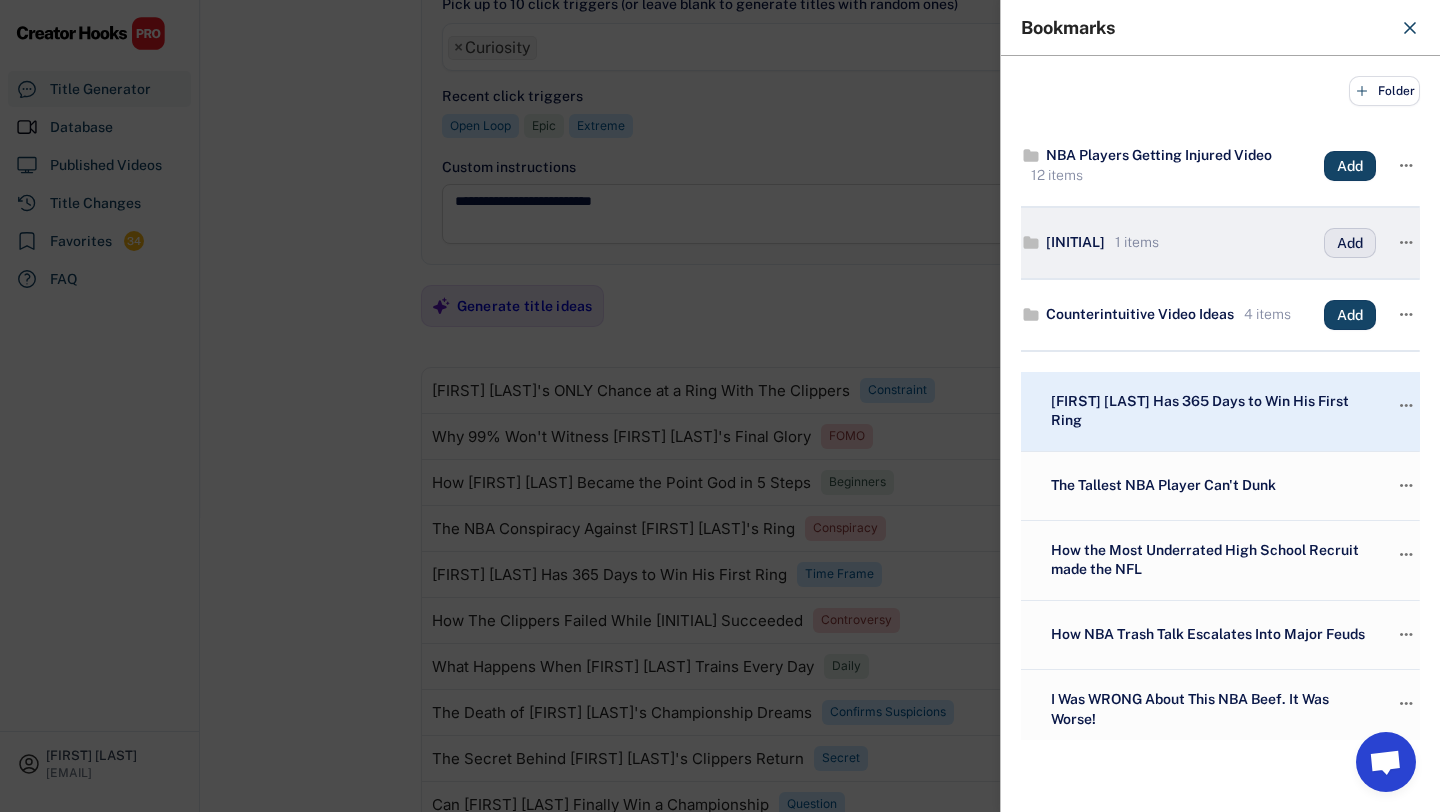 click on "Add" at bounding box center (1350, 243) 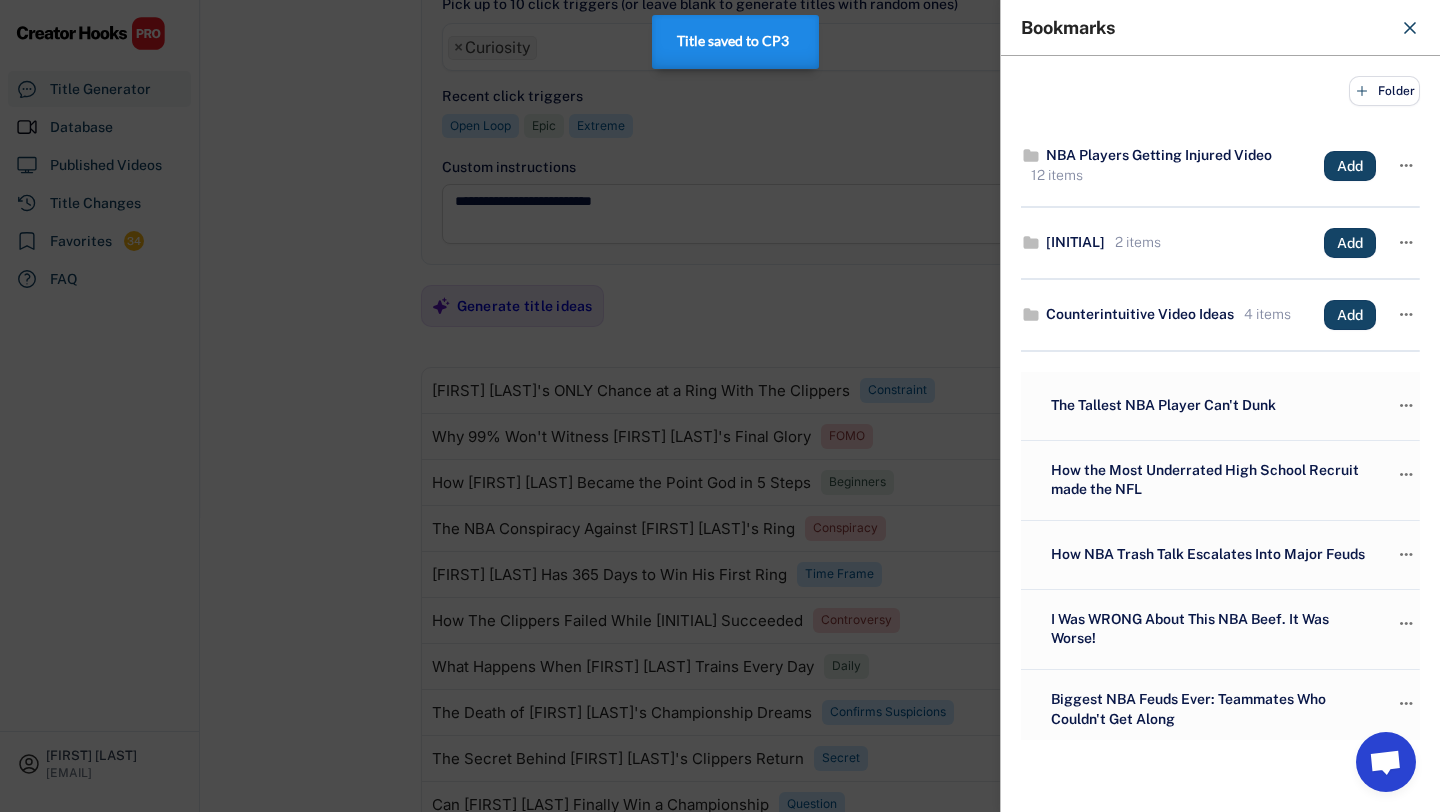 click at bounding box center [720, 406] 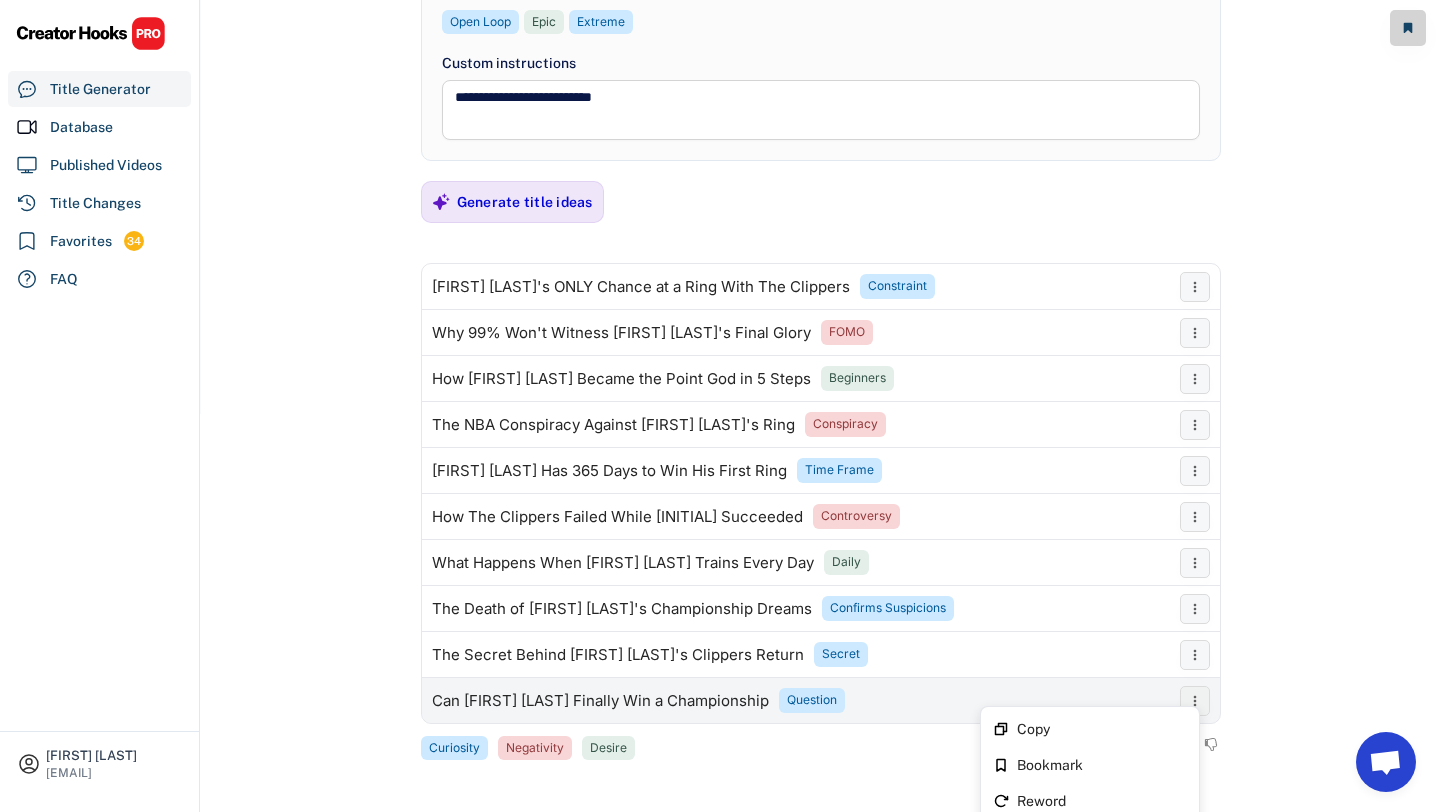 scroll, scrollTop: 442, scrollLeft: 0, axis: vertical 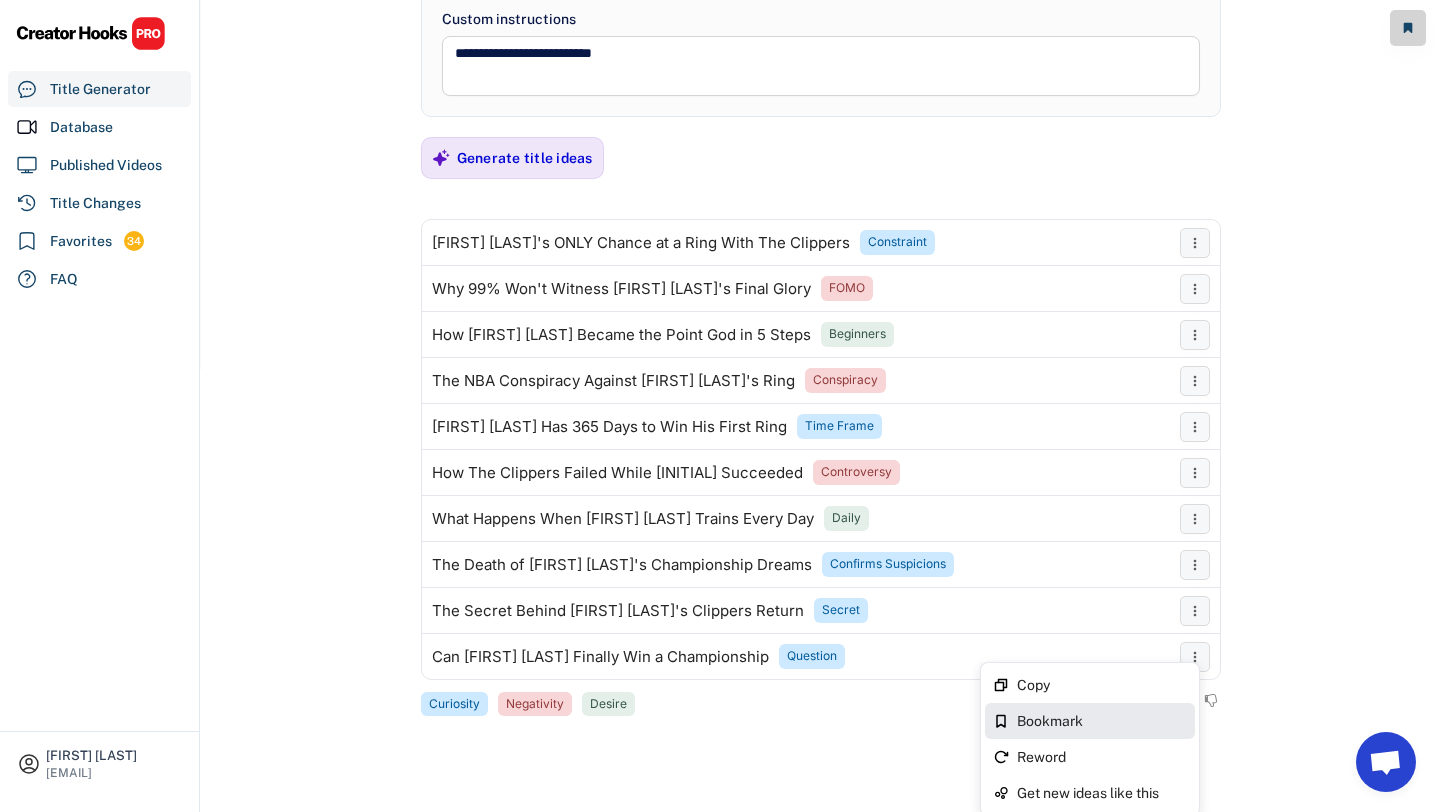 click on "Bookmark" at bounding box center [1102, 721] 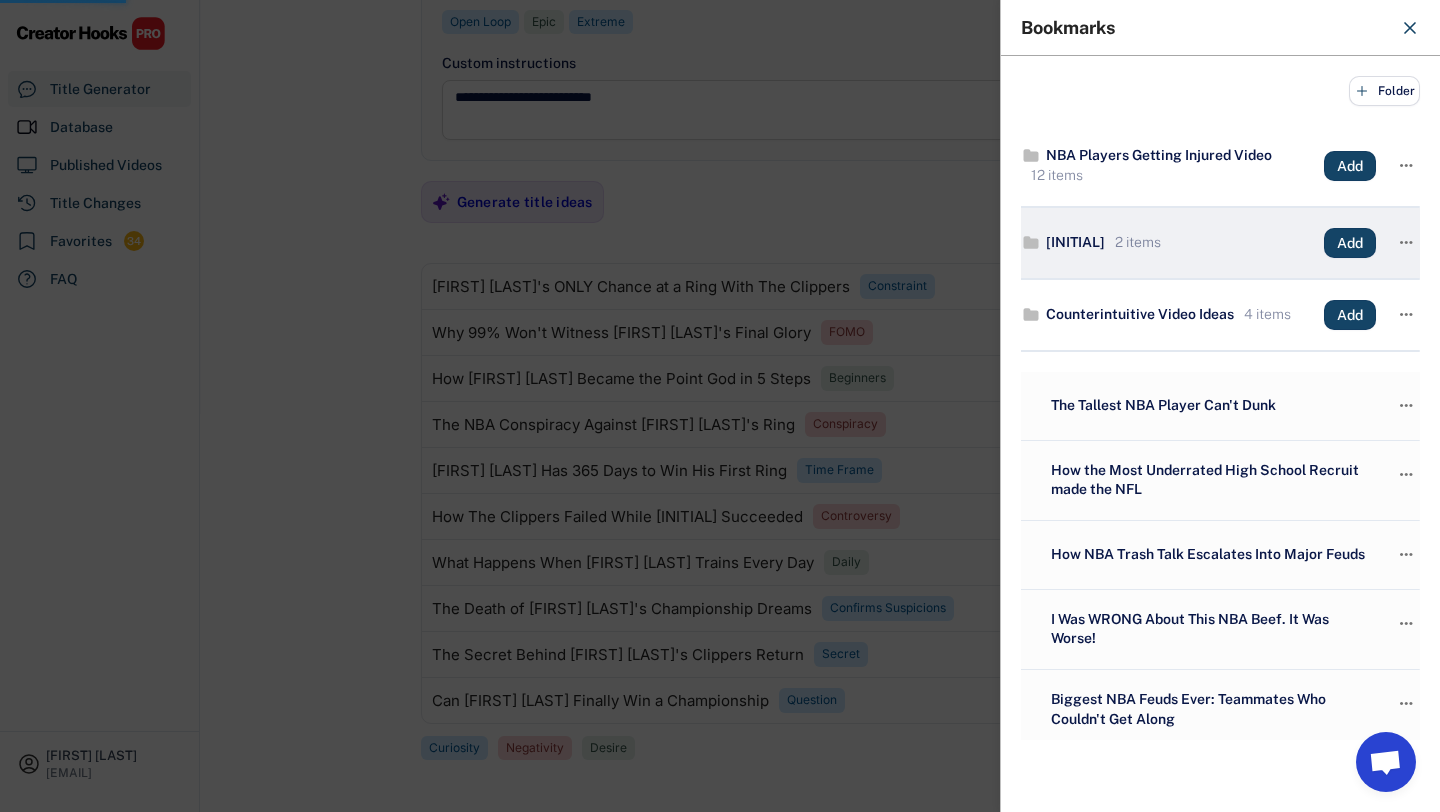 click on "[INITIAL] 2 items" at bounding box center (1164, 243) 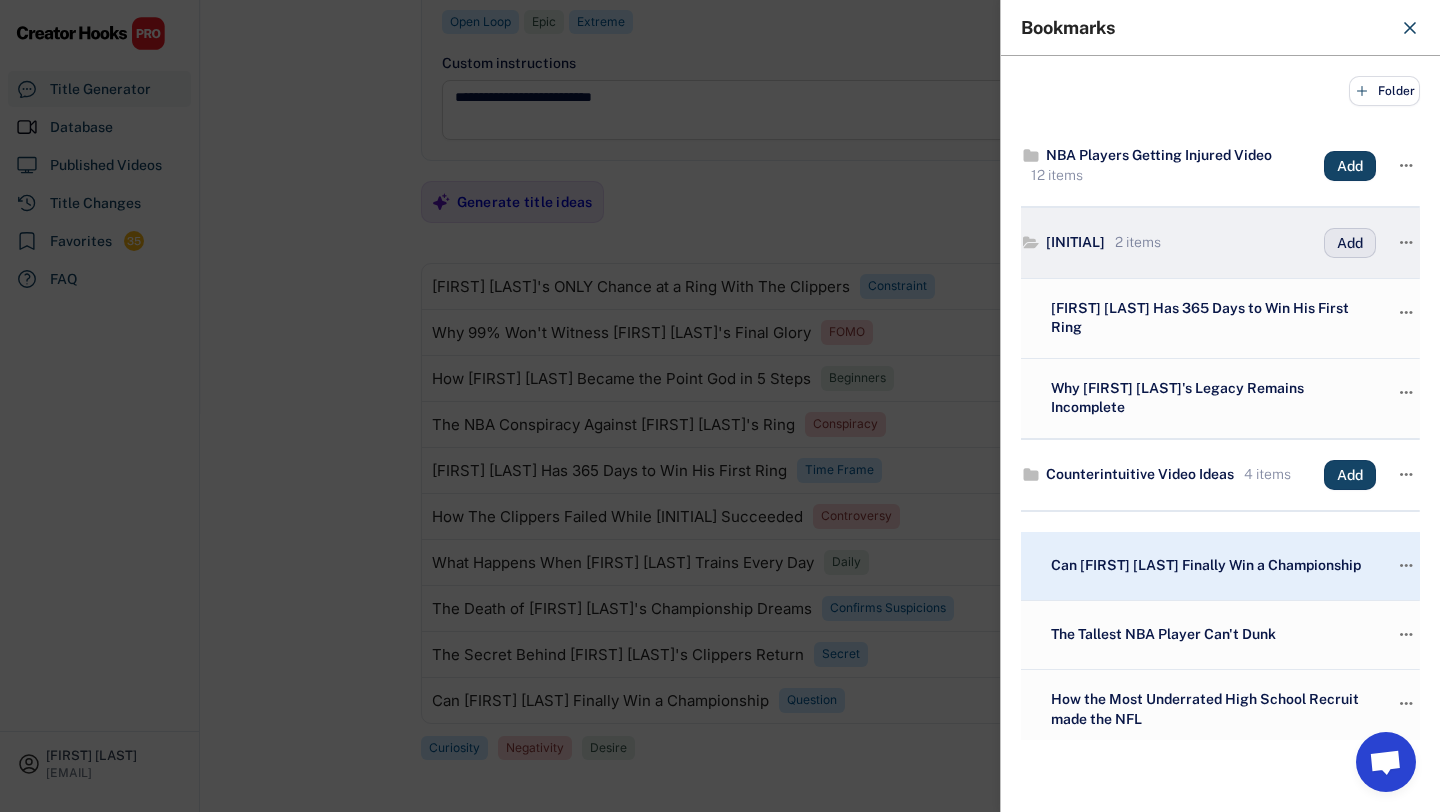click on "Add" at bounding box center (1350, 243) 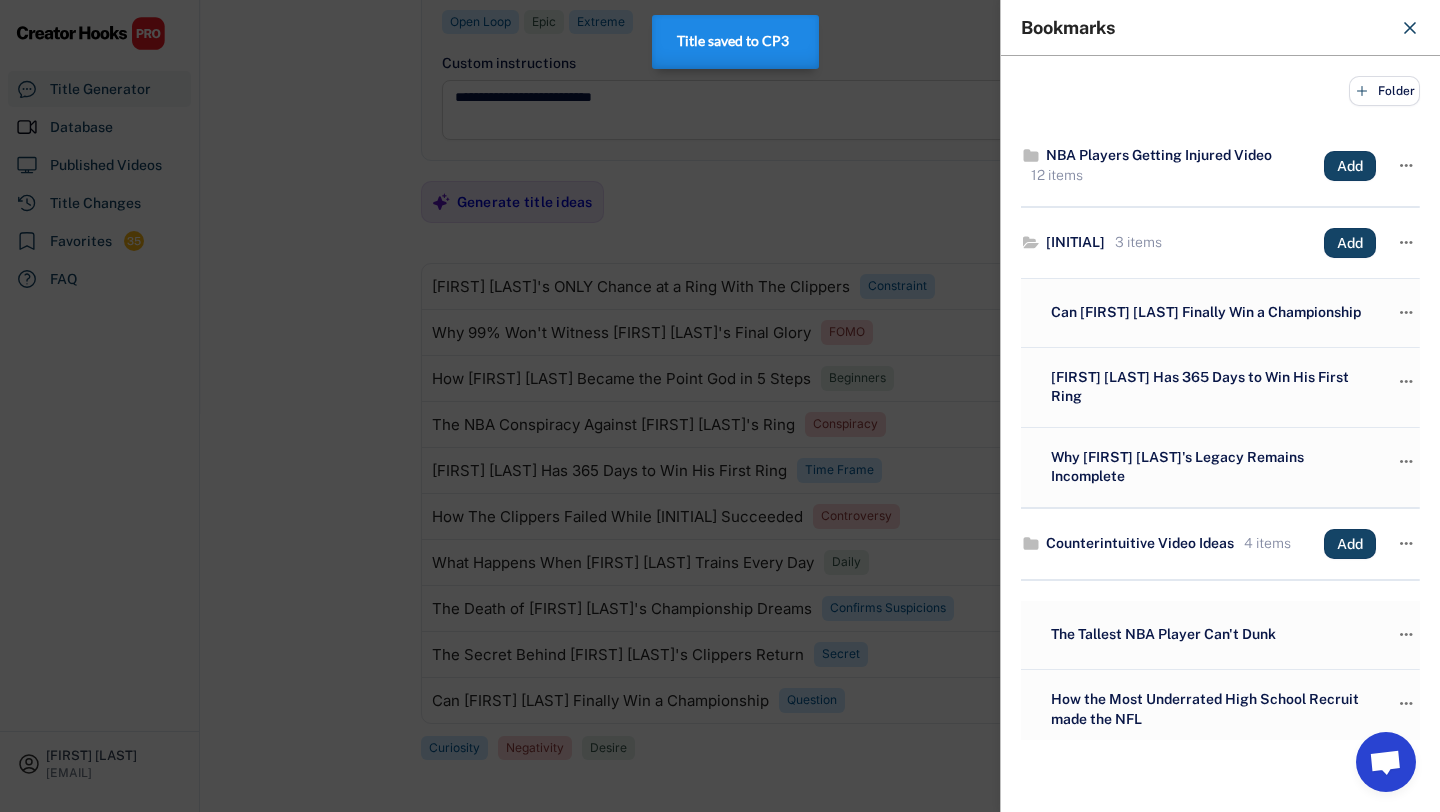 click at bounding box center (720, 406) 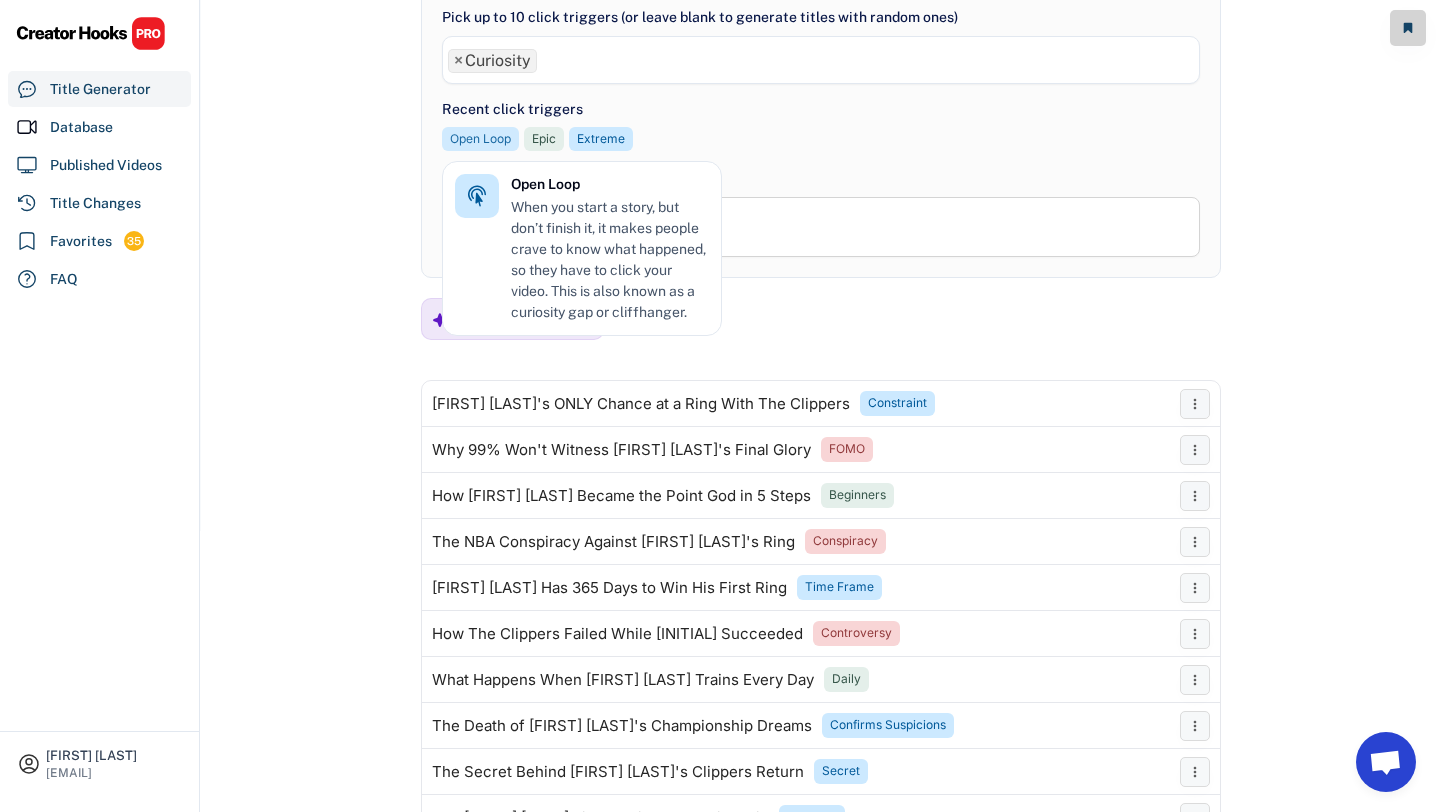 scroll, scrollTop: 257, scrollLeft: 0, axis: vertical 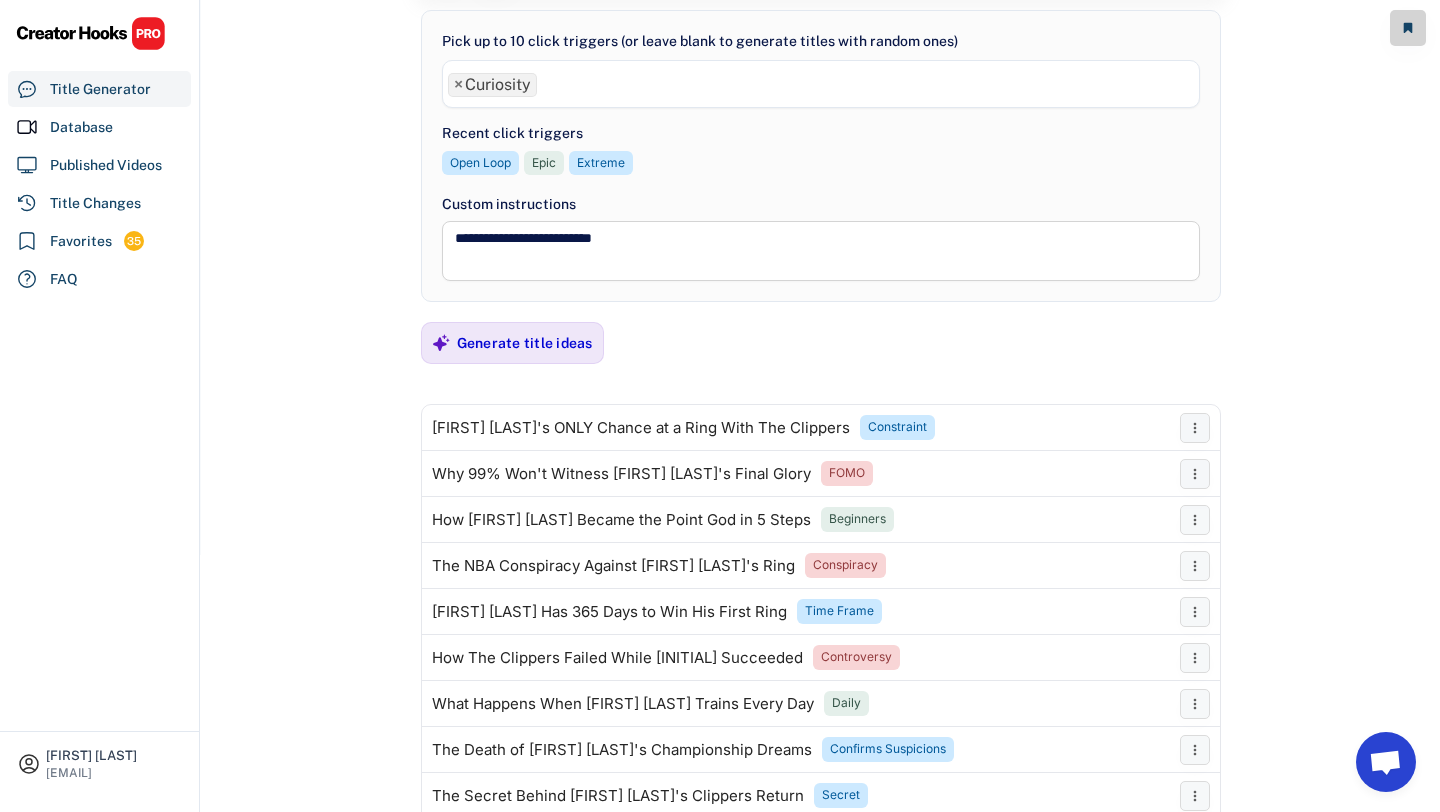 click on "× Curiosity" at bounding box center [821, 82] 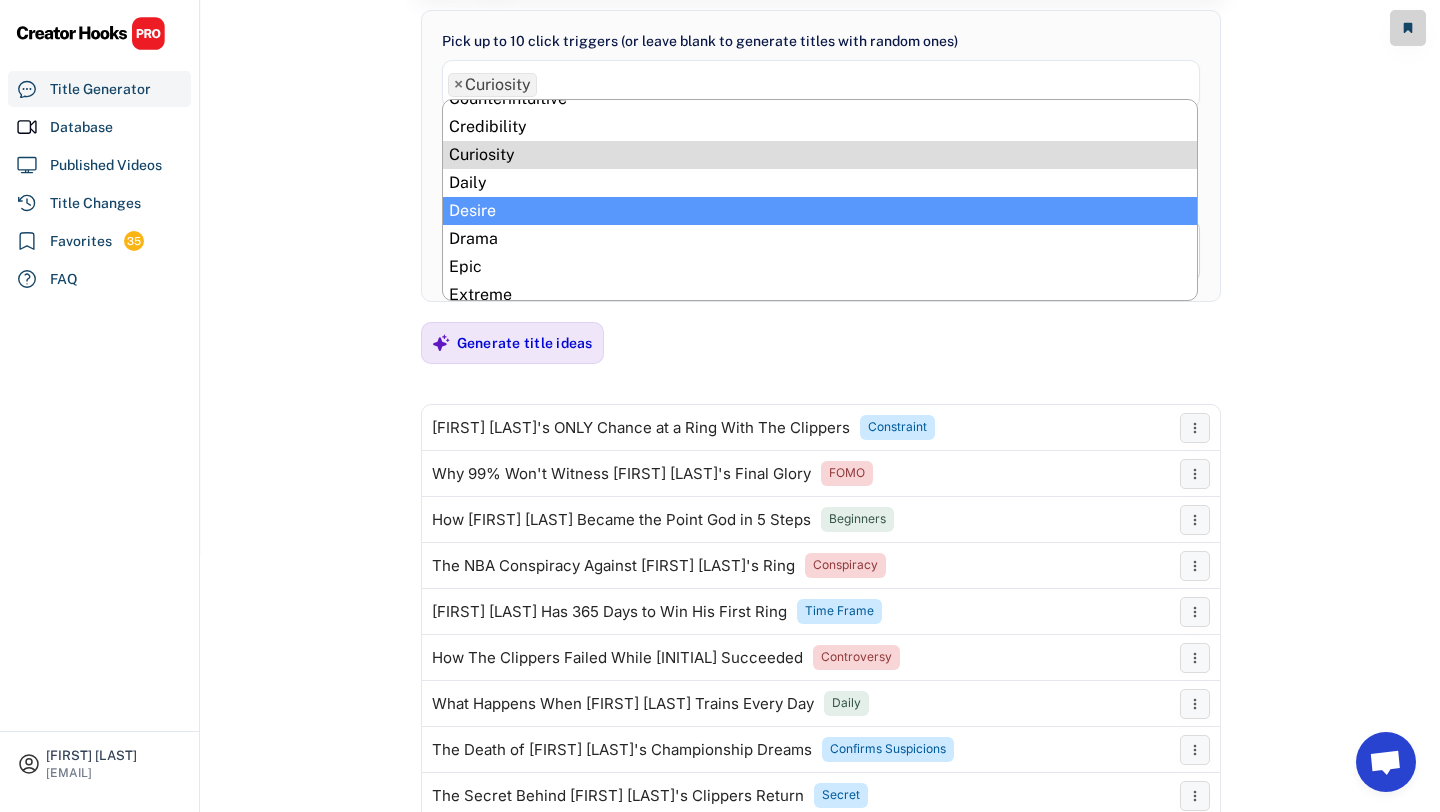 scroll, scrollTop: 248, scrollLeft: 0, axis: vertical 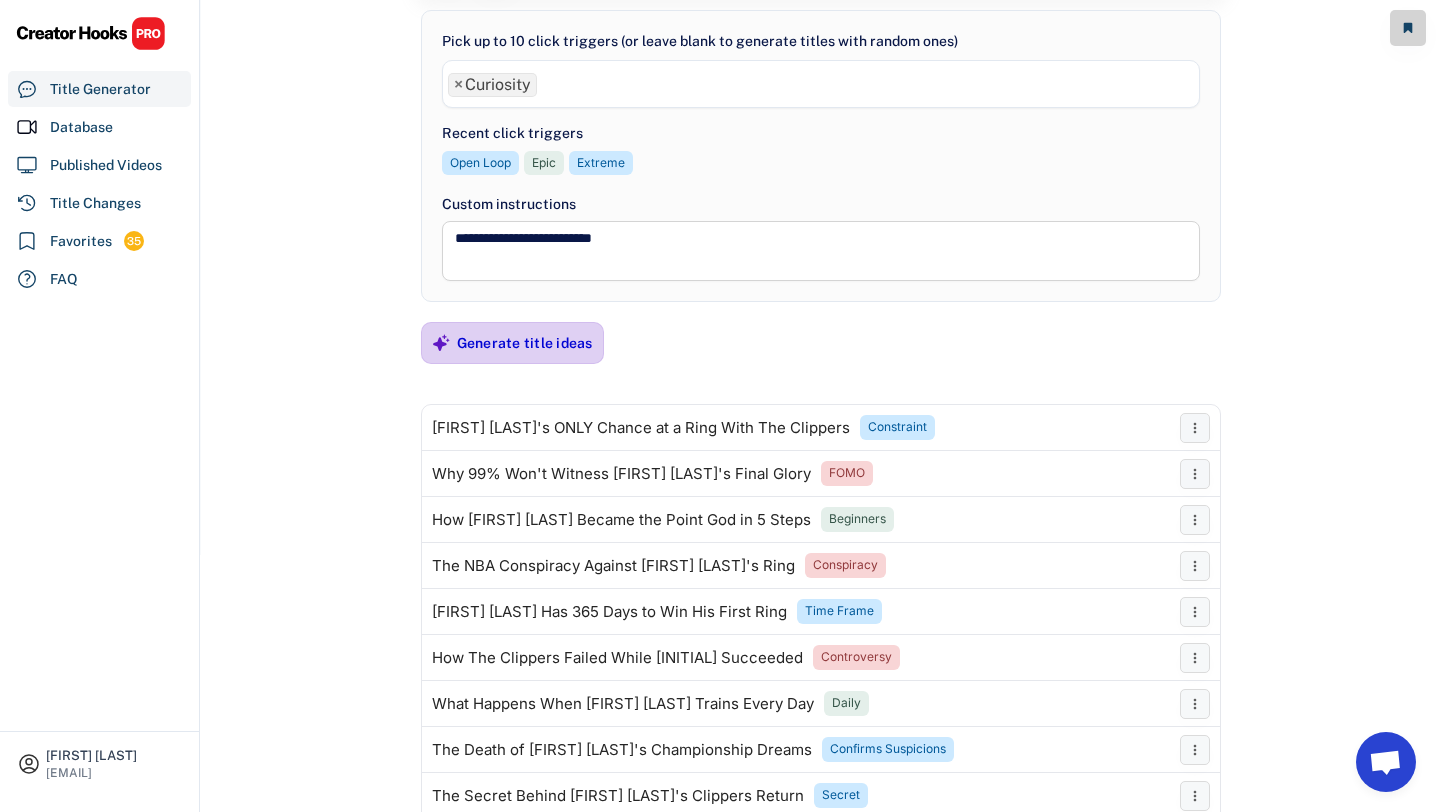 click on "Generate title ideas" at bounding box center (525, 343) 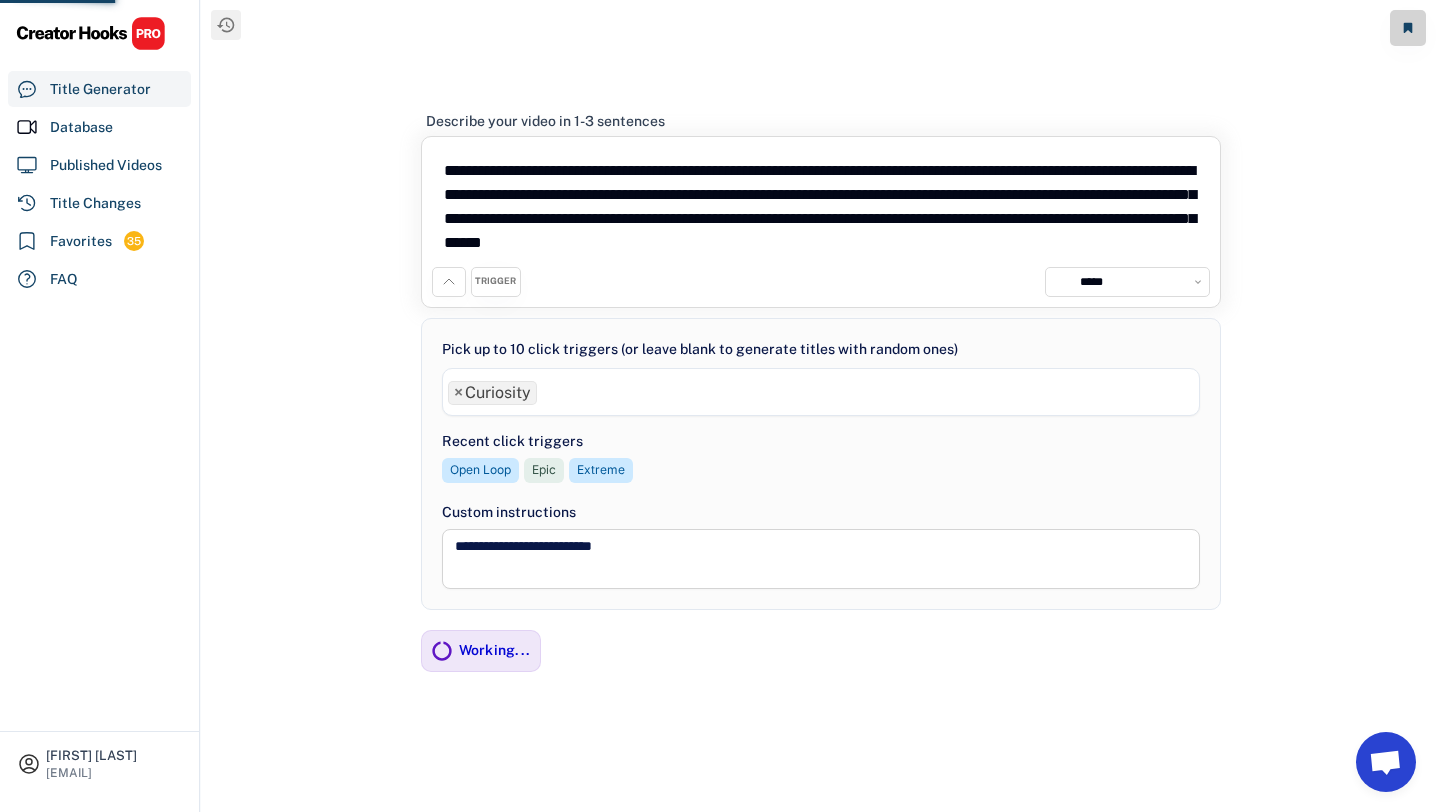 scroll, scrollTop: 0, scrollLeft: 0, axis: both 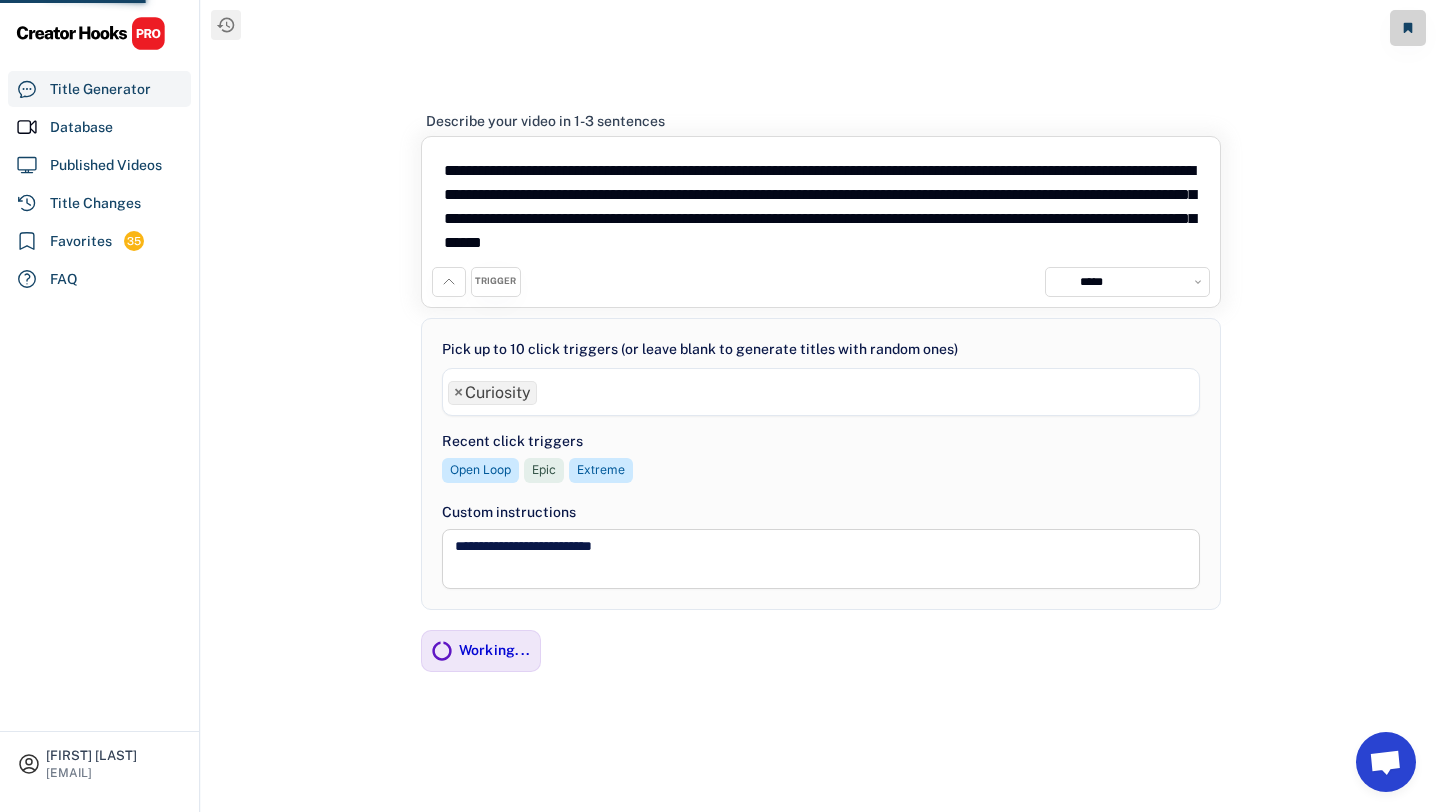 click on "× Curiosity" at bounding box center (821, 390) 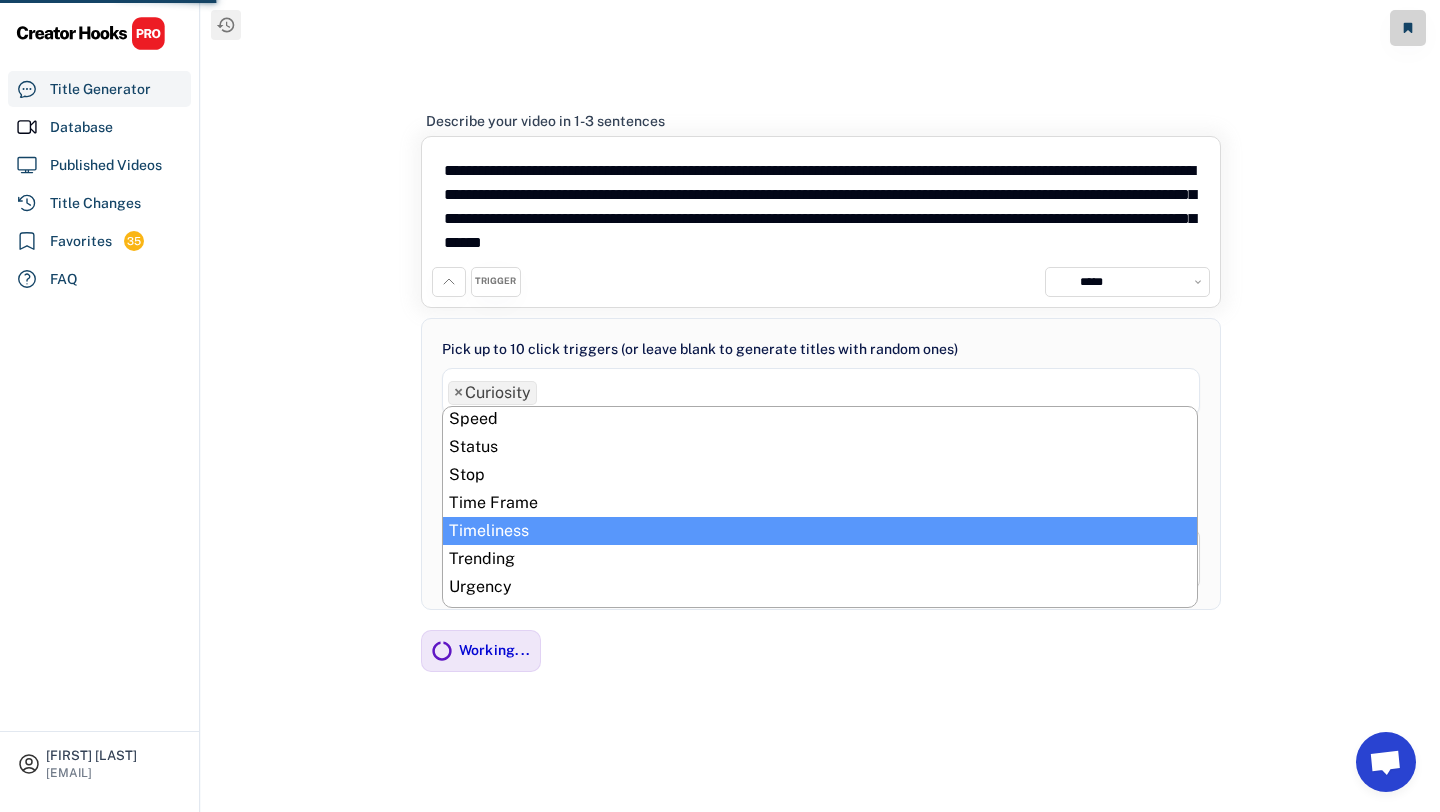 scroll, scrollTop: 946, scrollLeft: 0, axis: vertical 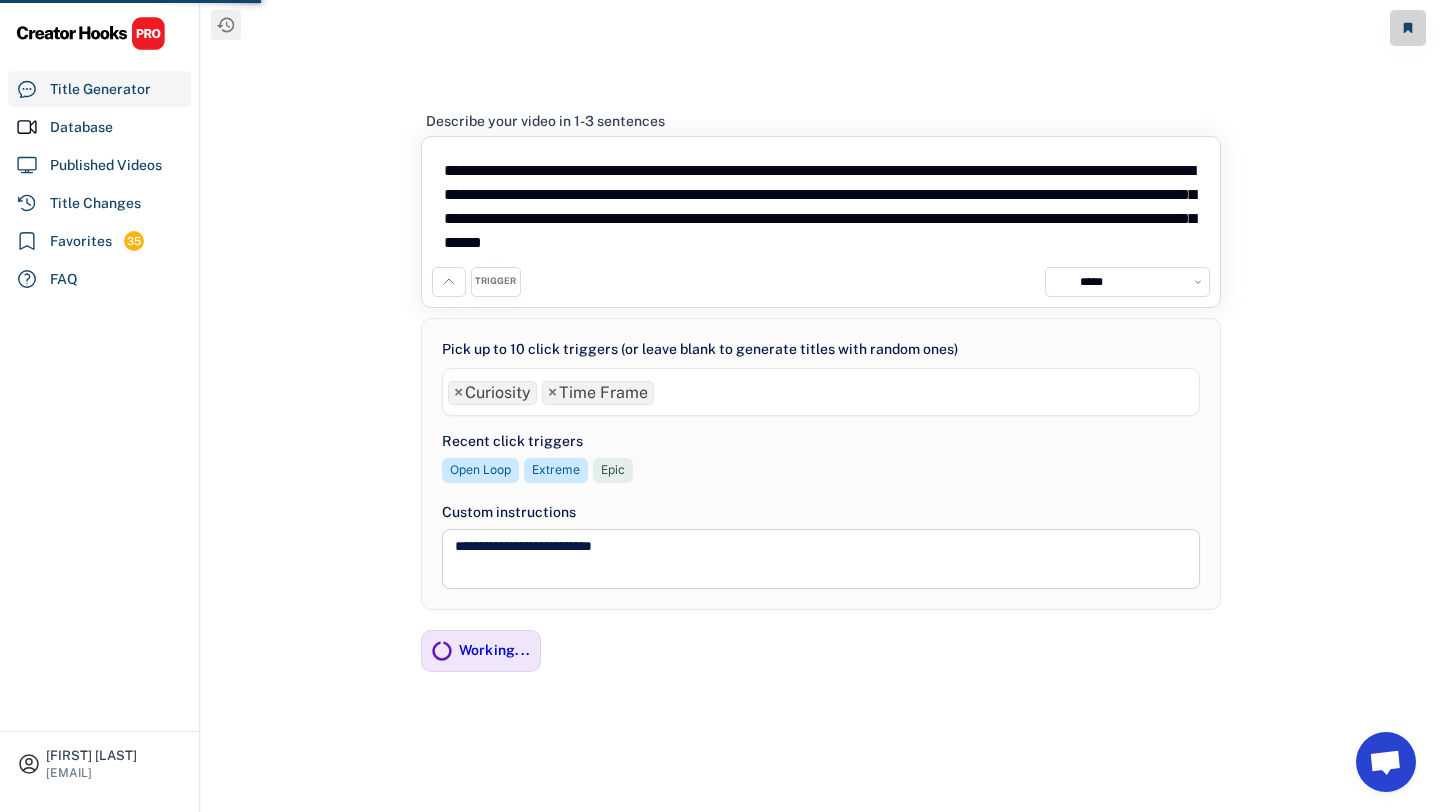 click on "**********" at bounding box center [821, 392] 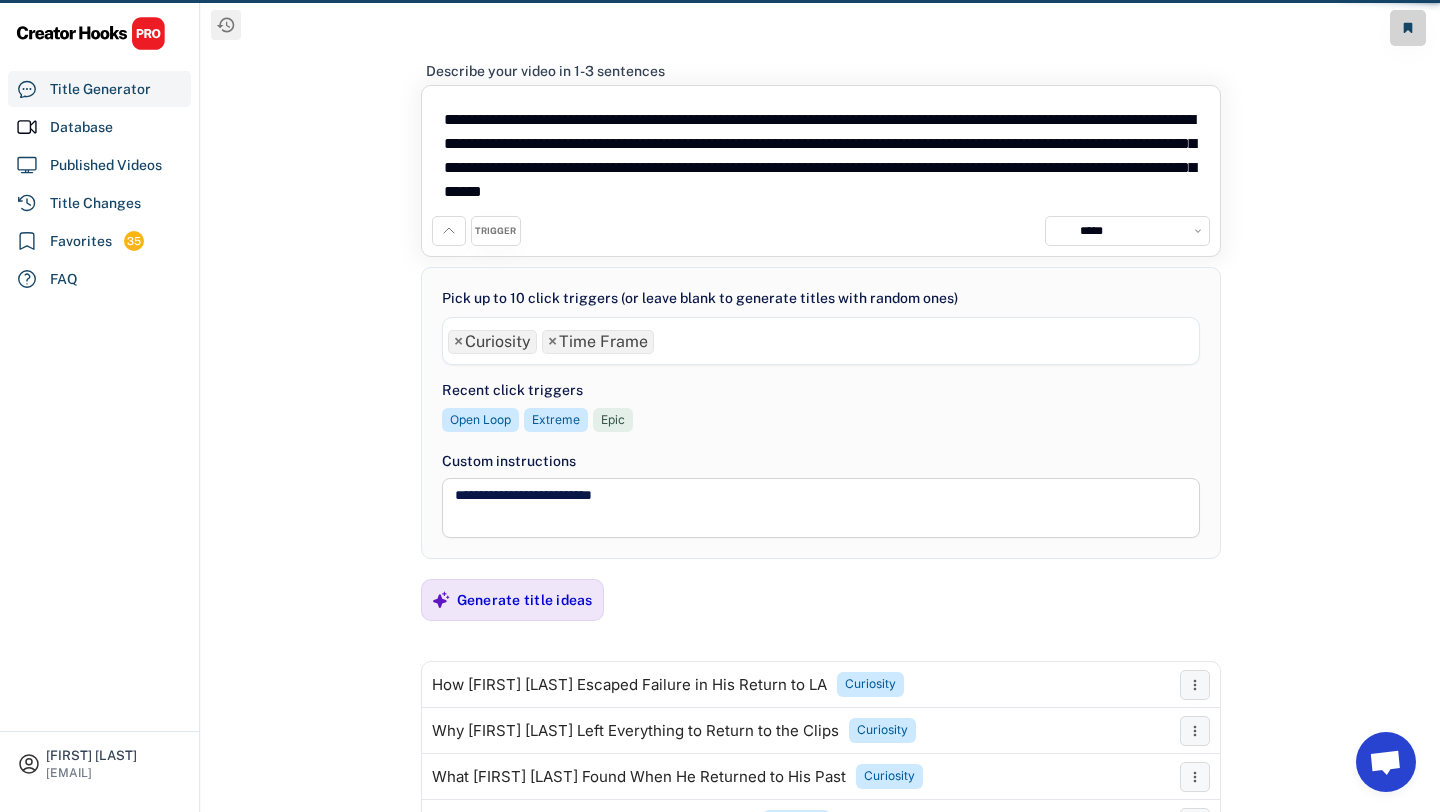 click on "Recent click triggers Open Loop Extreme Epic Open Loop" at bounding box center [821, 410] 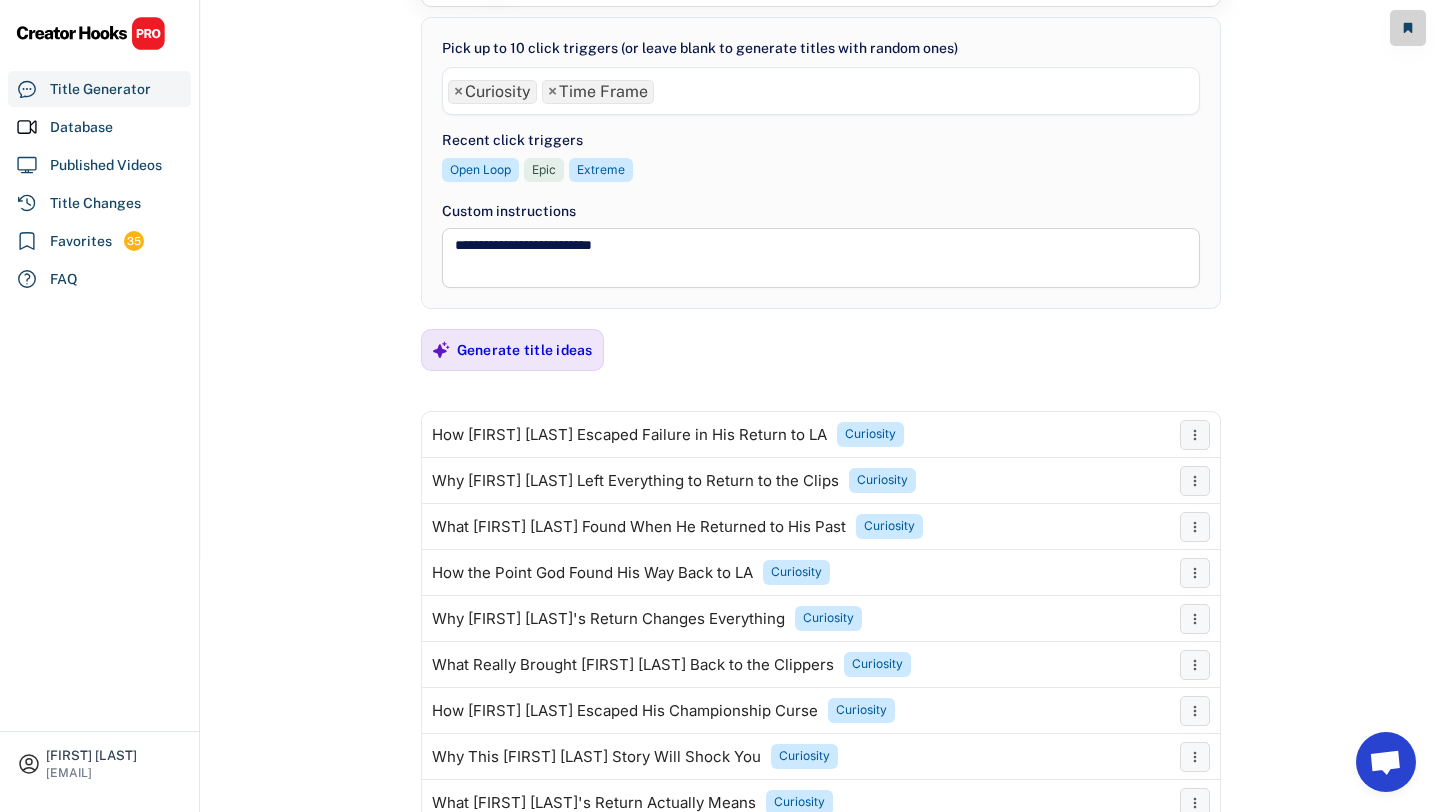 scroll, scrollTop: 243, scrollLeft: 0, axis: vertical 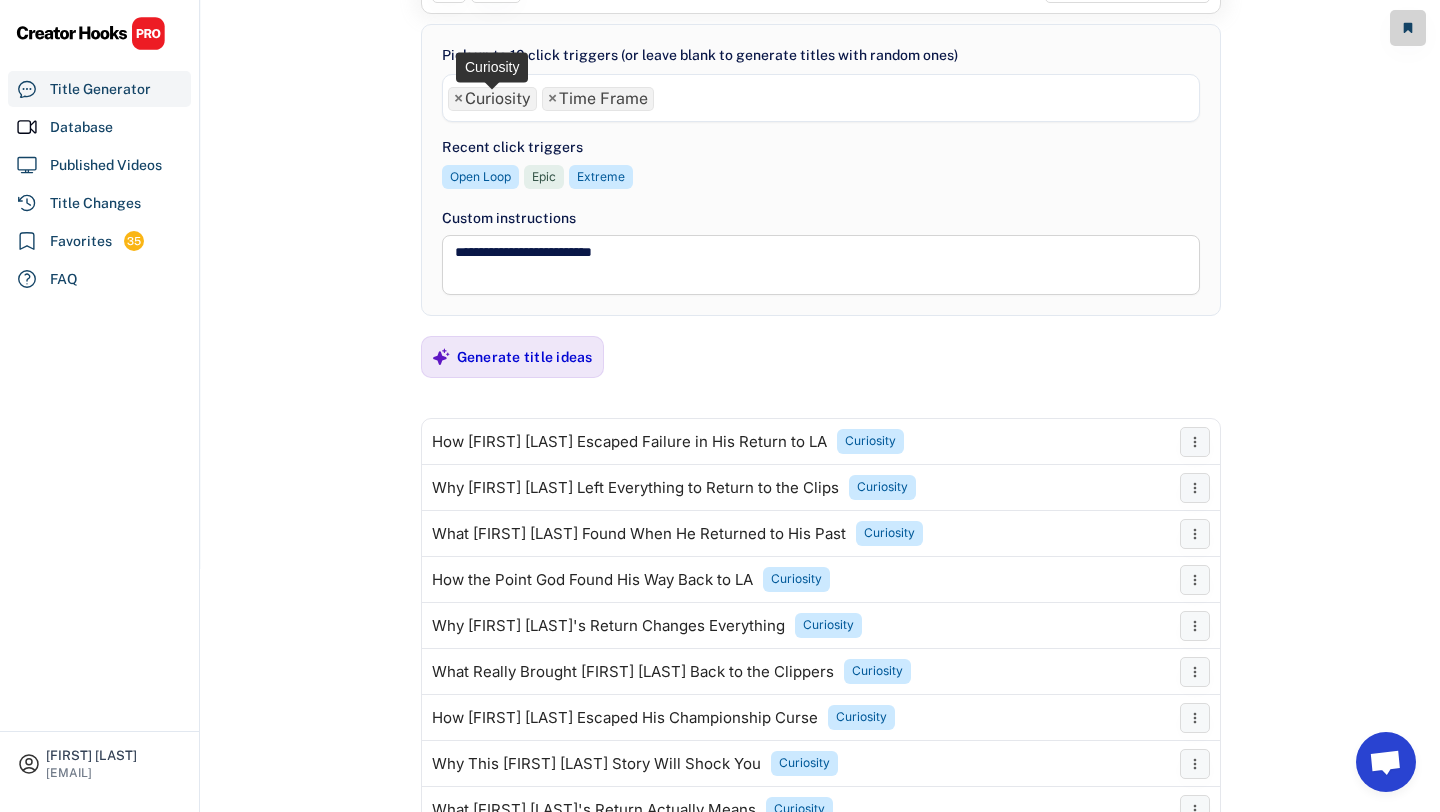 click on "×" at bounding box center (458, 99) 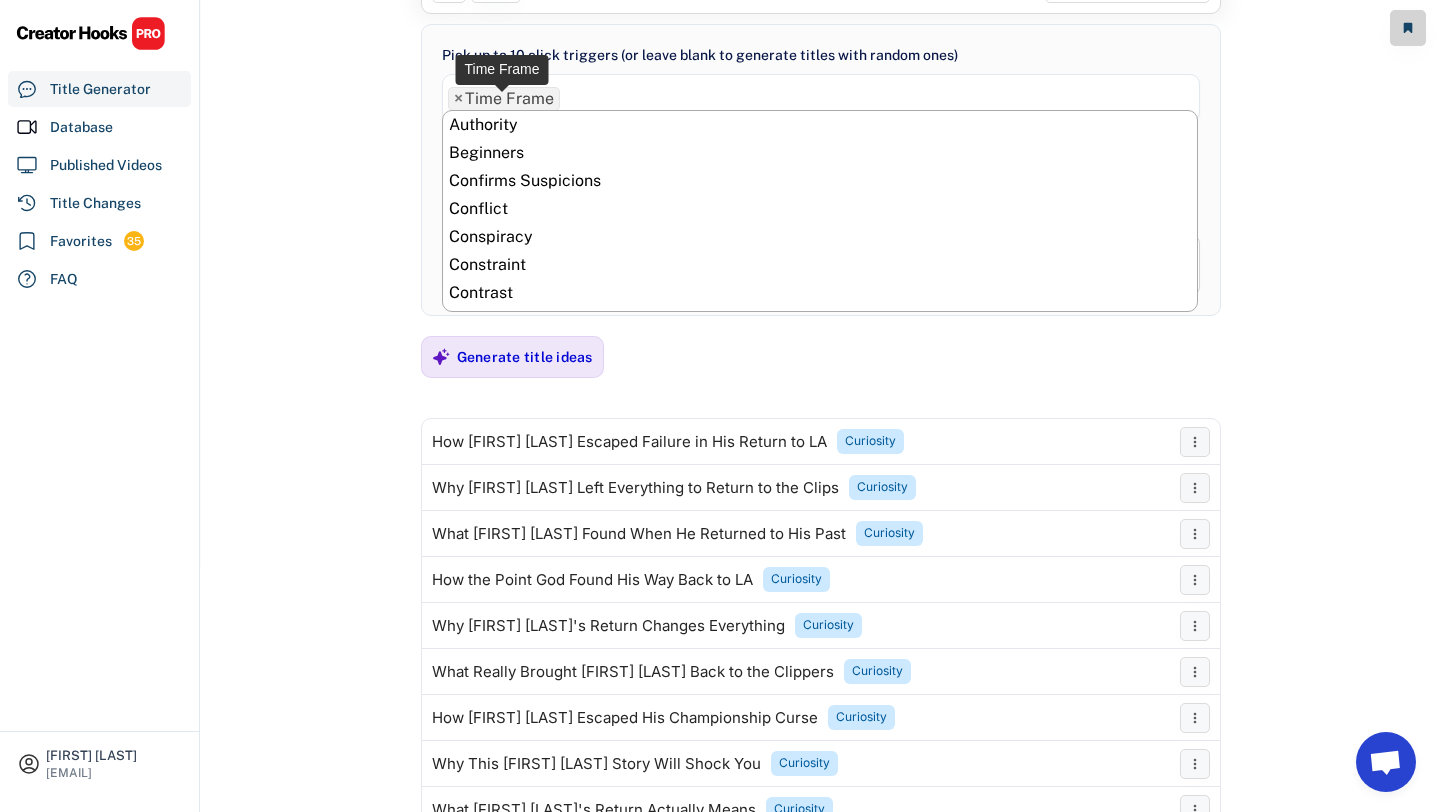 scroll, scrollTop: 1008, scrollLeft: 0, axis: vertical 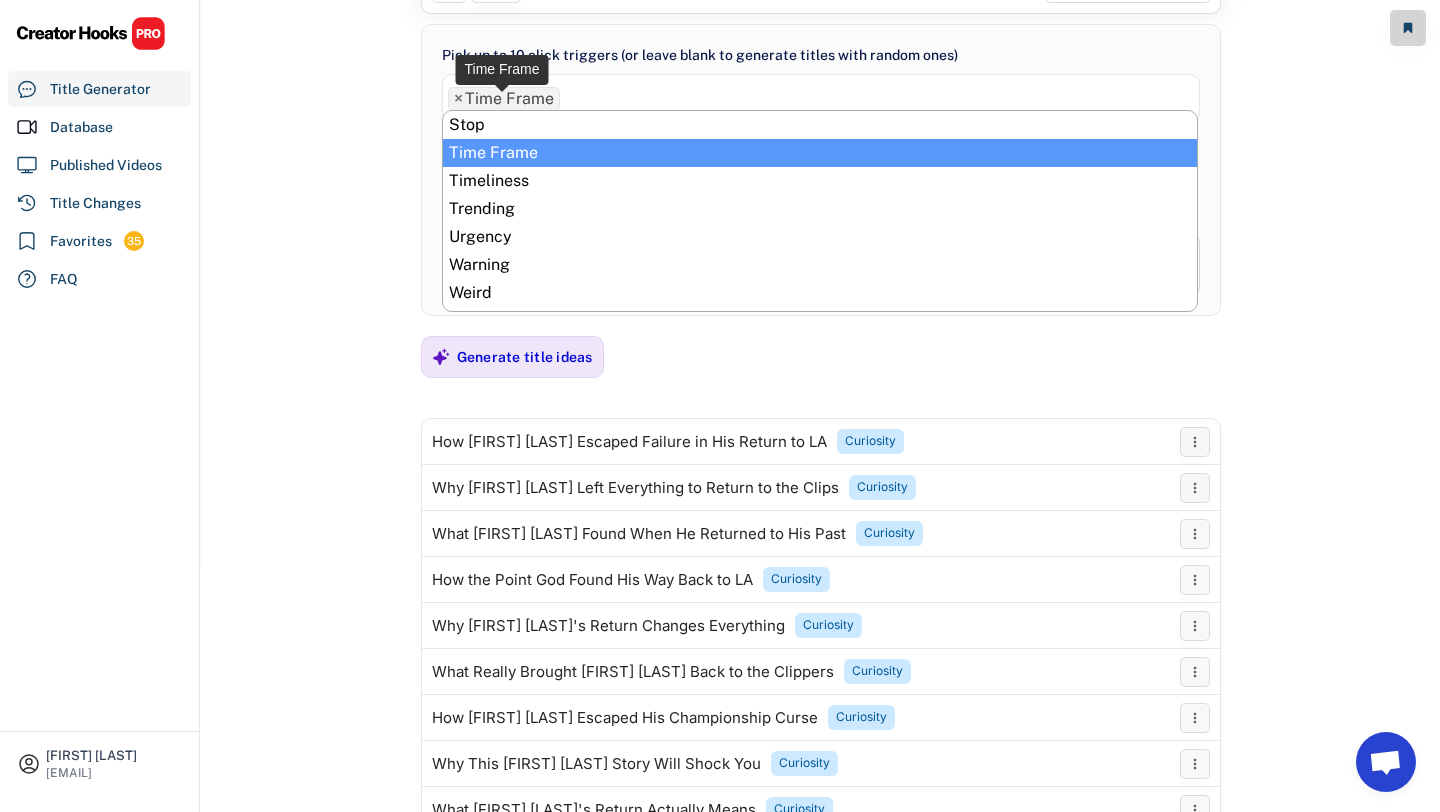 click on "× Time Frame" at bounding box center (504, 99) 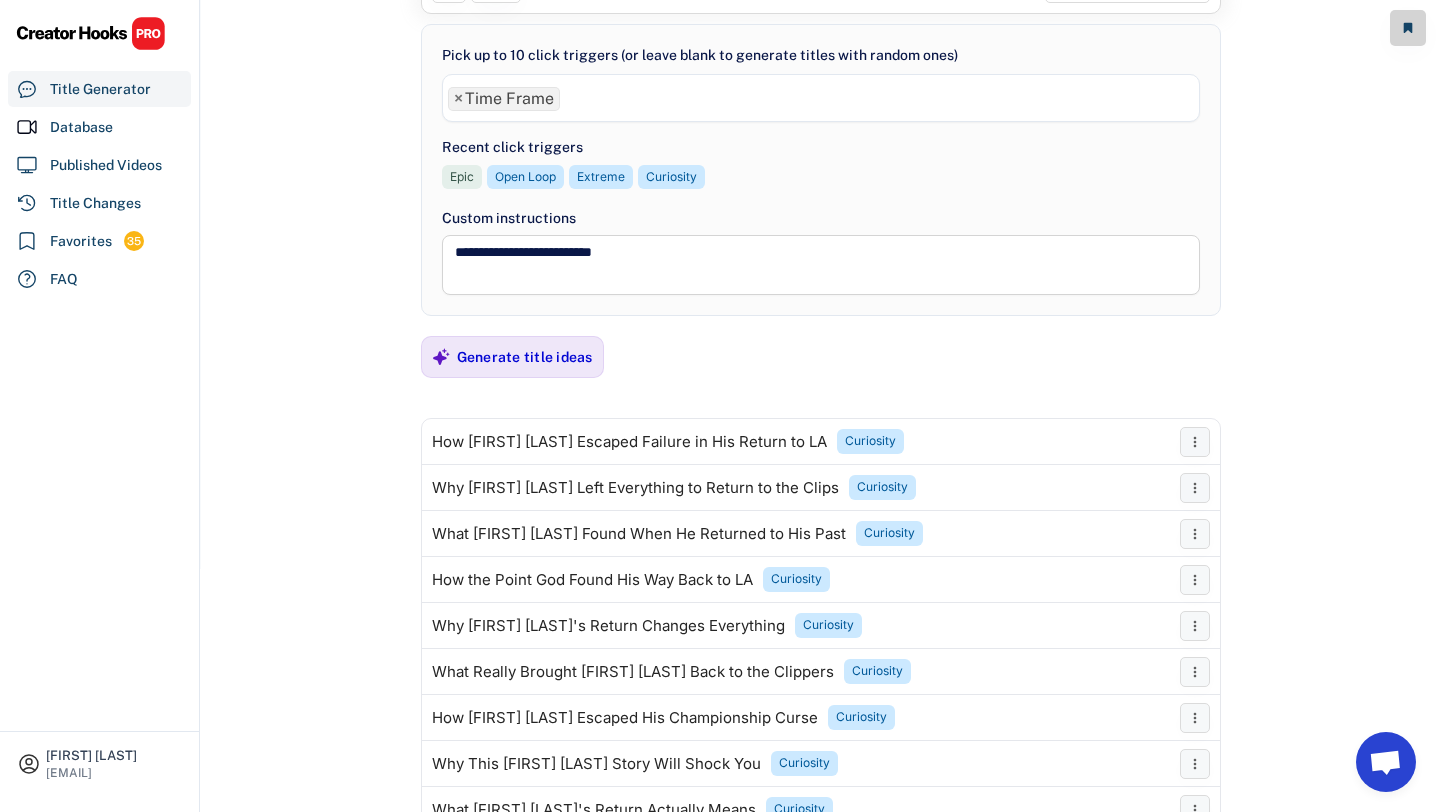click on "×" at bounding box center [458, 99] 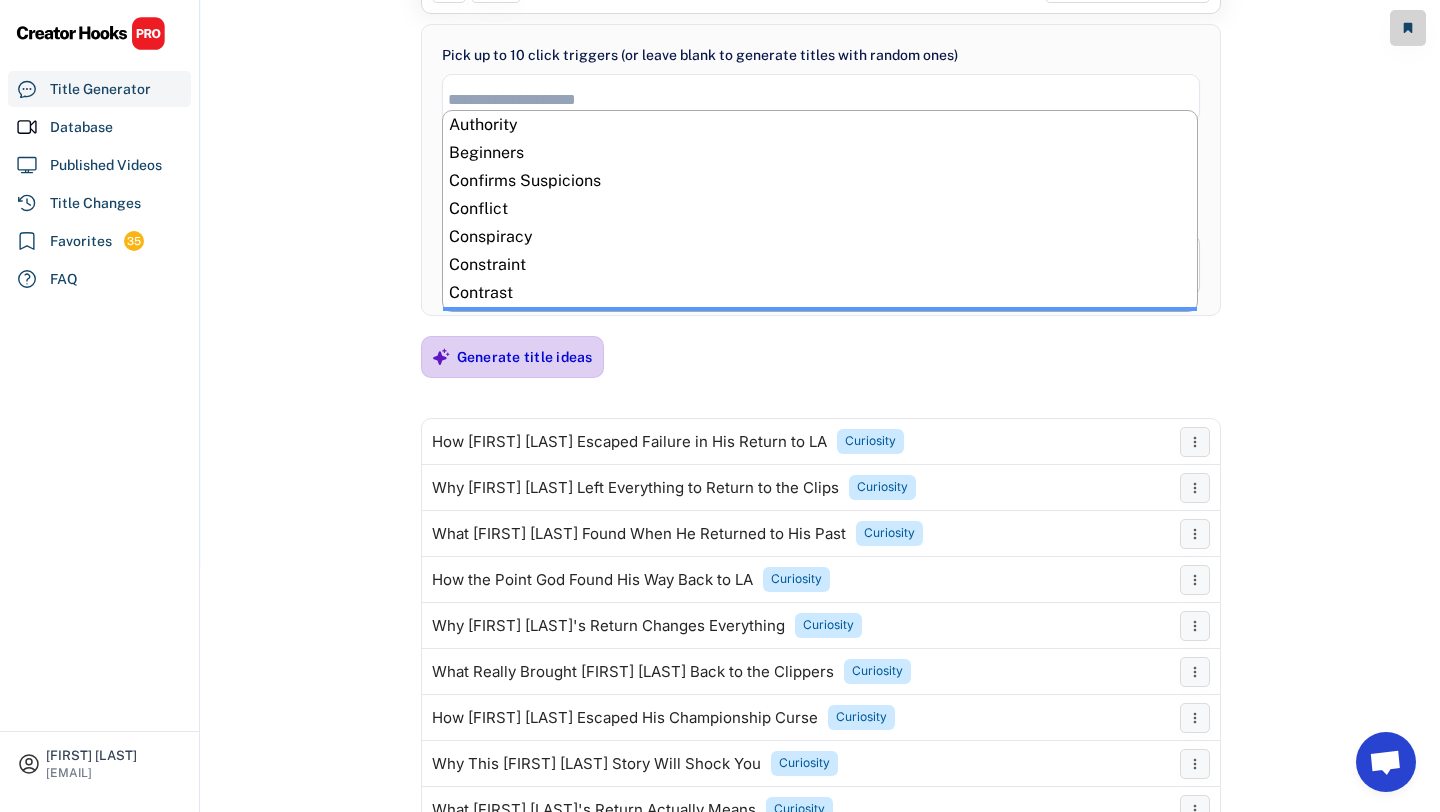 click on "Generate title ideas" at bounding box center [525, 357] 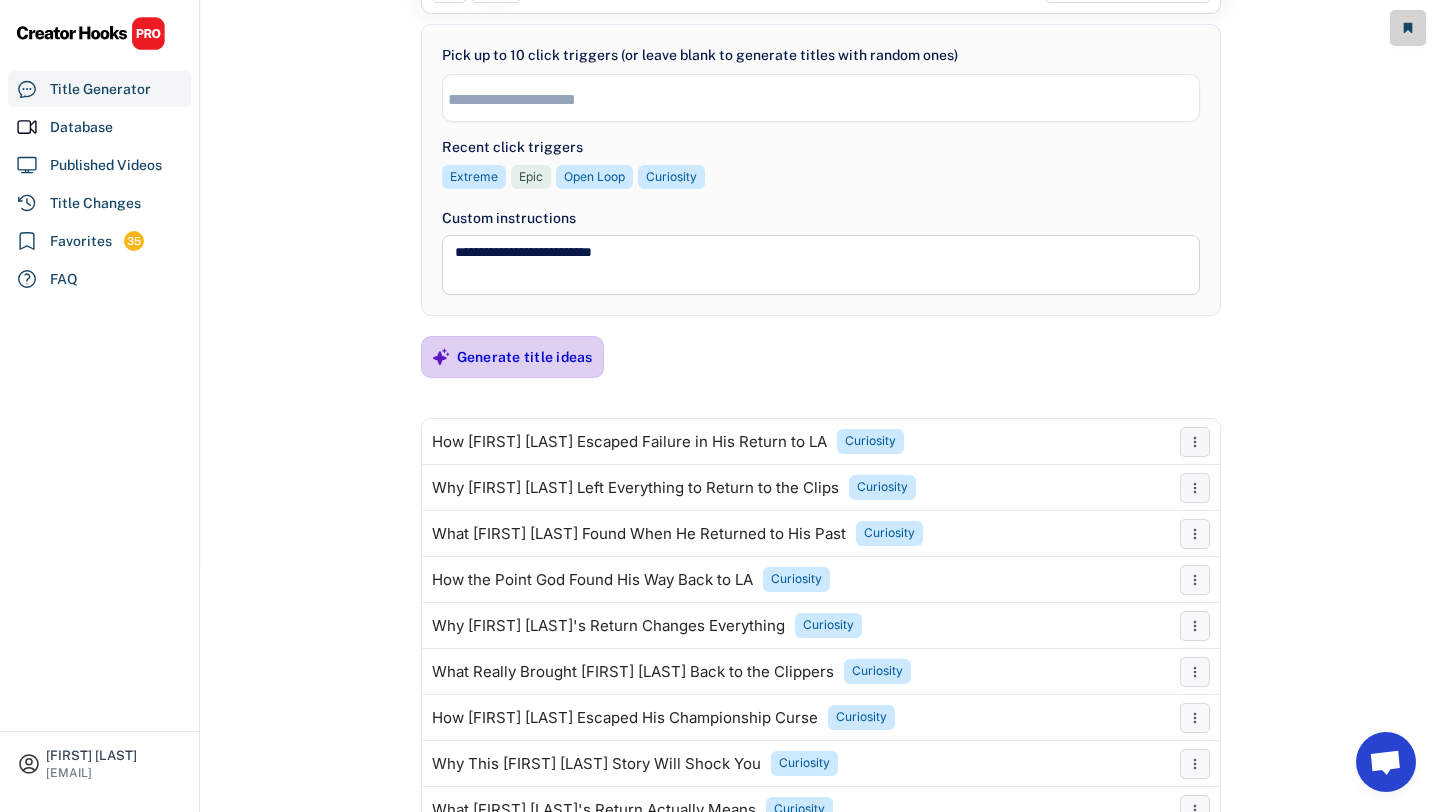 scroll, scrollTop: 0, scrollLeft: 0, axis: both 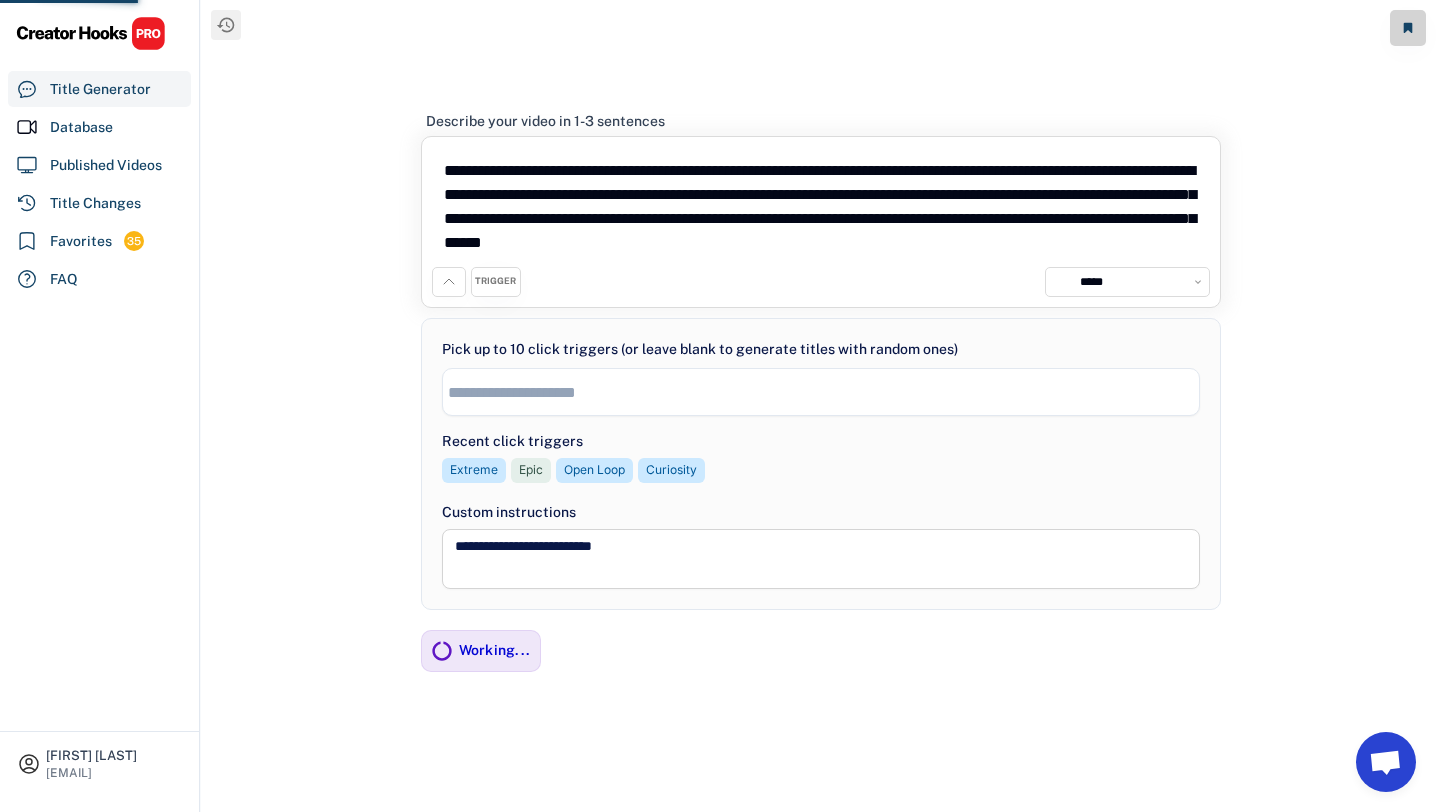 click at bounding box center [826, 392] 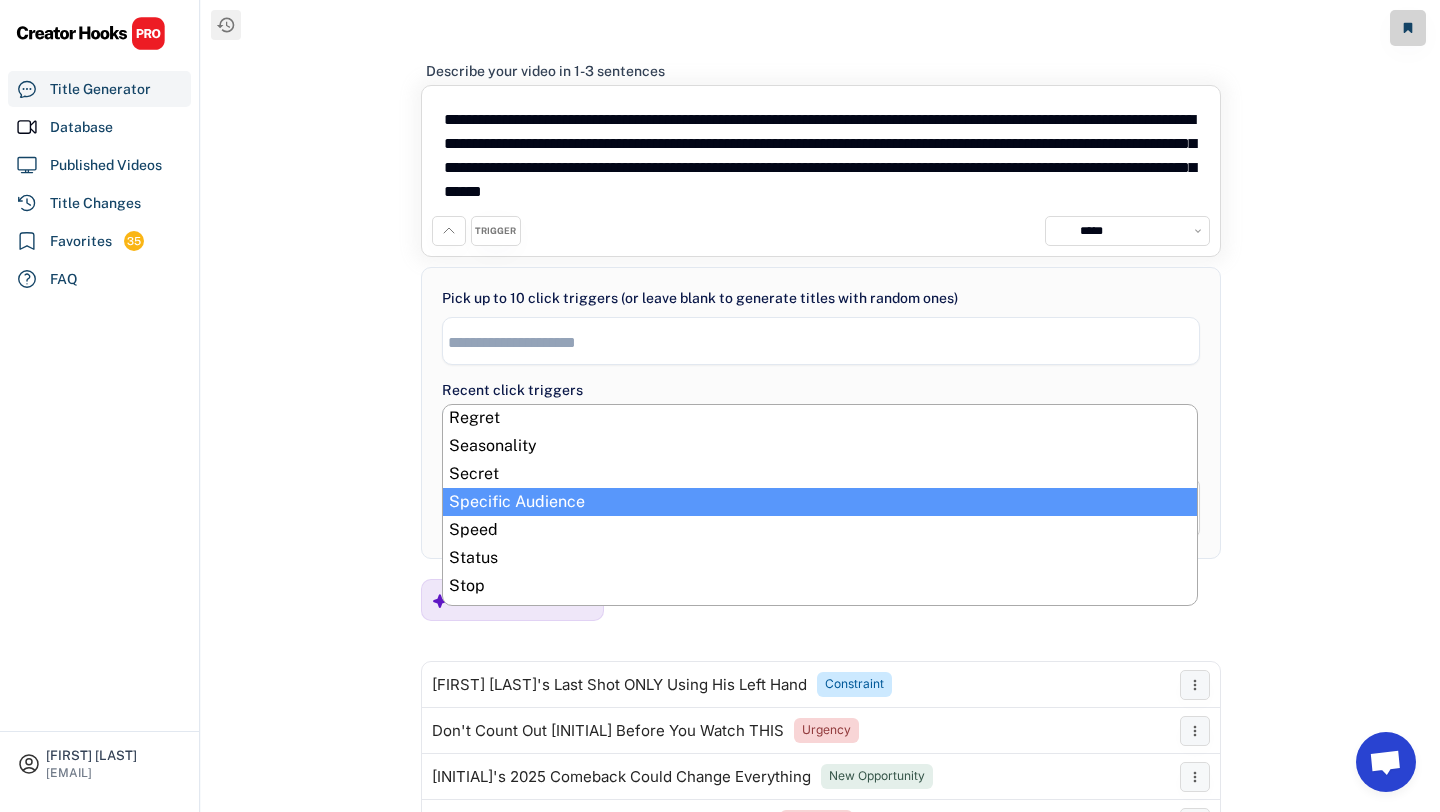 scroll, scrollTop: 876, scrollLeft: 0, axis: vertical 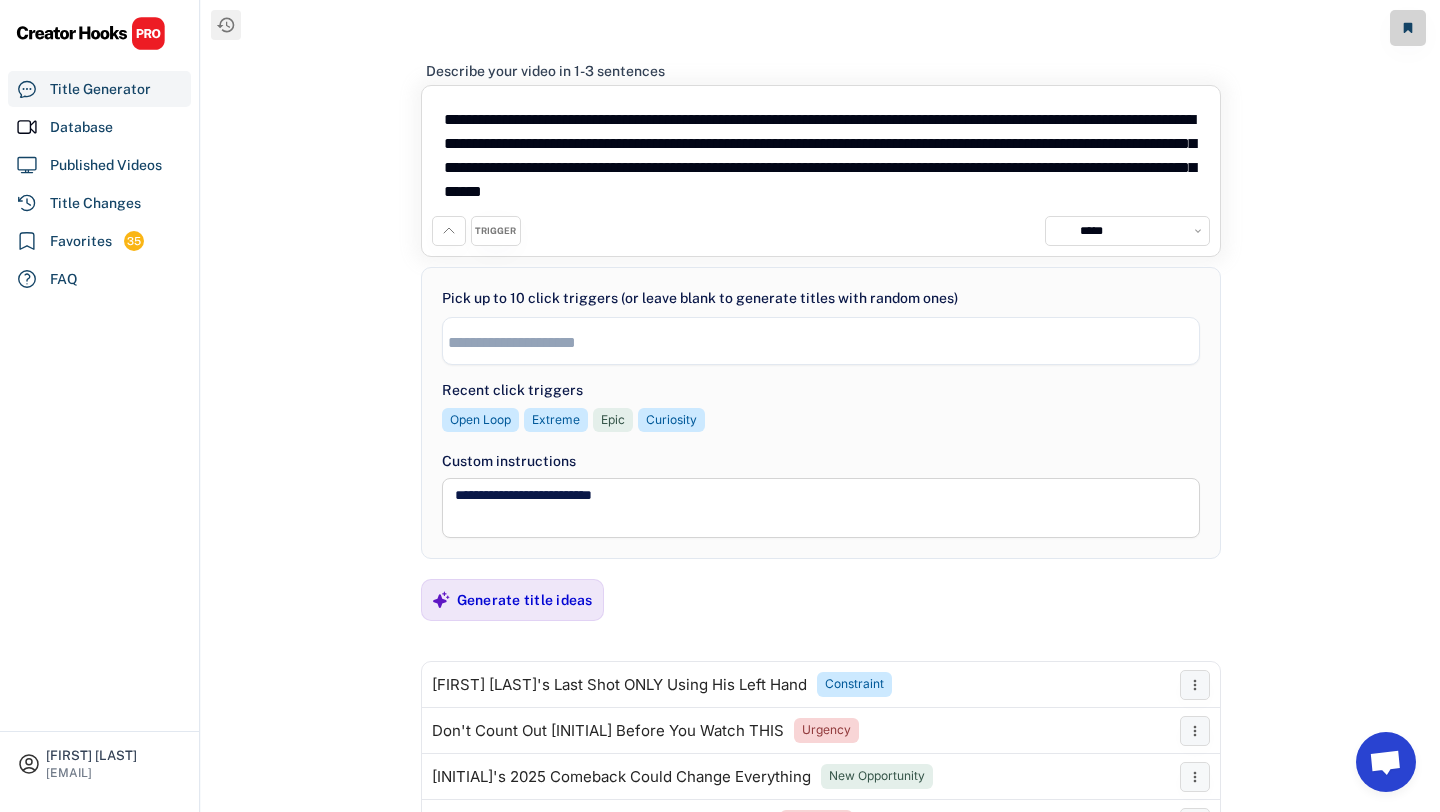 click on "**********" at bounding box center [820, 406] 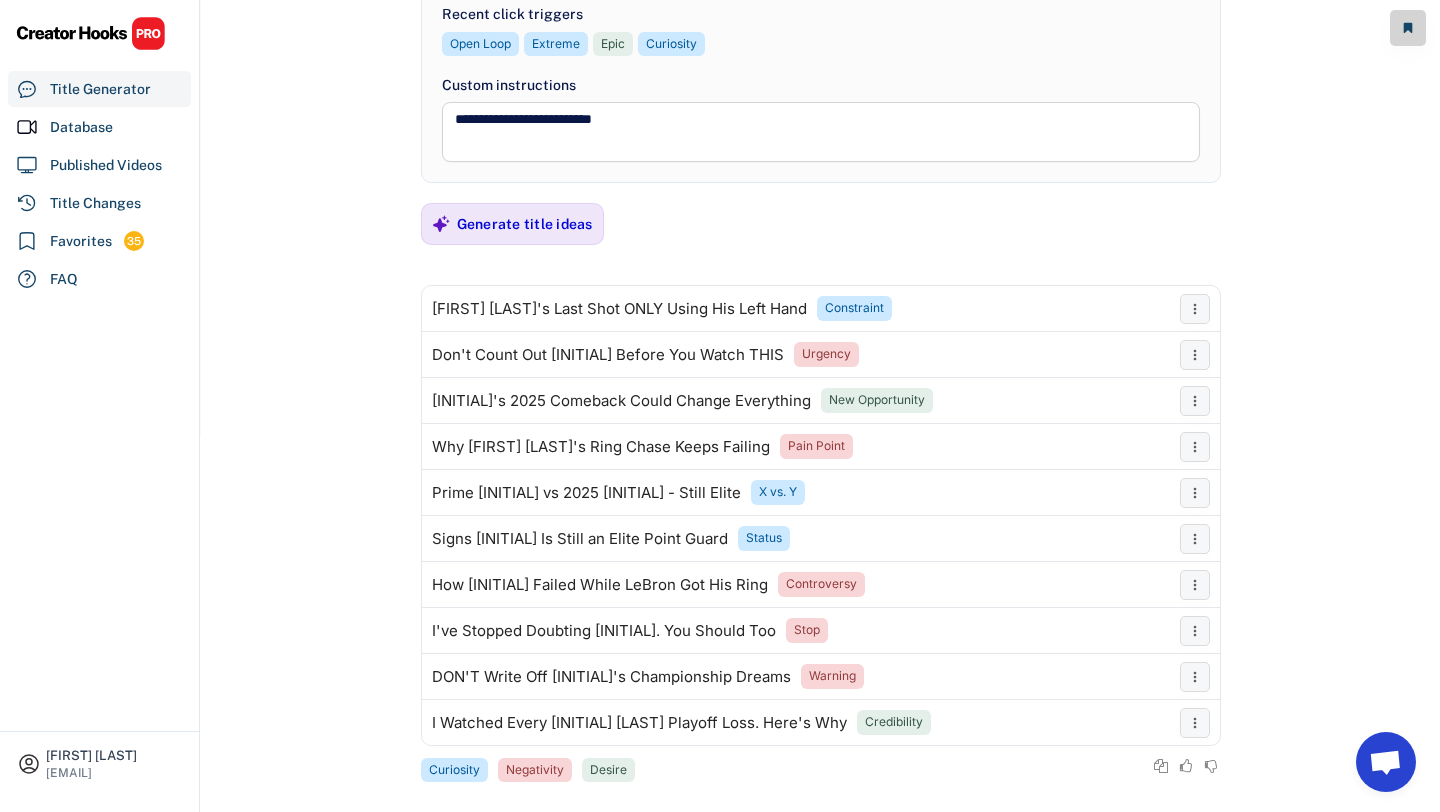 scroll, scrollTop: 398, scrollLeft: 0, axis: vertical 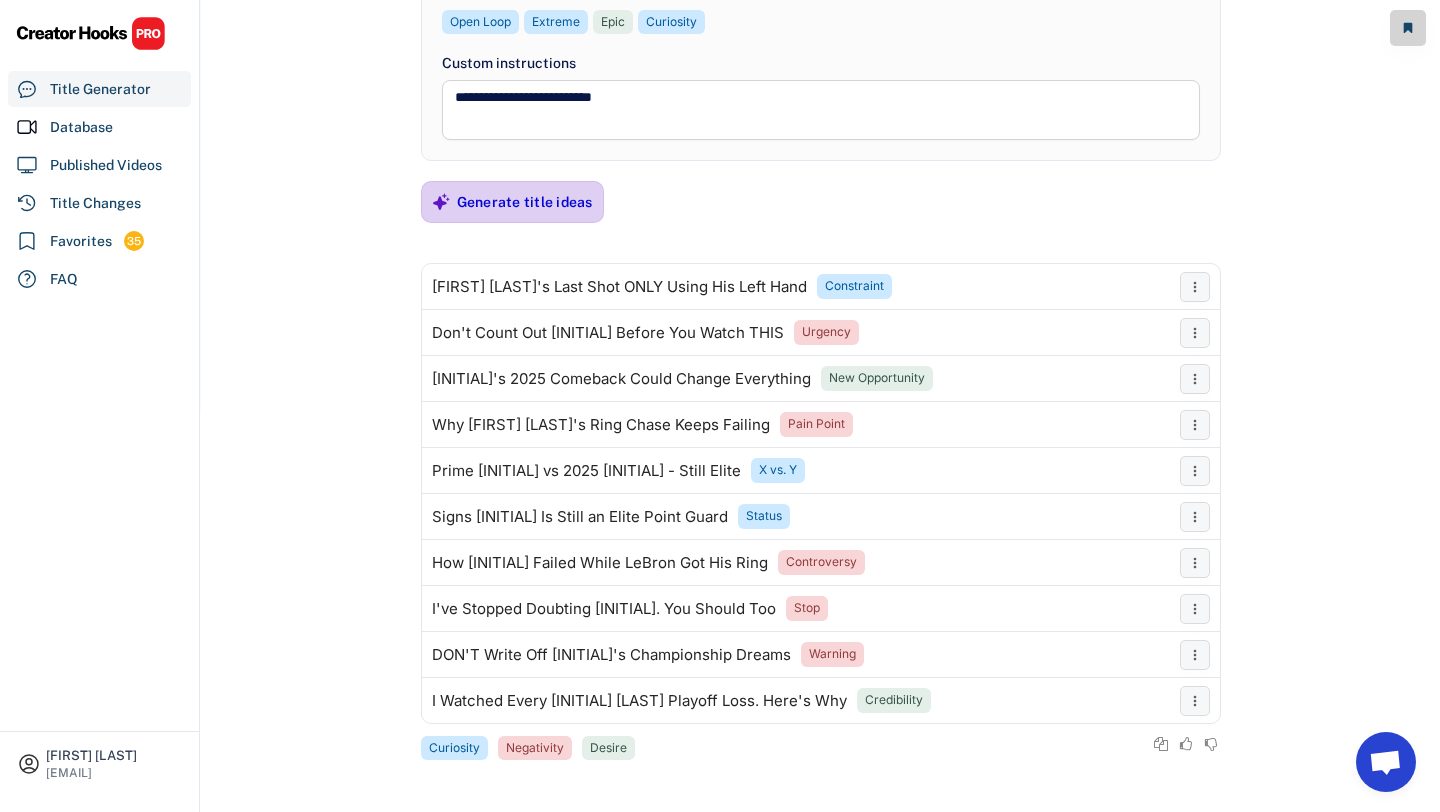 click on "Generate title ideas" at bounding box center [525, 202] 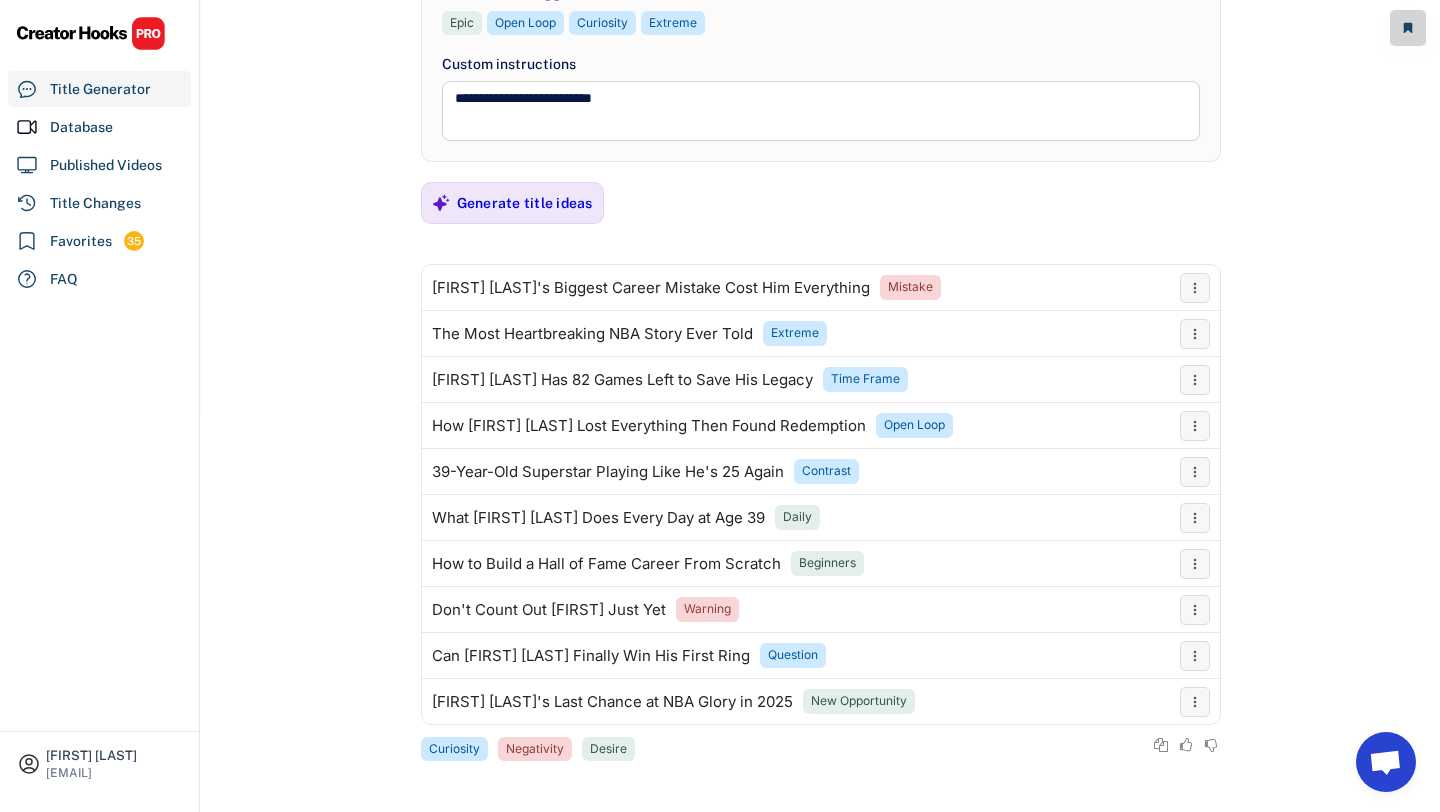 scroll, scrollTop: 398, scrollLeft: 0, axis: vertical 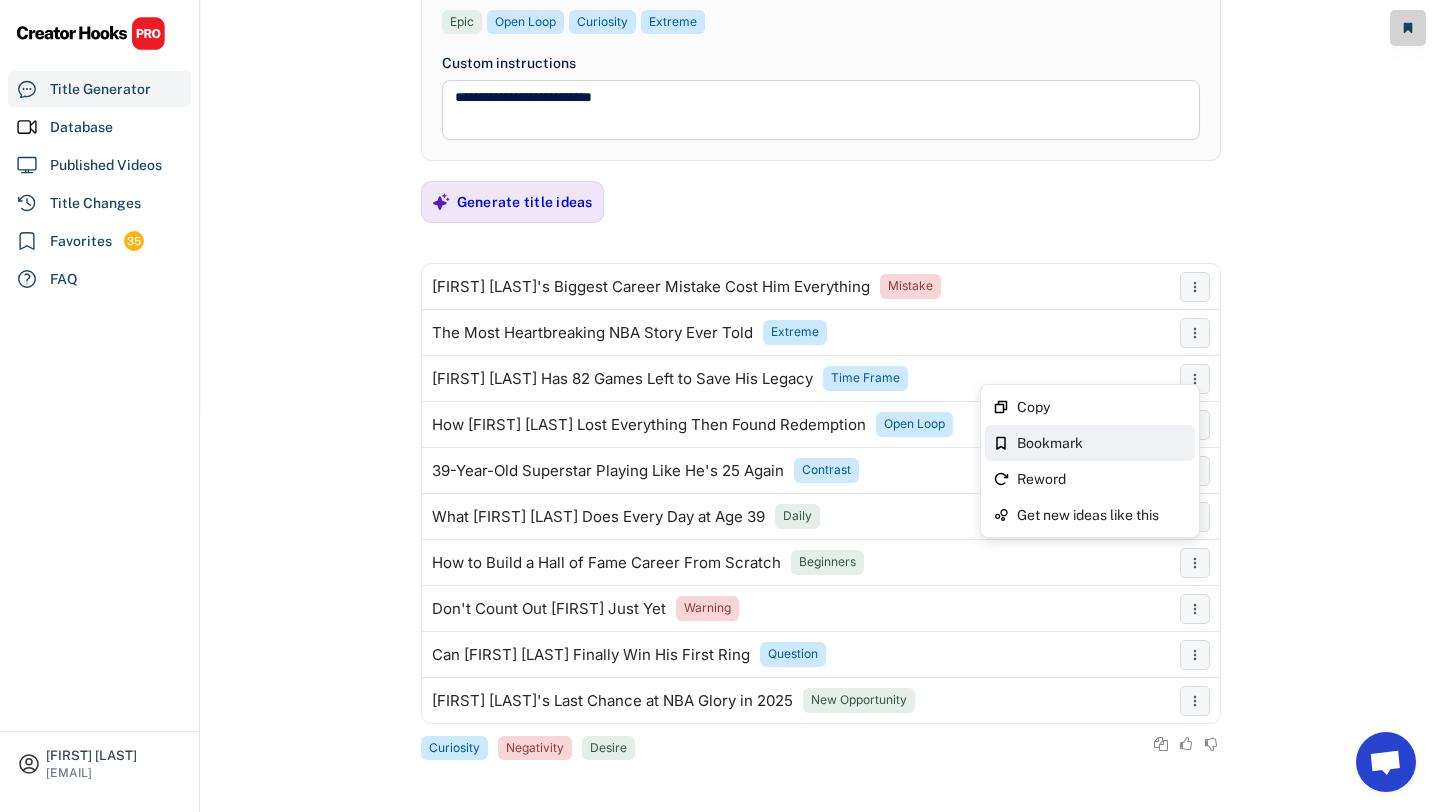 click on "Bookmark" at bounding box center (1102, 443) 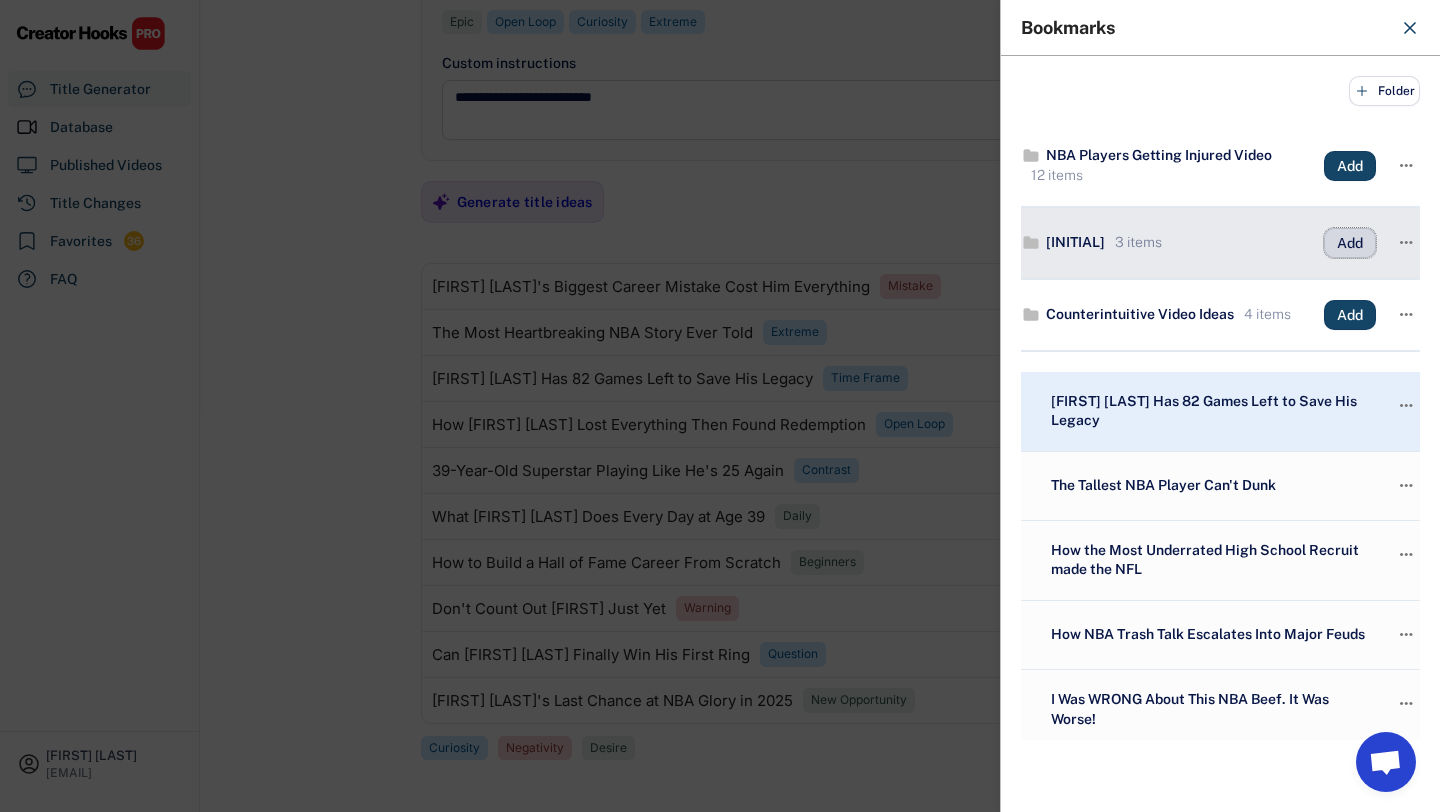 click on "Add" at bounding box center (1350, 243) 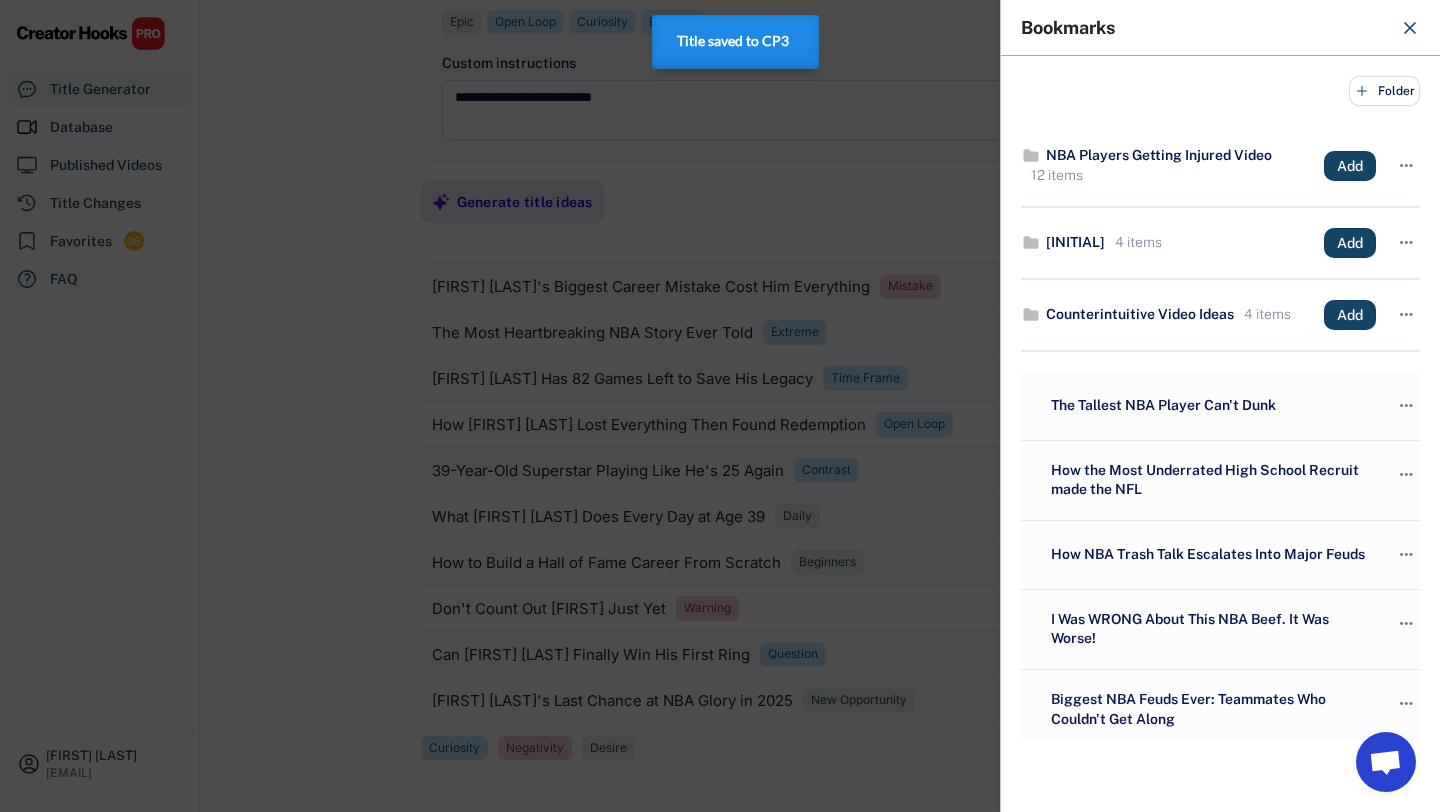 click at bounding box center (720, 406) 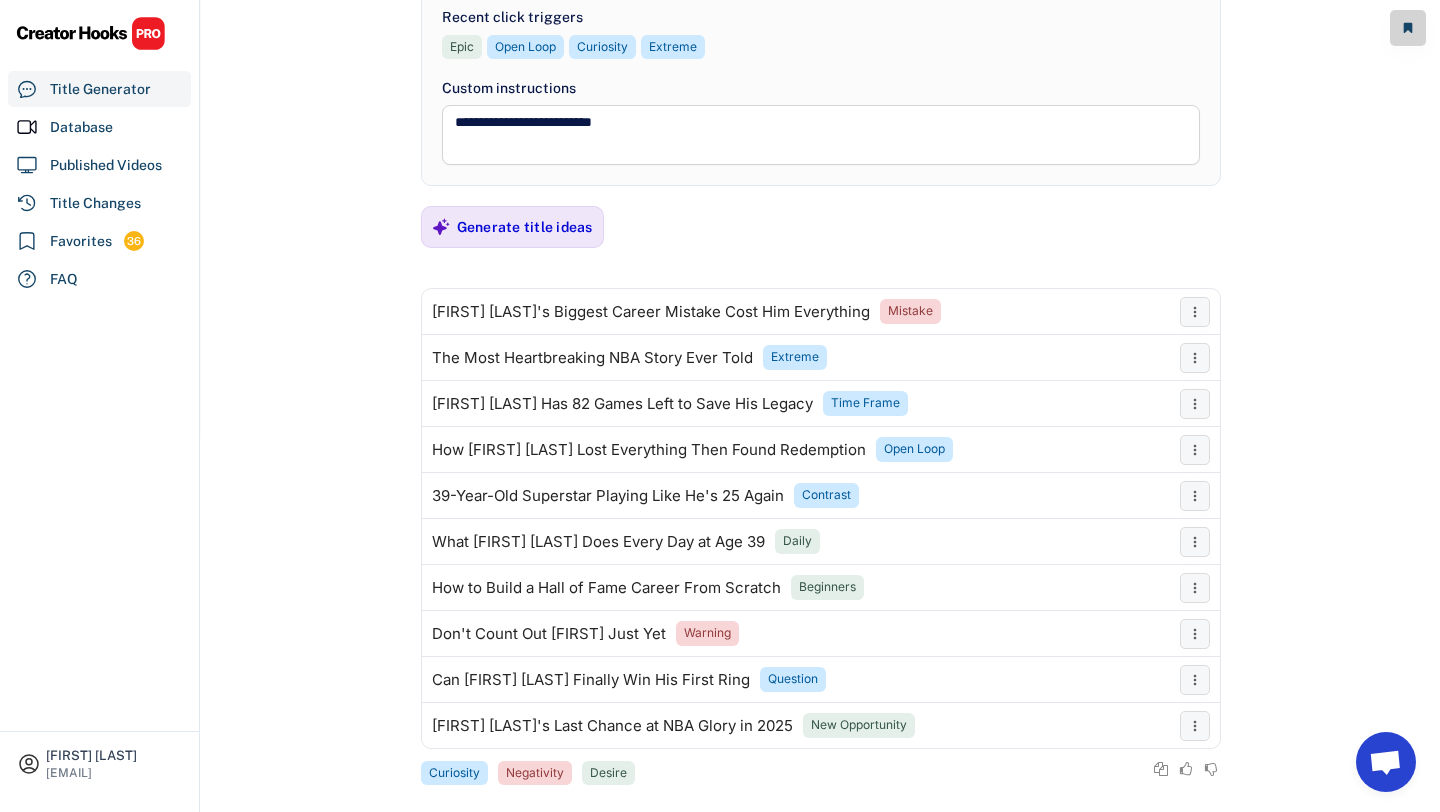 scroll, scrollTop: 398, scrollLeft: 0, axis: vertical 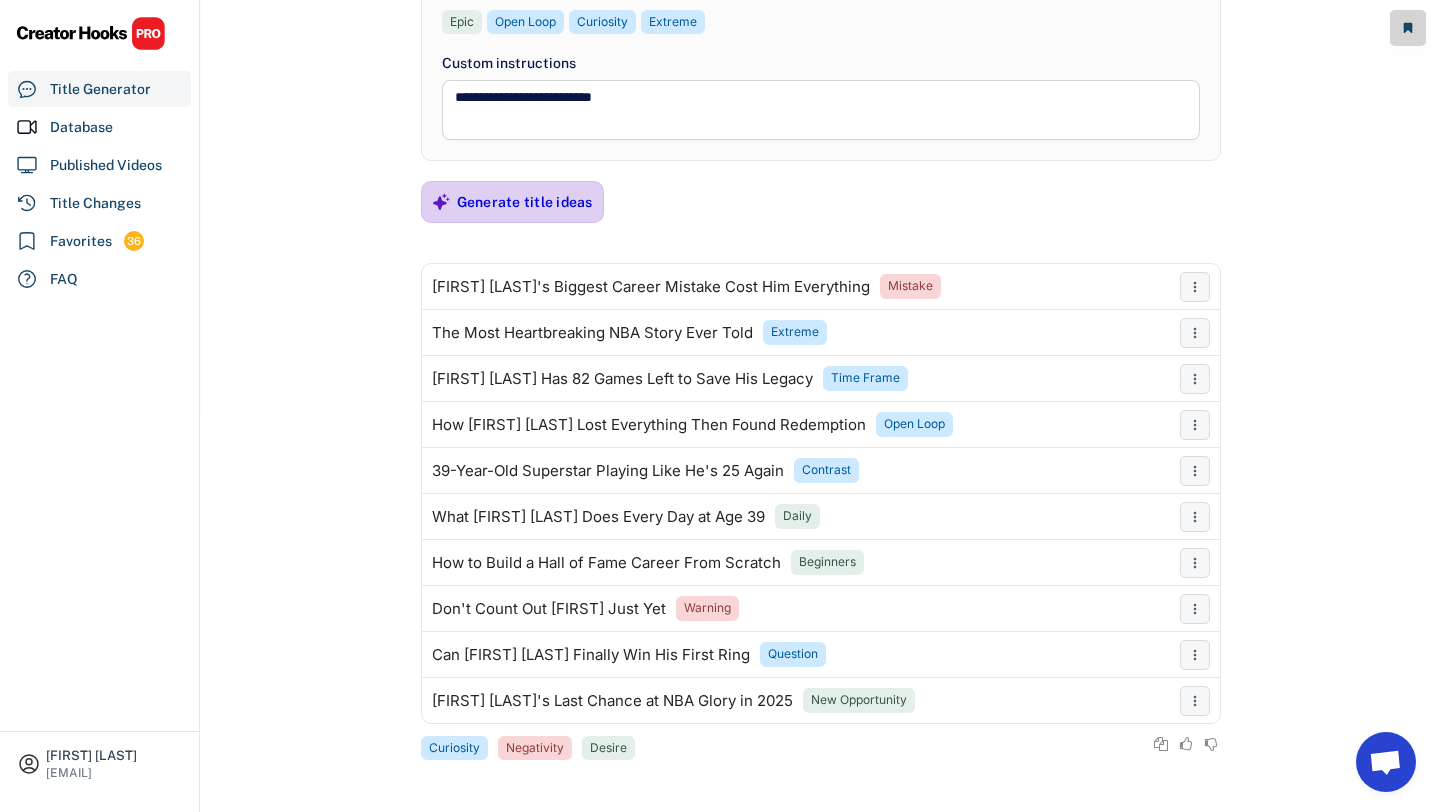 click on "Generate title ideas" at bounding box center (525, 202) 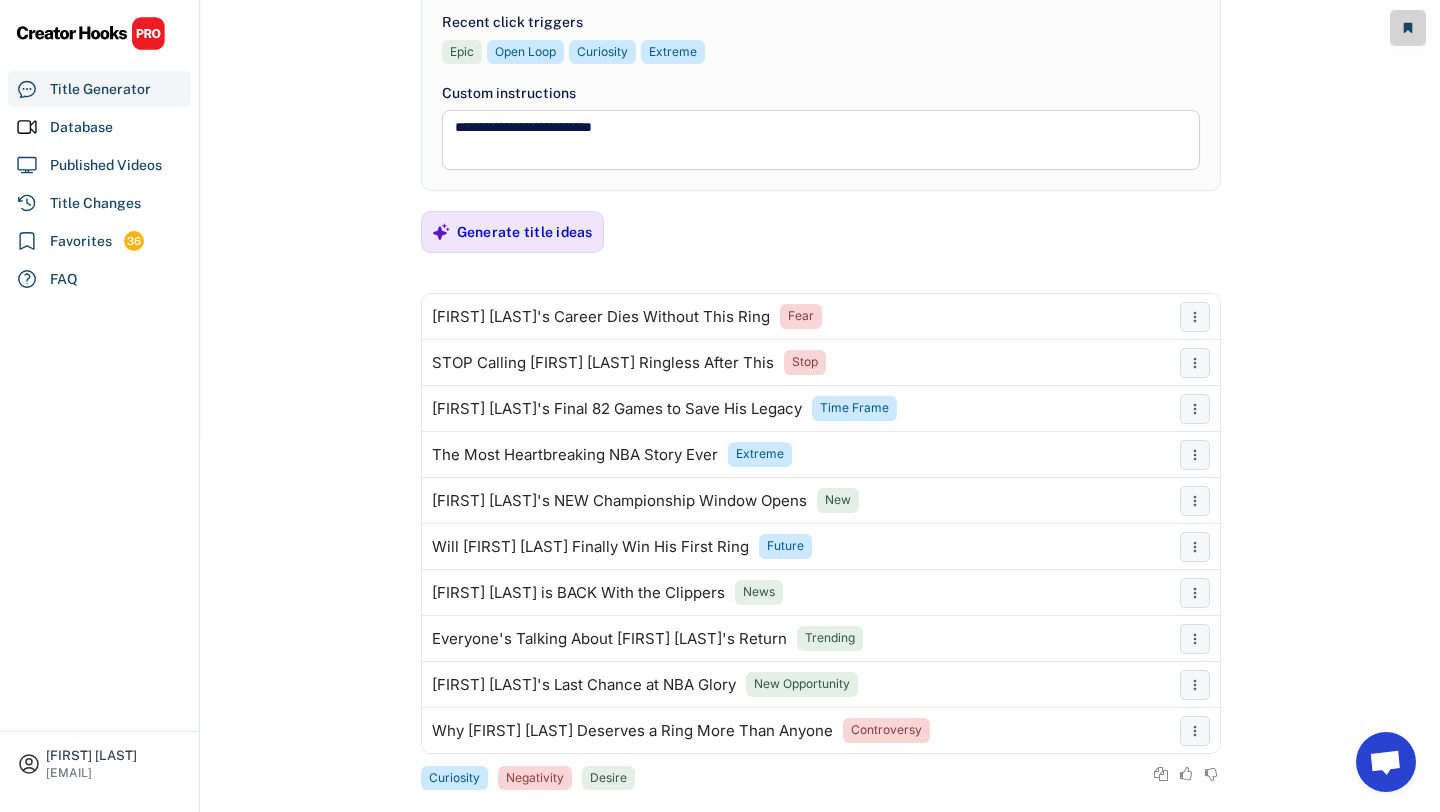 scroll, scrollTop: 398, scrollLeft: 0, axis: vertical 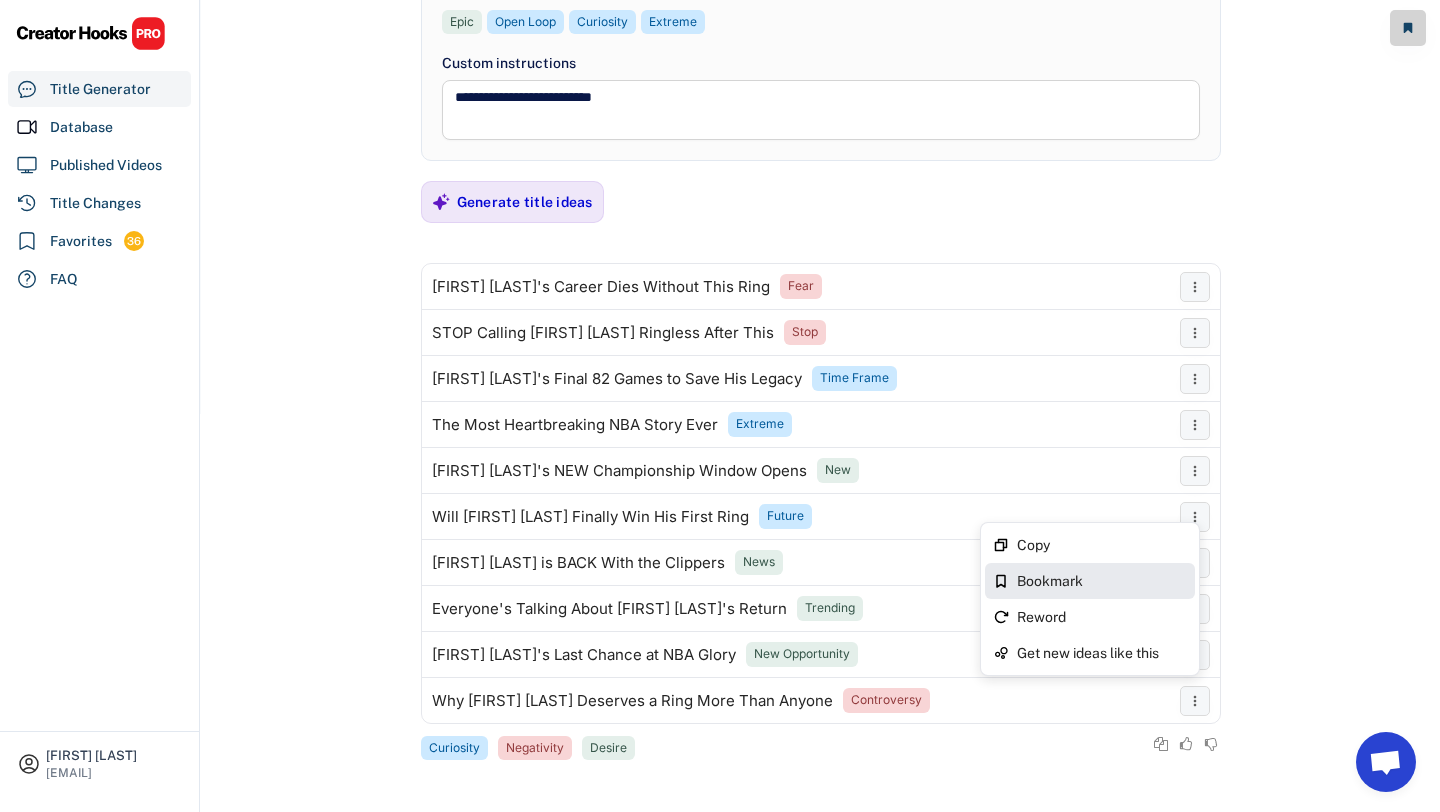 click on "Bookmark" at bounding box center [1102, 581] 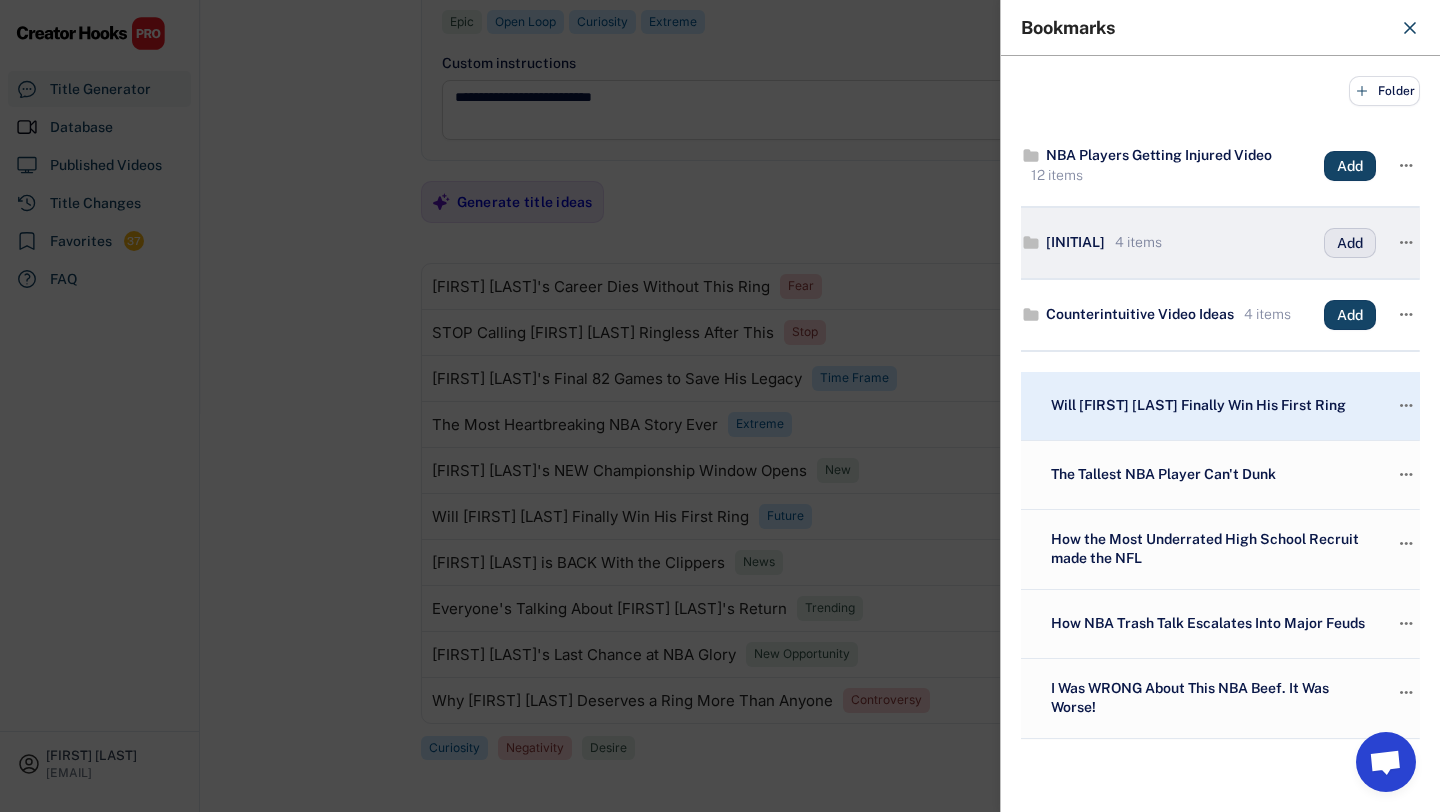 click on "Add" at bounding box center (1350, 243) 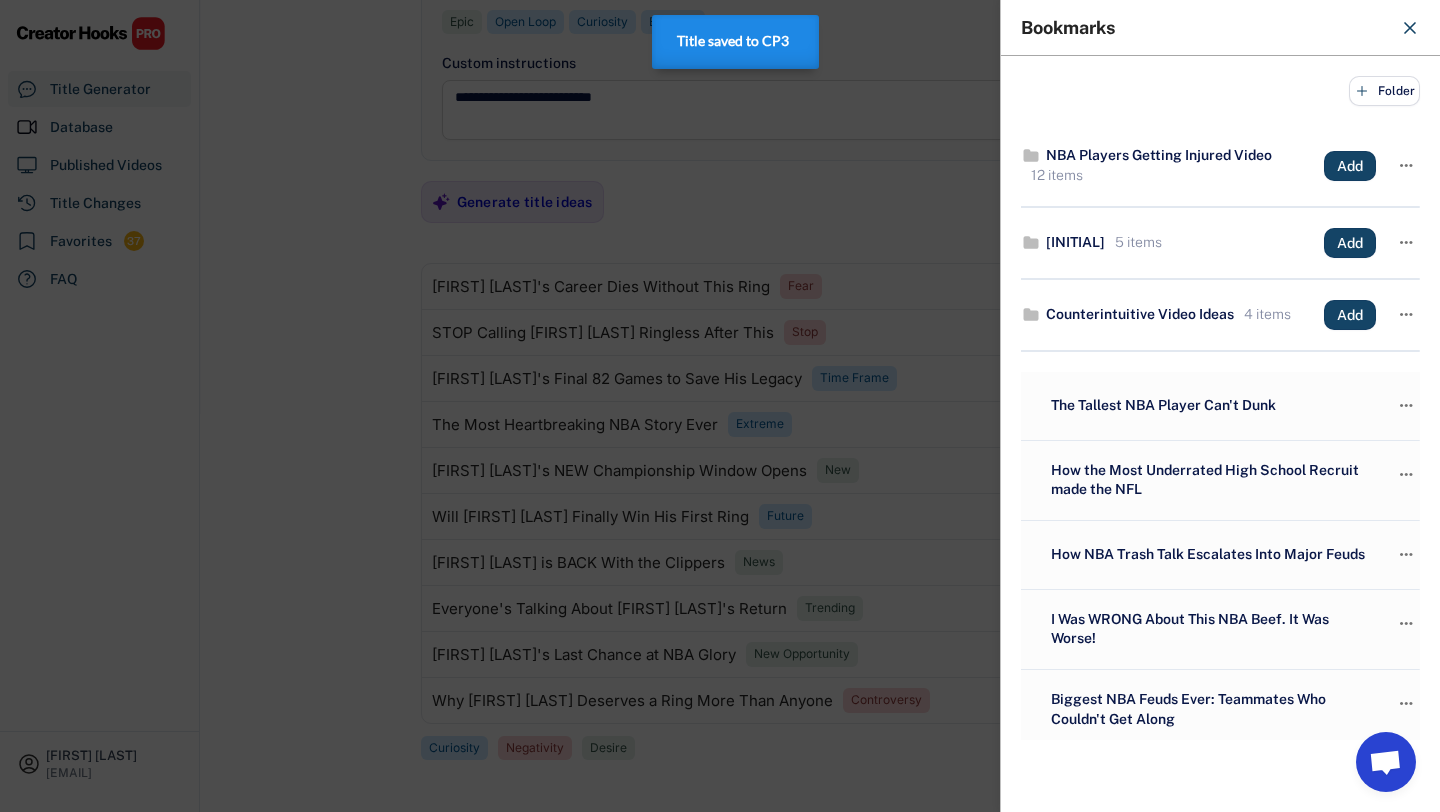 click 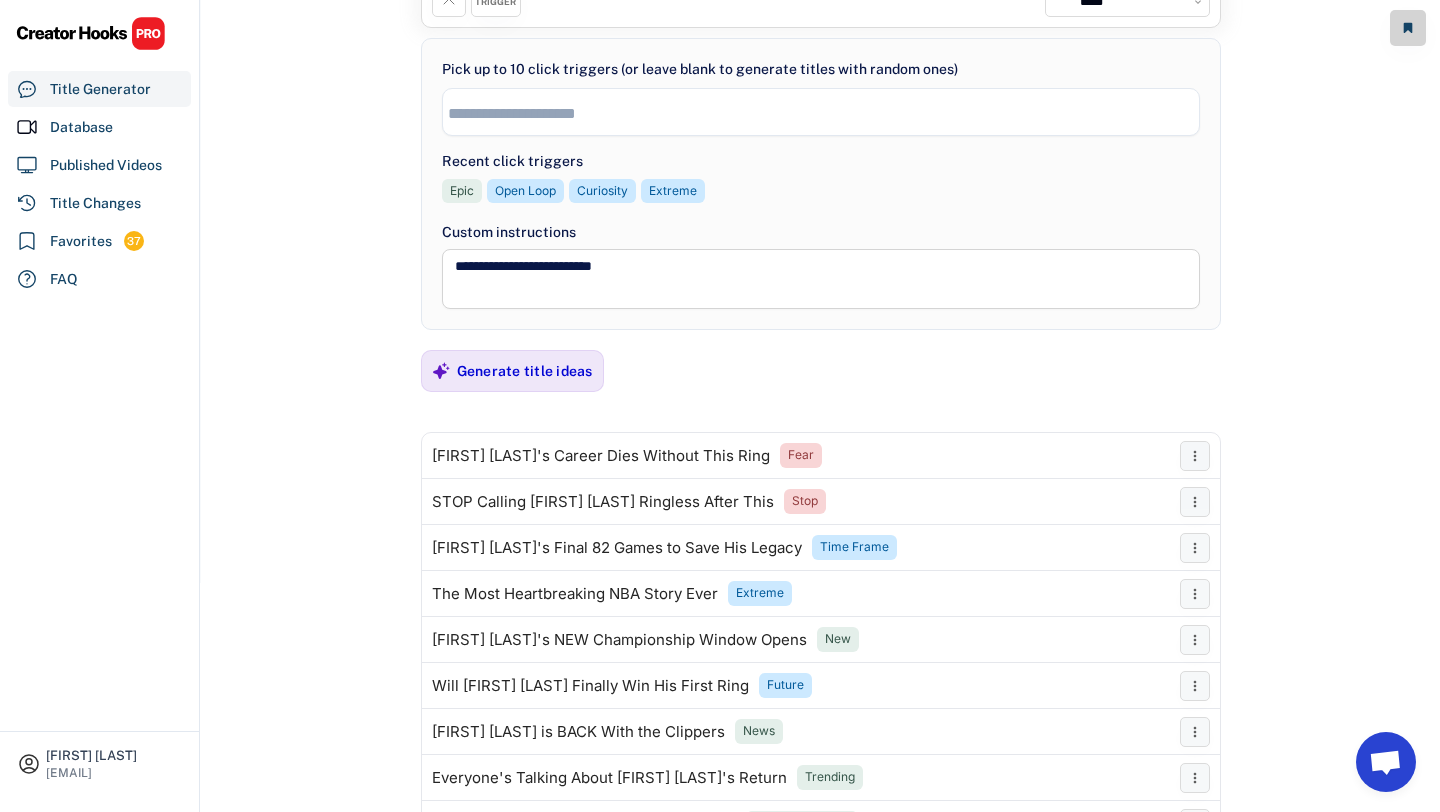 scroll, scrollTop: 240, scrollLeft: 0, axis: vertical 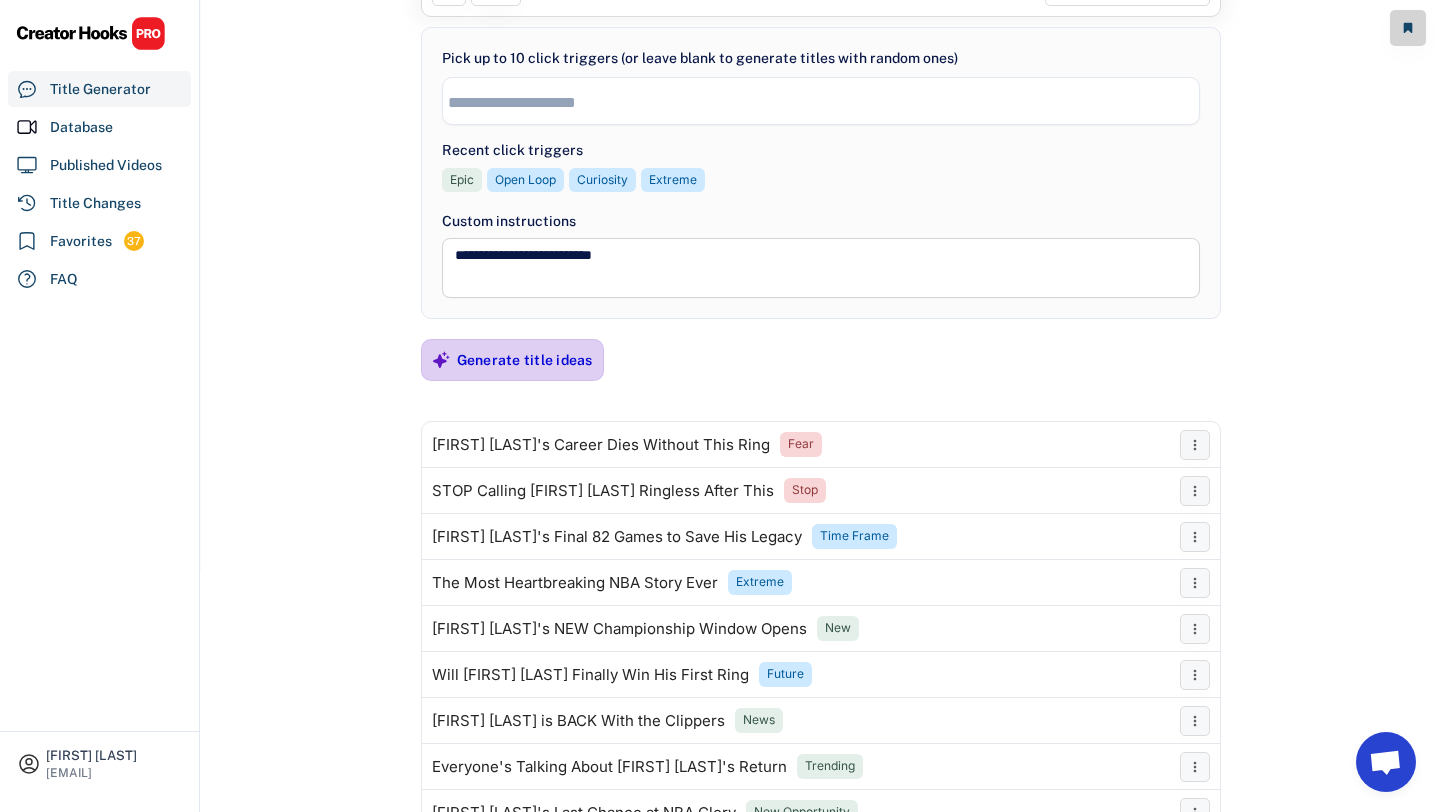 click on "Generate title ideas" at bounding box center (525, 360) 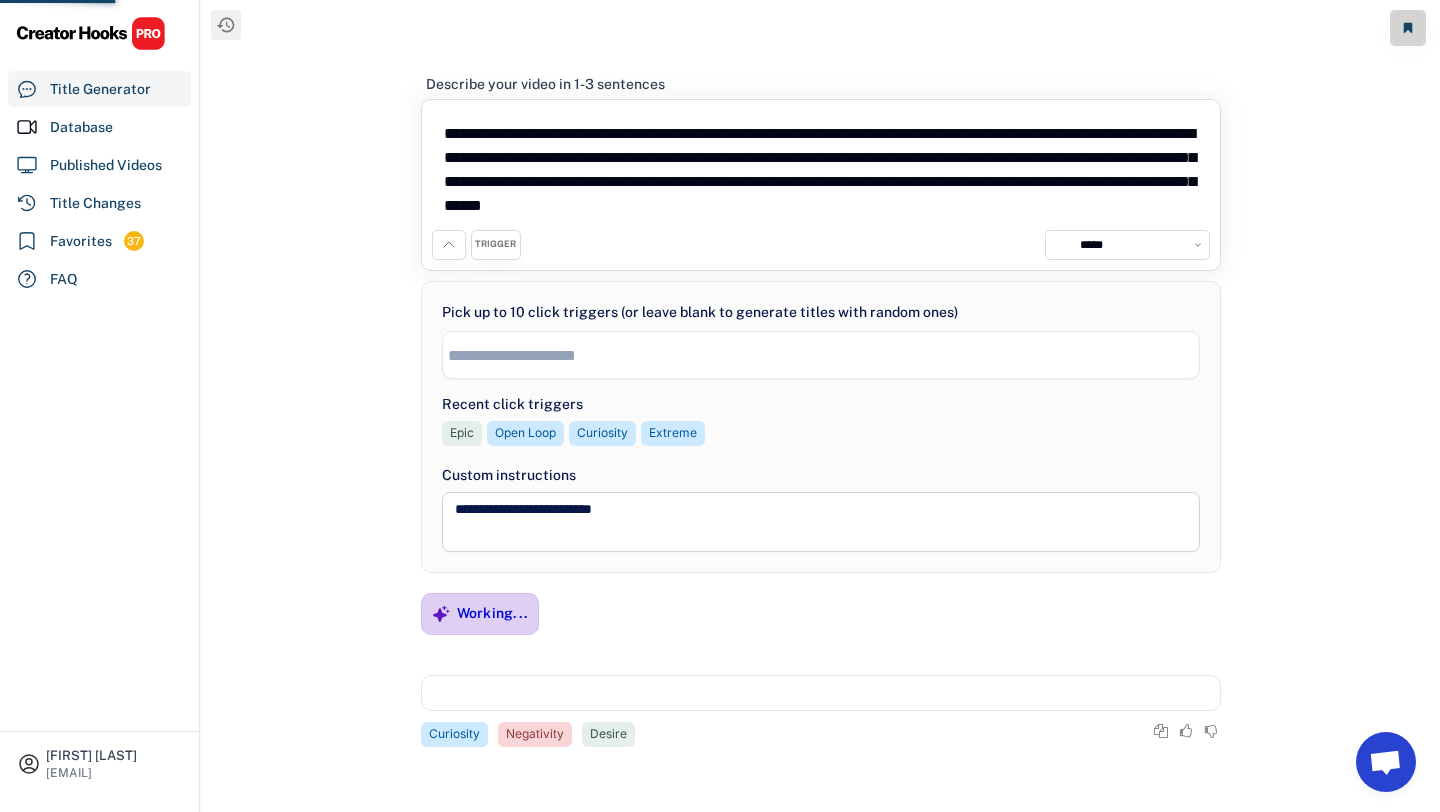 scroll, scrollTop: 0, scrollLeft: 0, axis: both 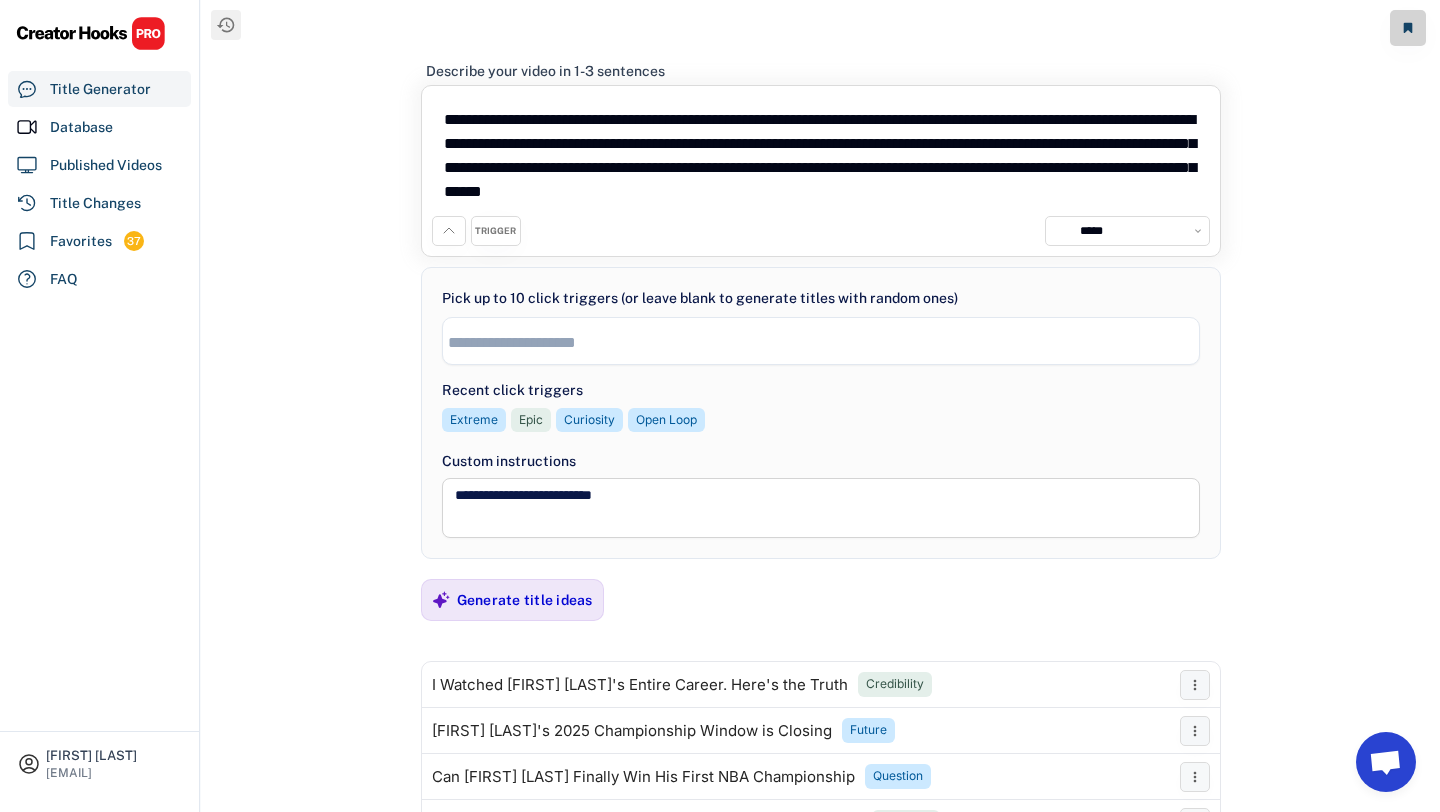 drag, startPoint x: 933, startPoint y: 119, endPoint x: 890, endPoint y: 122, distance: 43.104523 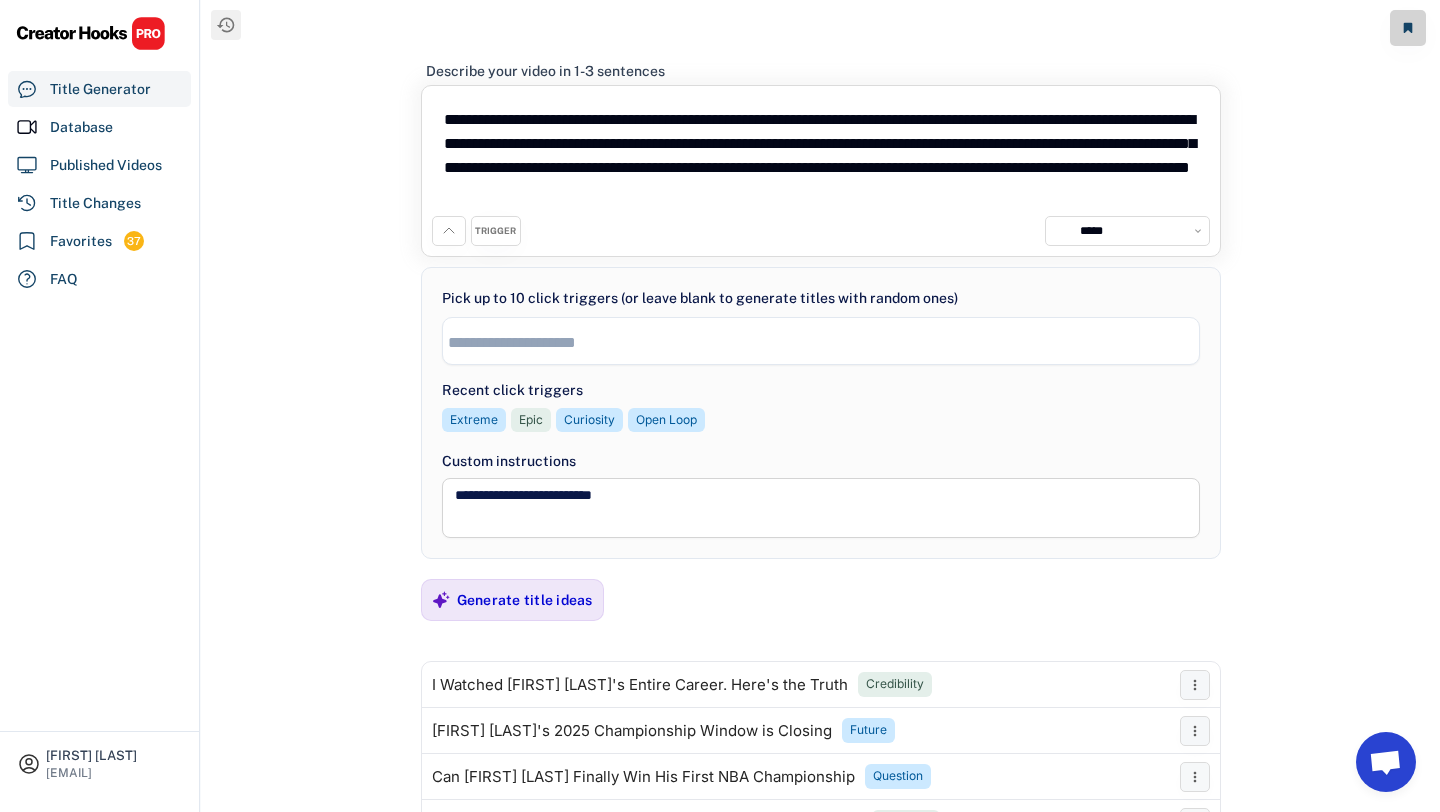 drag, startPoint x: 810, startPoint y: 114, endPoint x: 281, endPoint y: 105, distance: 529.07654 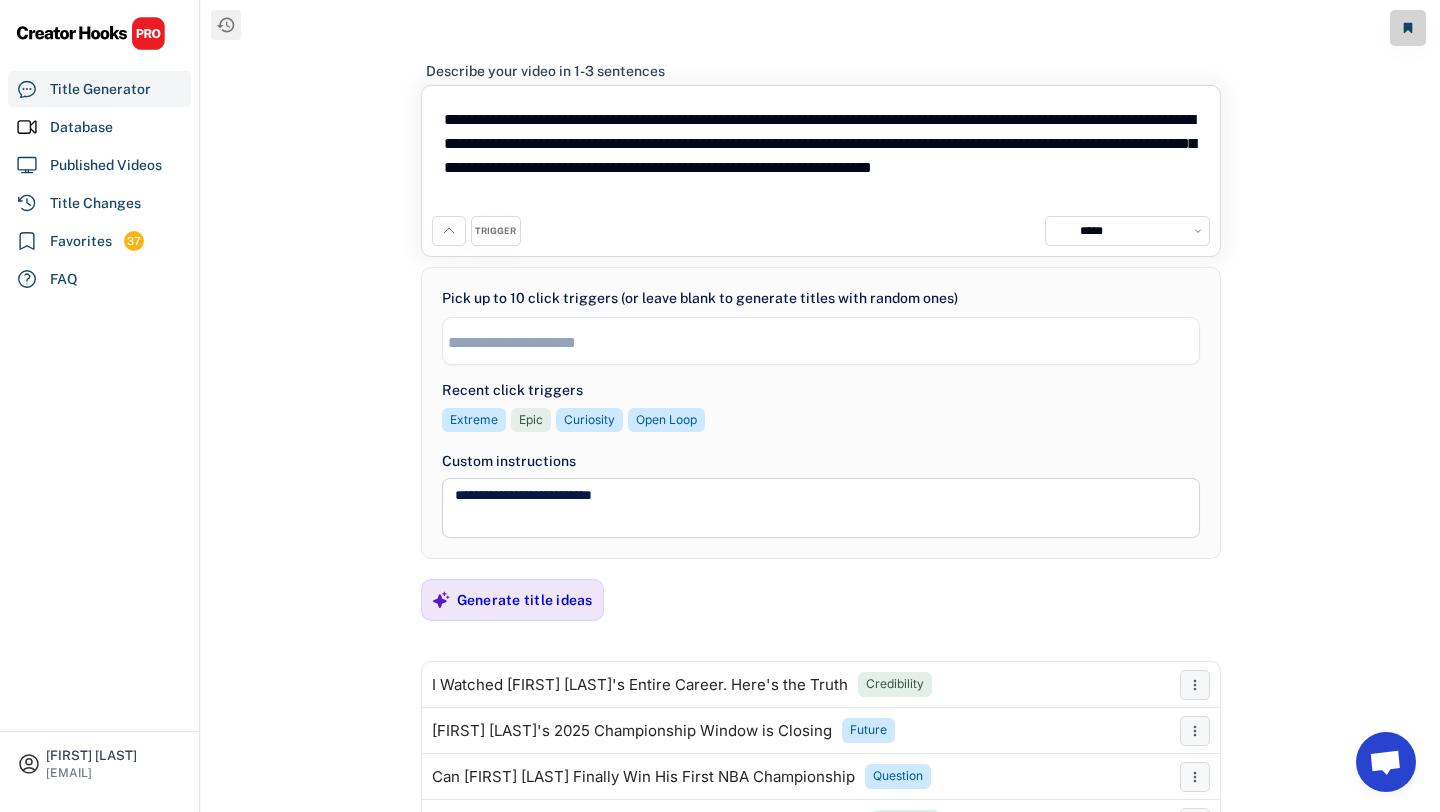 click on "**********" at bounding box center [821, 156] 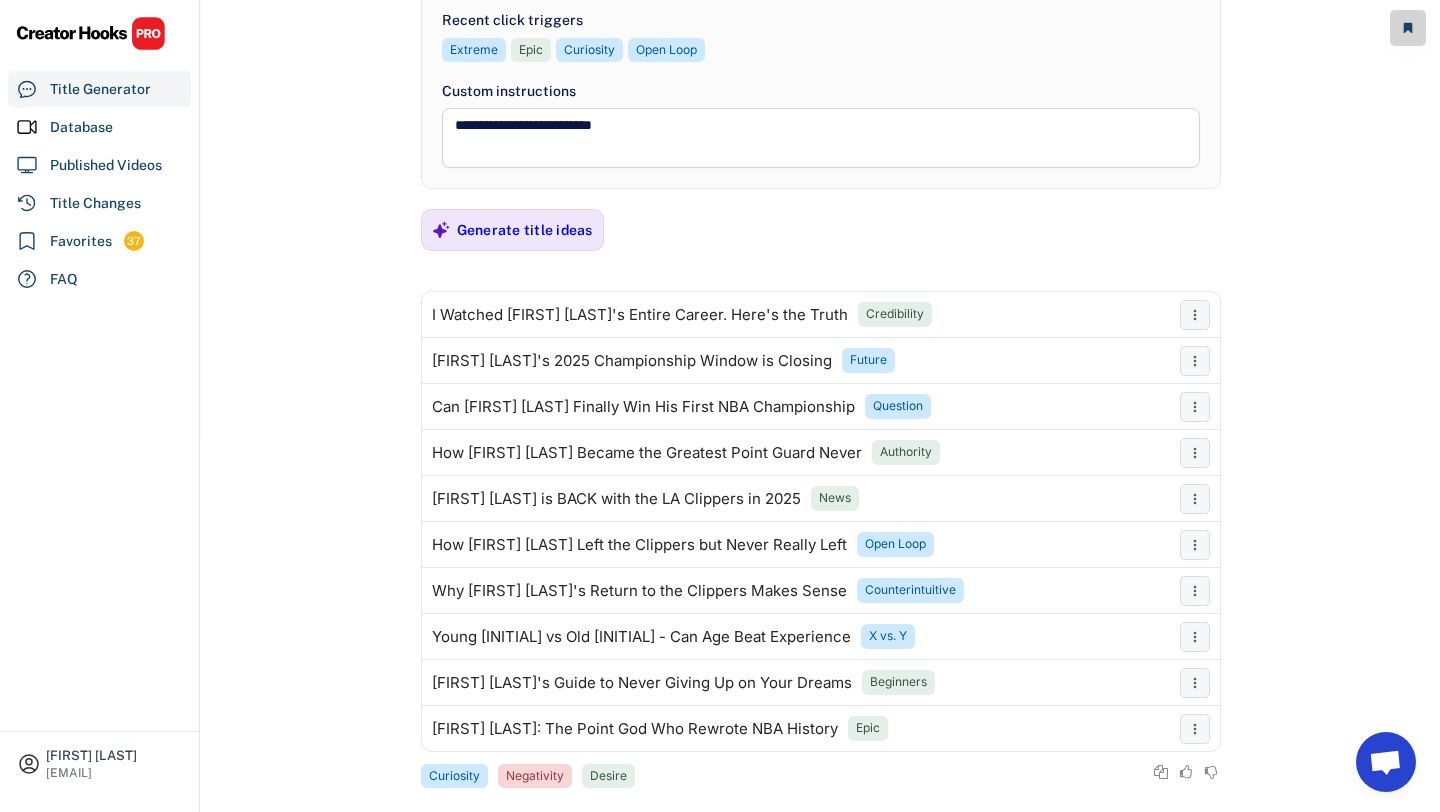 scroll, scrollTop: 372, scrollLeft: 0, axis: vertical 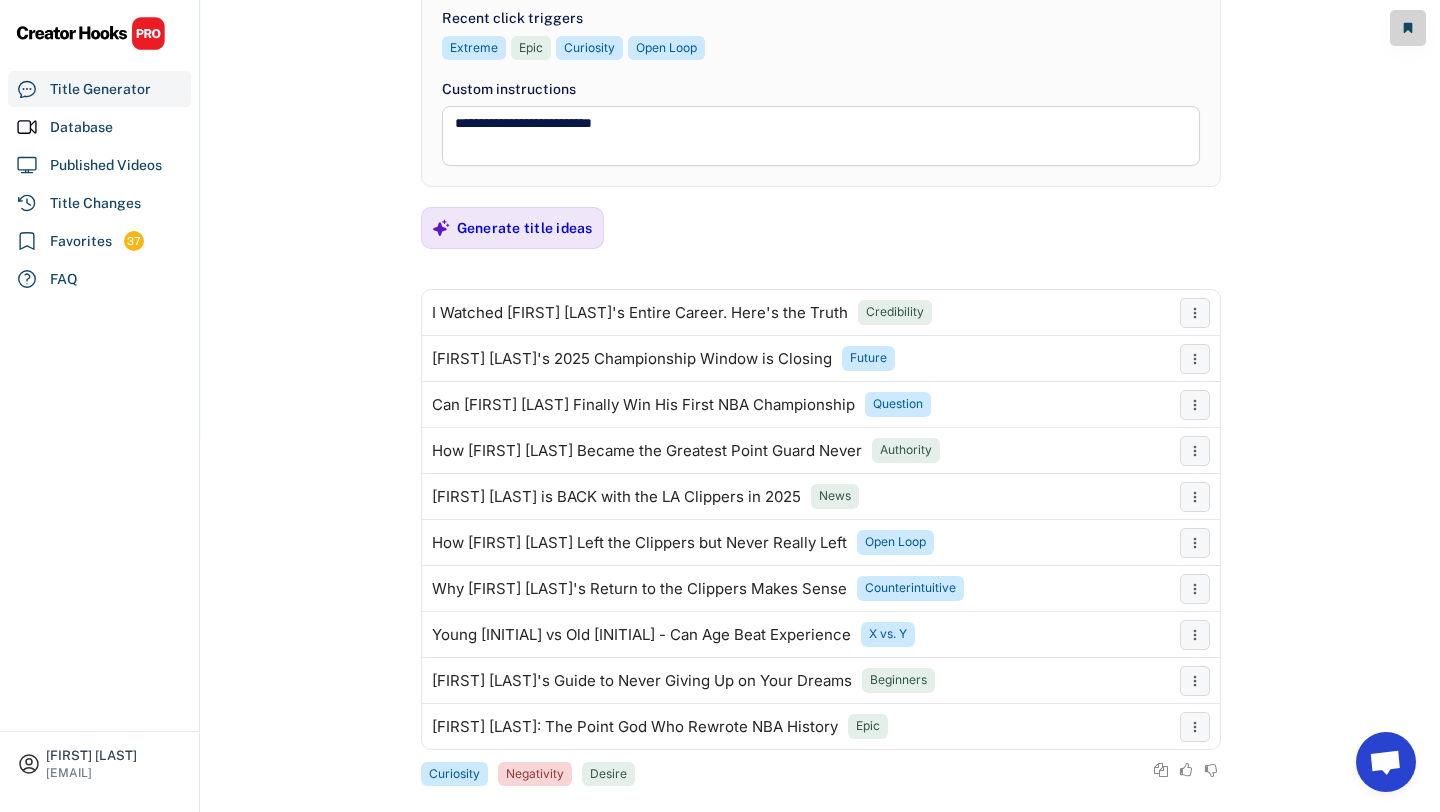 type on "**********" 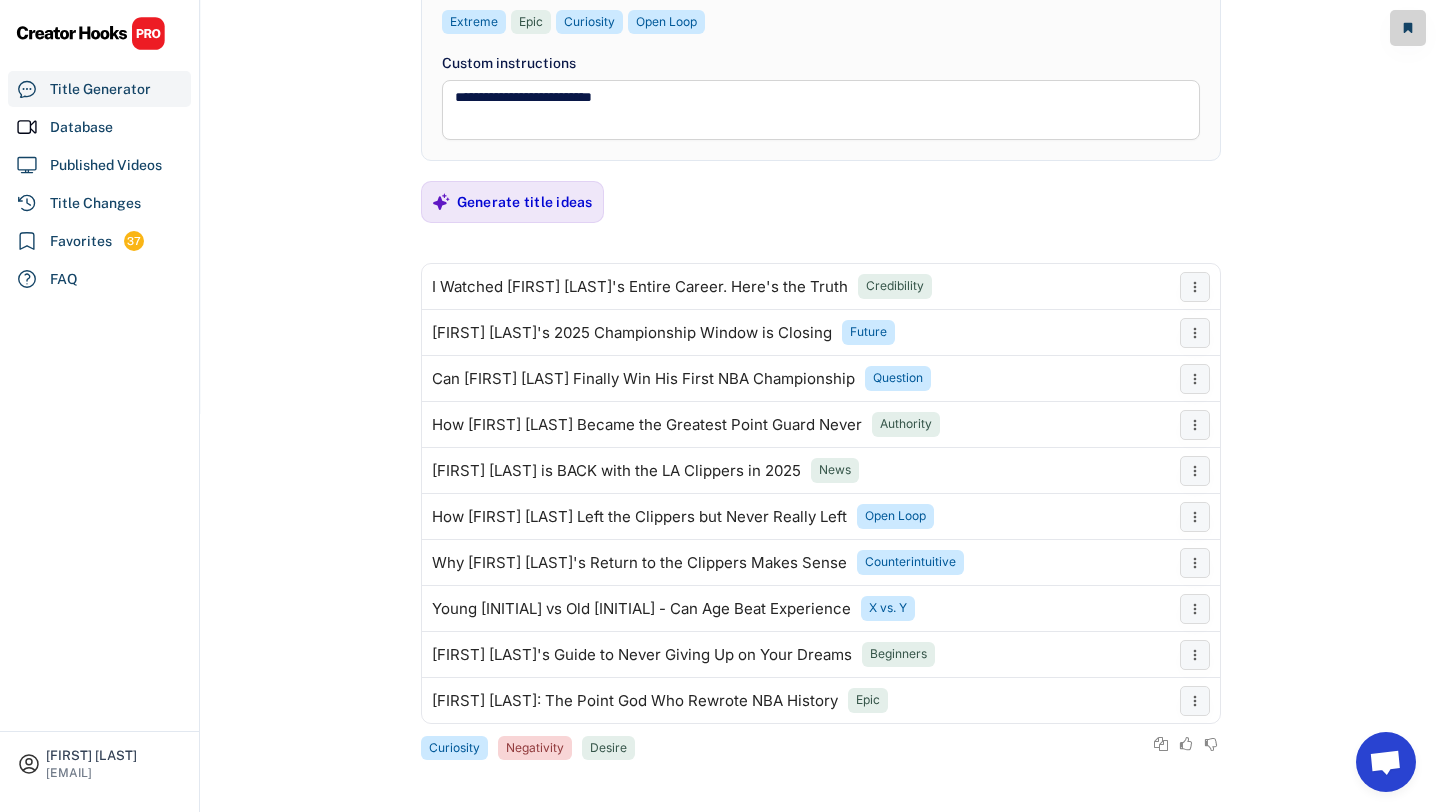 scroll, scrollTop: 394, scrollLeft: 0, axis: vertical 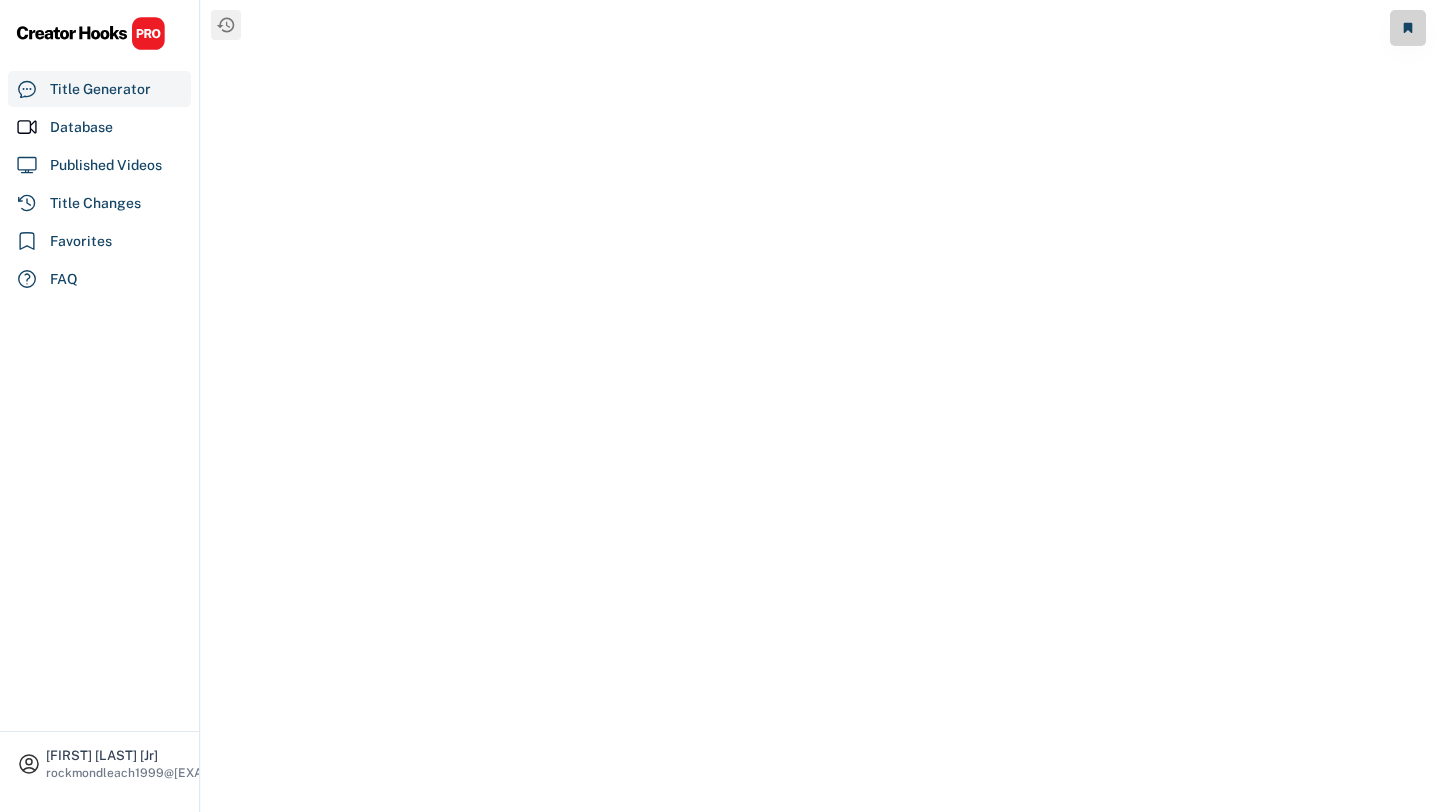 select on "**********" 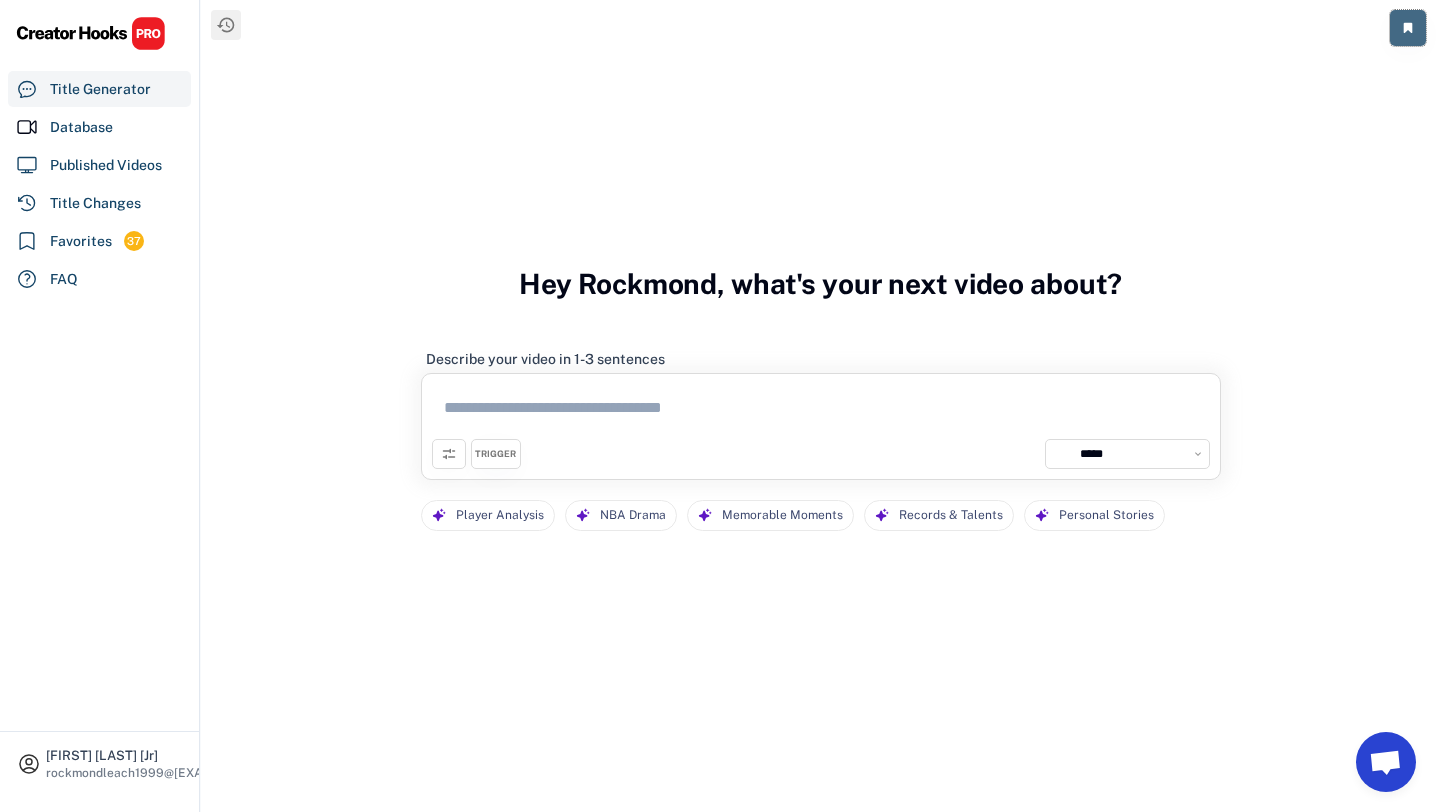 click at bounding box center (1408, 28) 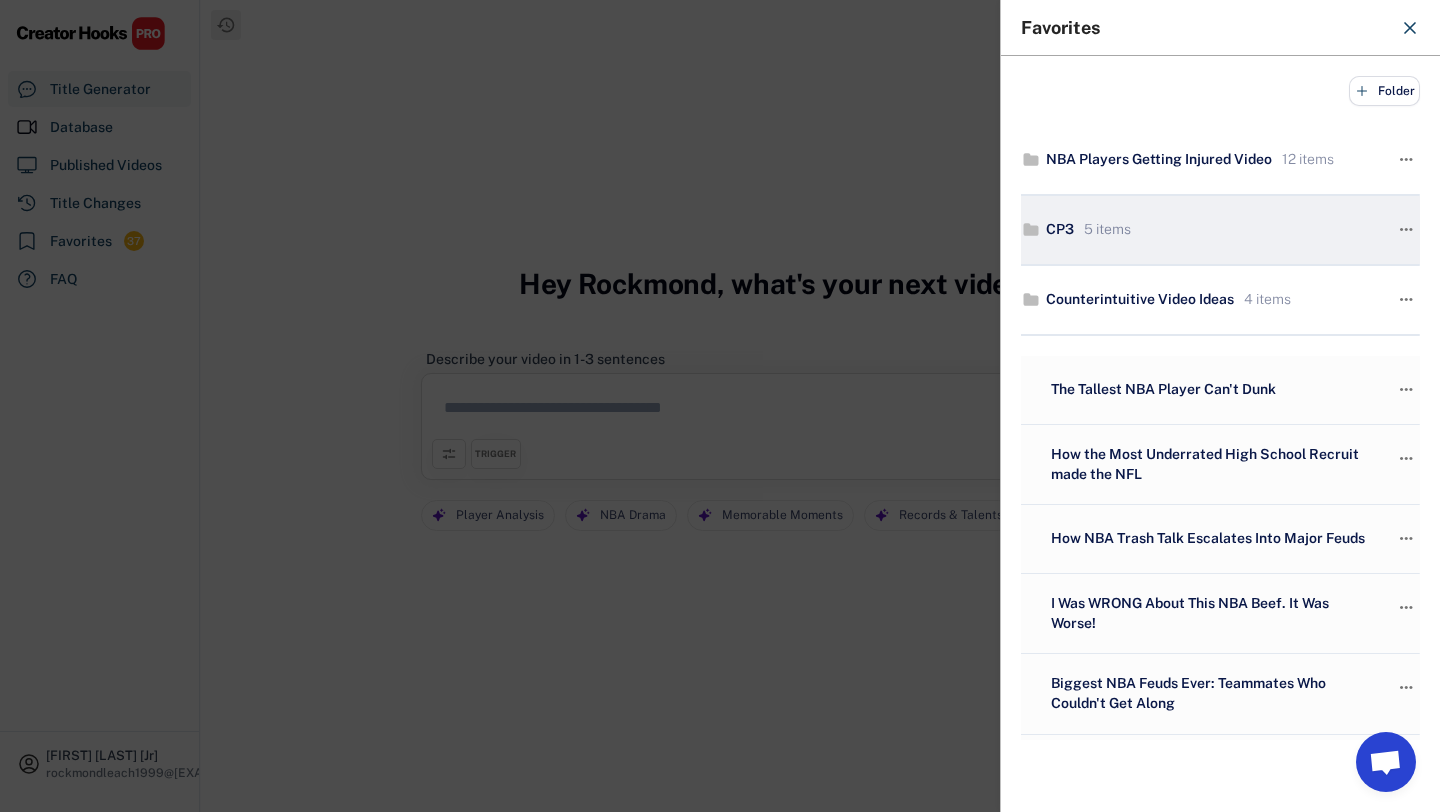 click on "CP3 5 items
" at bounding box center [1220, 230] 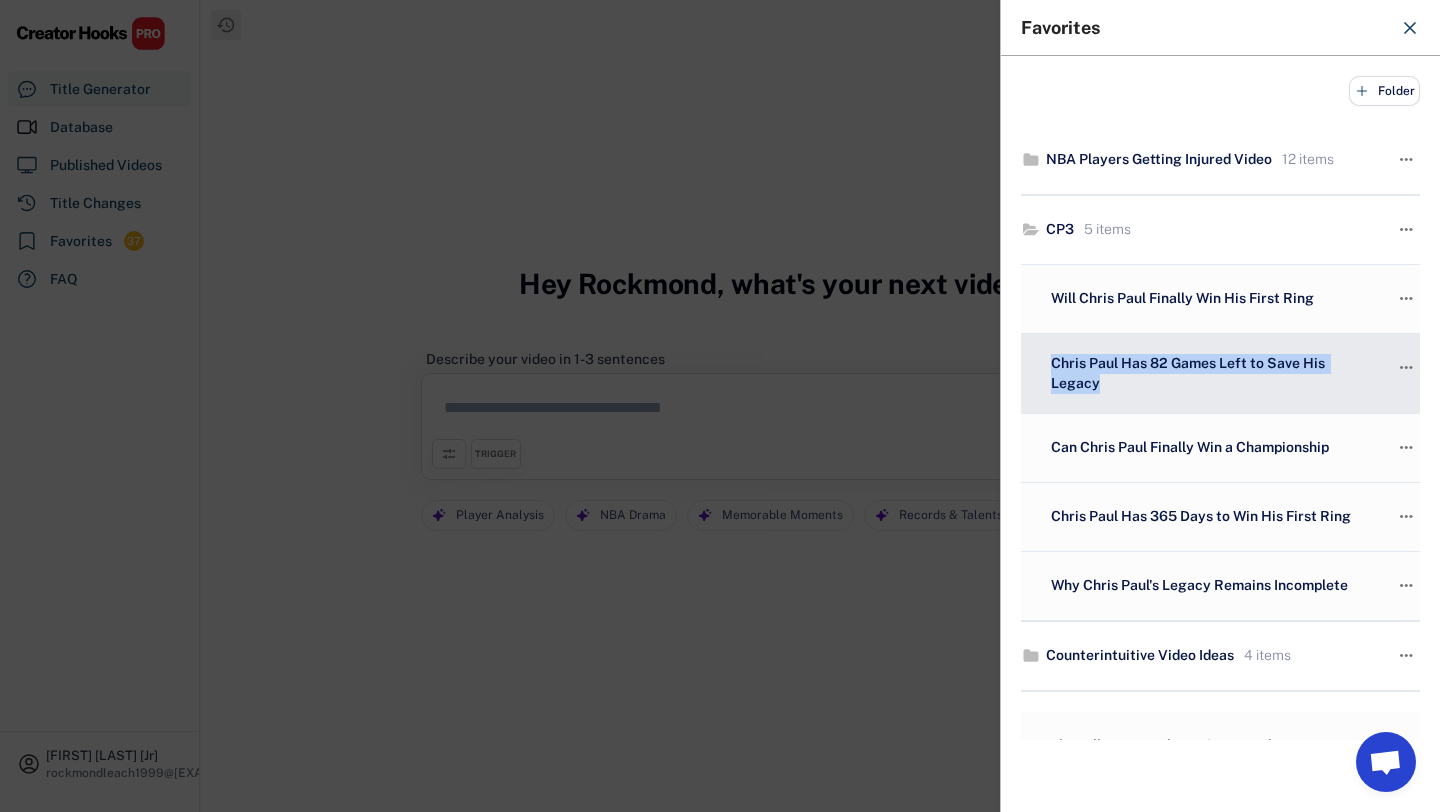 drag, startPoint x: 1049, startPoint y: 369, endPoint x: 1370, endPoint y: 378, distance: 321.12613 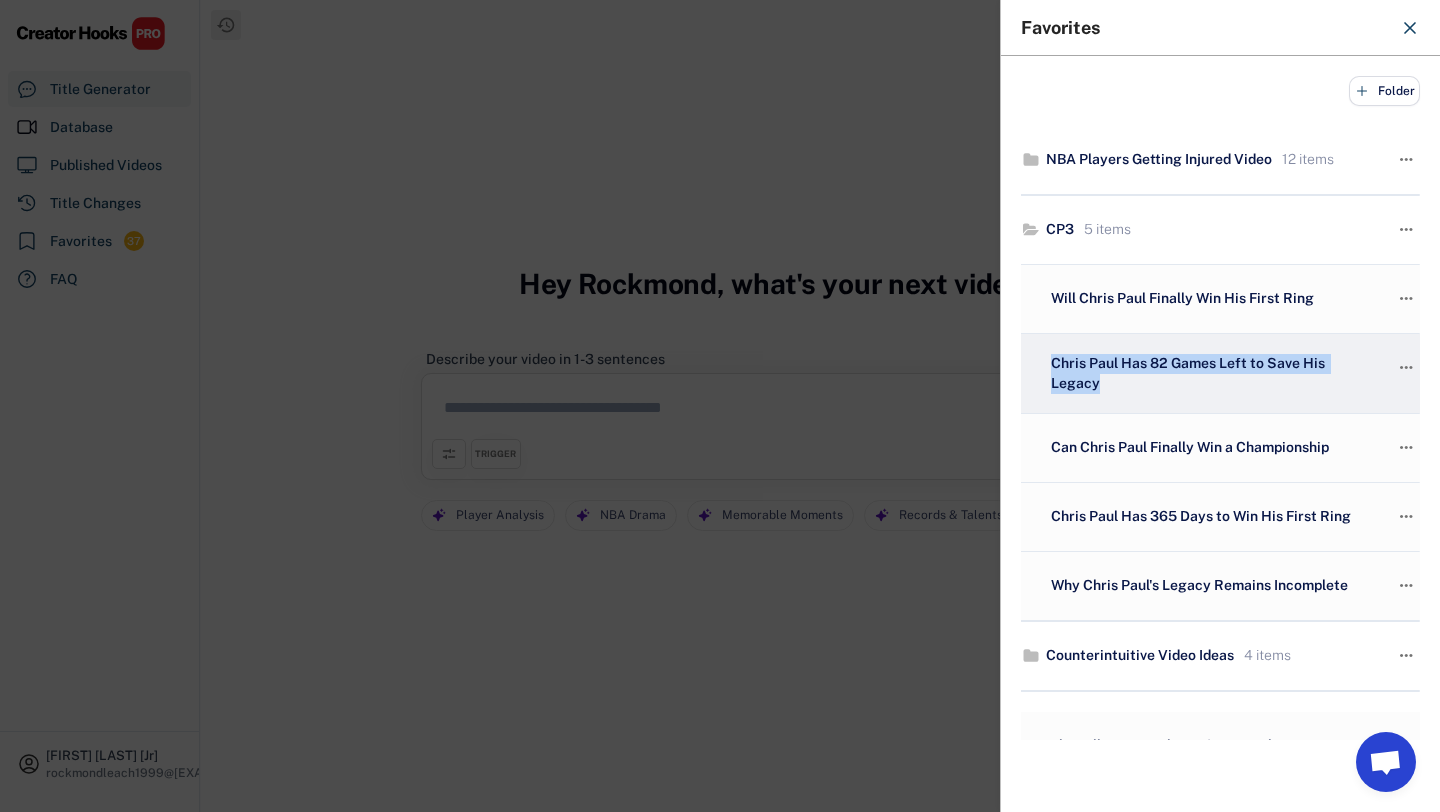 copy on "[FIRST] [LAST] Has 82 Games Left to Save His Legacy" 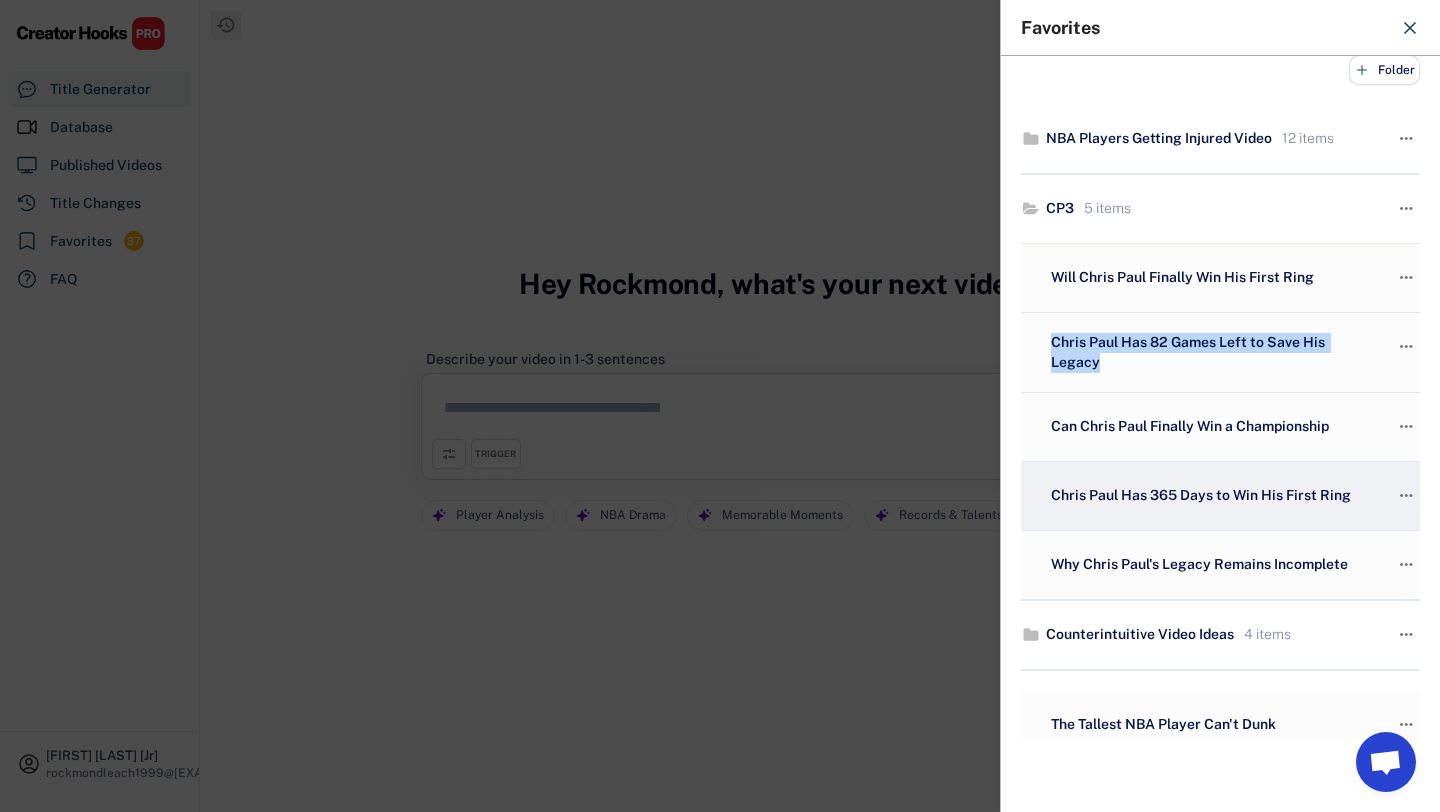 scroll, scrollTop: 28, scrollLeft: 0, axis: vertical 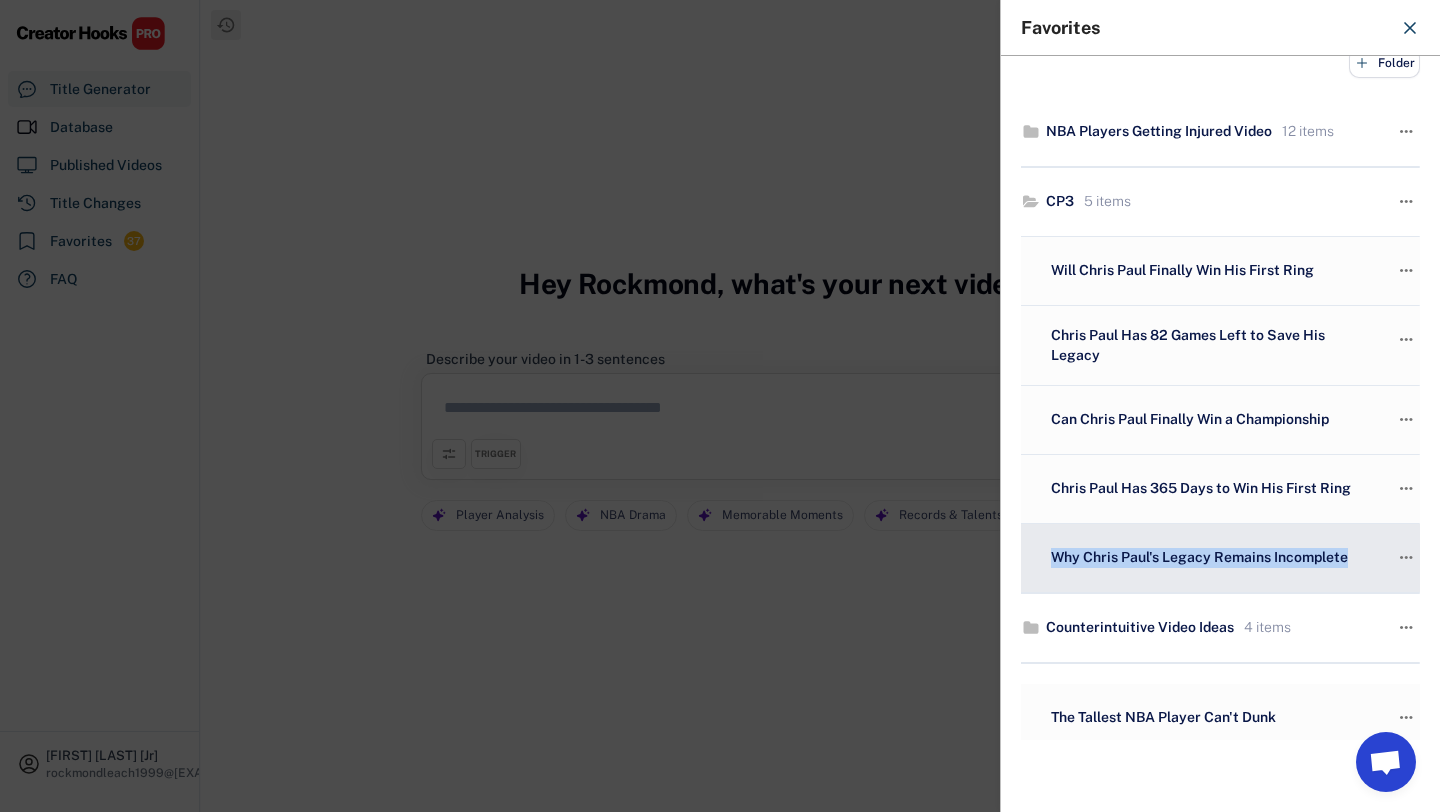 drag, startPoint x: 1047, startPoint y: 545, endPoint x: 1356, endPoint y: 544, distance: 309.00162 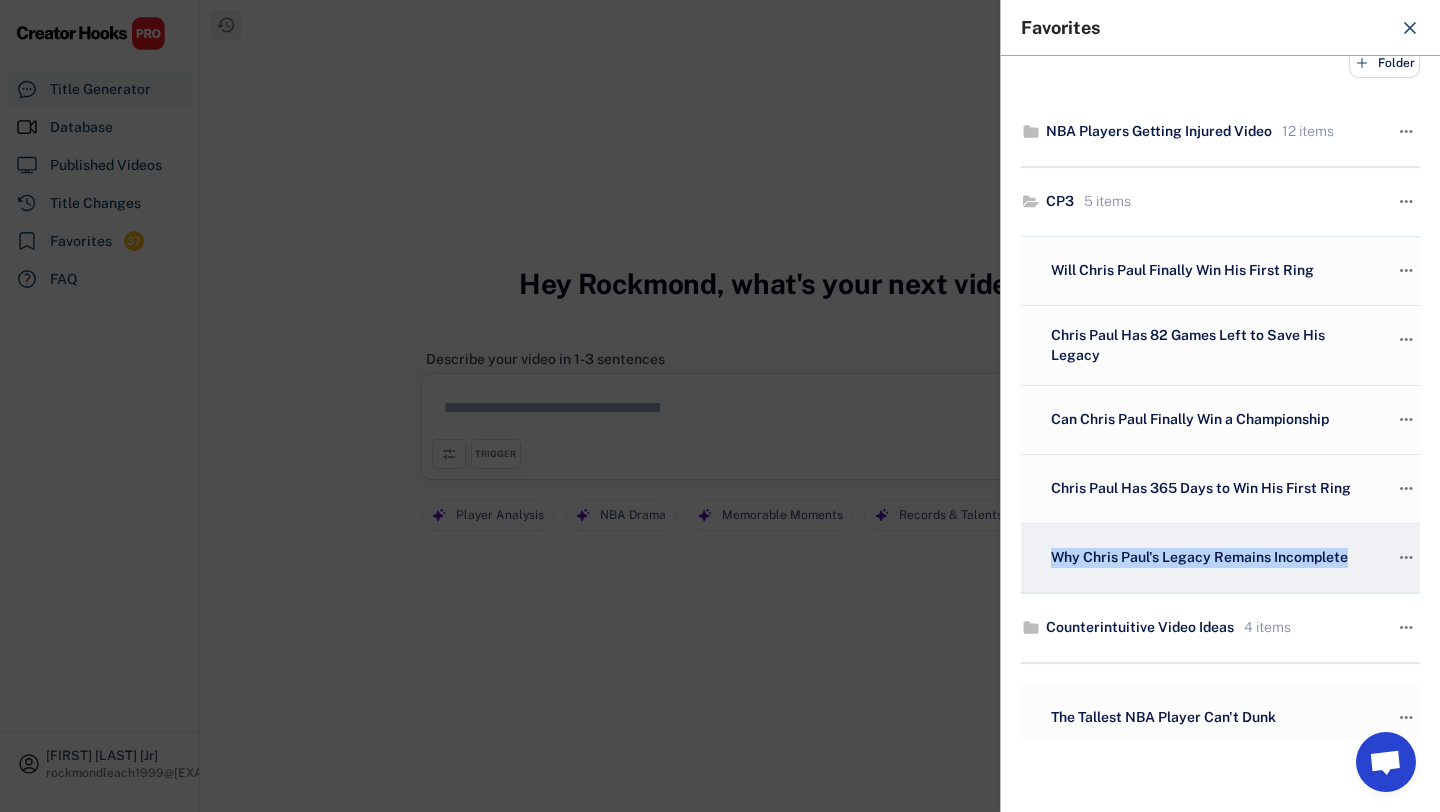 copy on "Why [FIRST] [LAST]'s Legacy Remains Incomplete" 